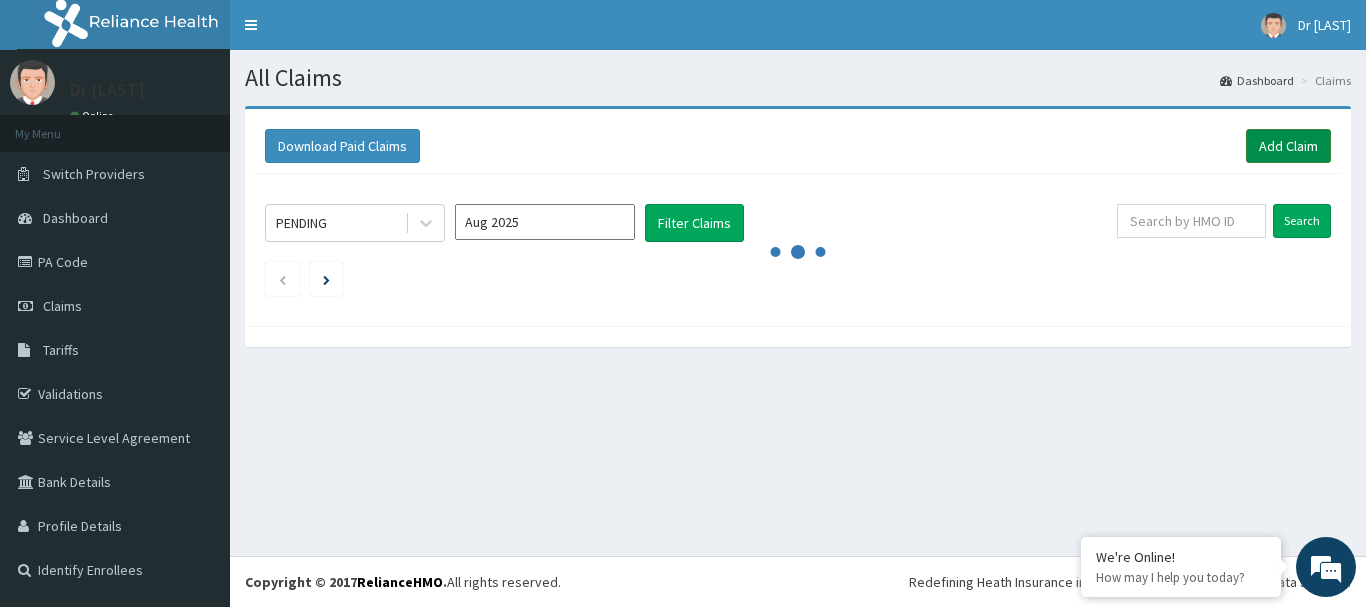 scroll, scrollTop: 0, scrollLeft: 0, axis: both 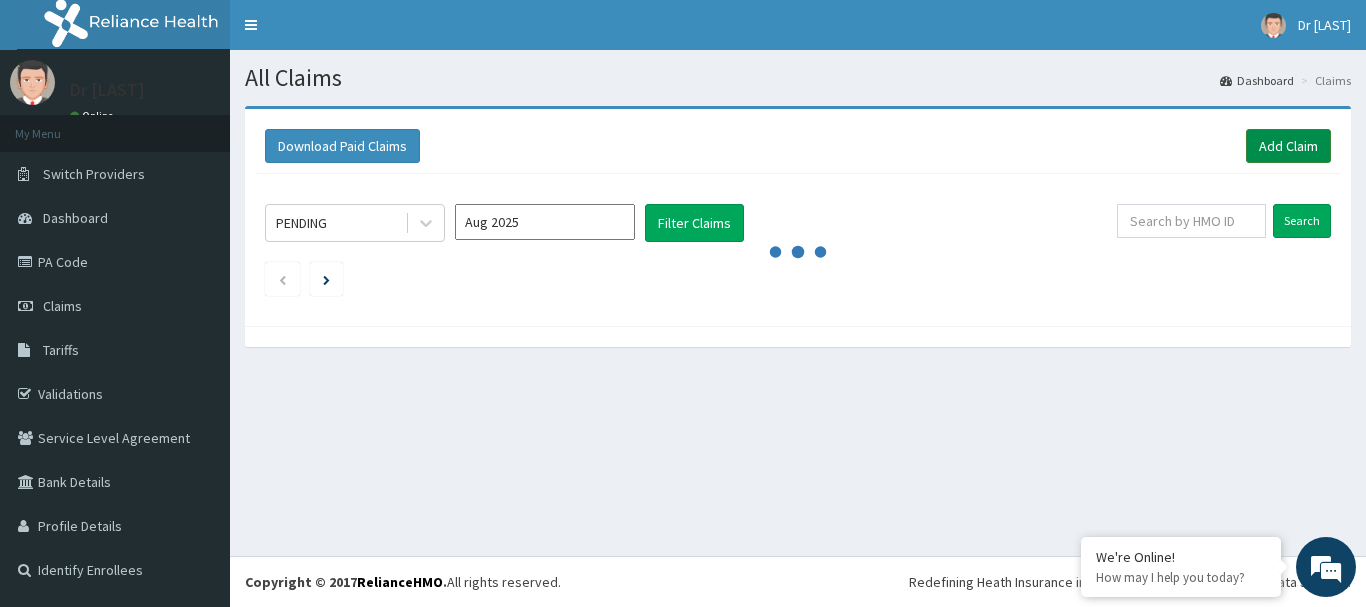 click on "Add Claim" at bounding box center [1288, 146] 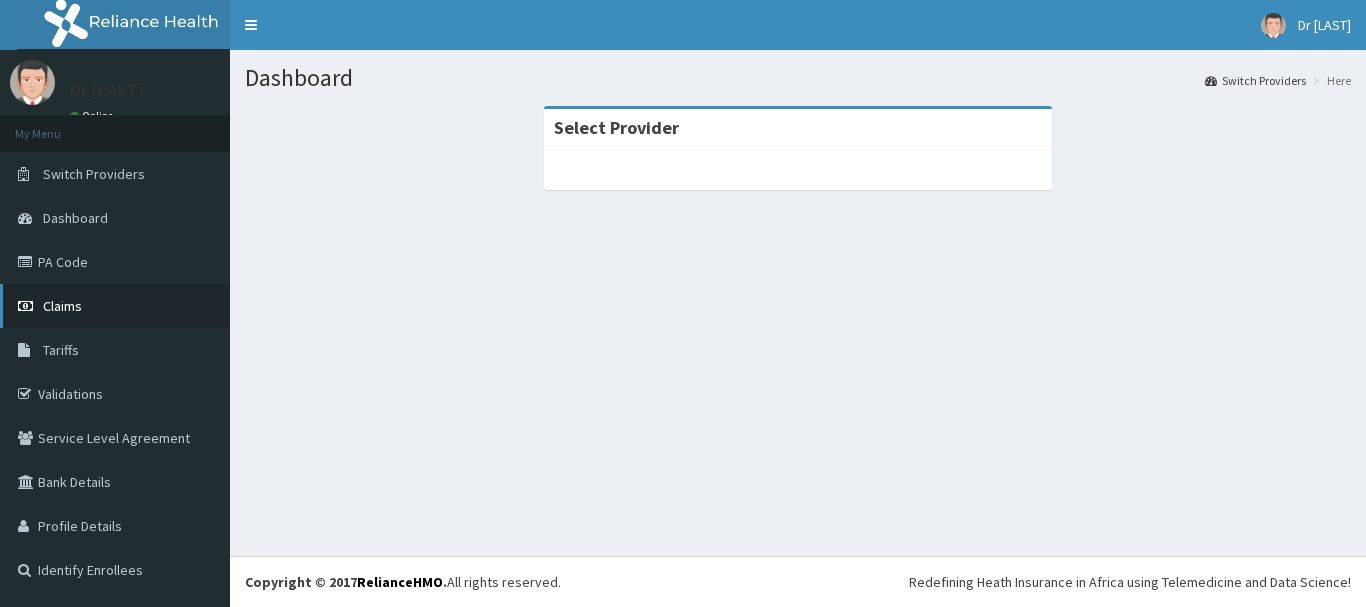 scroll, scrollTop: 0, scrollLeft: 0, axis: both 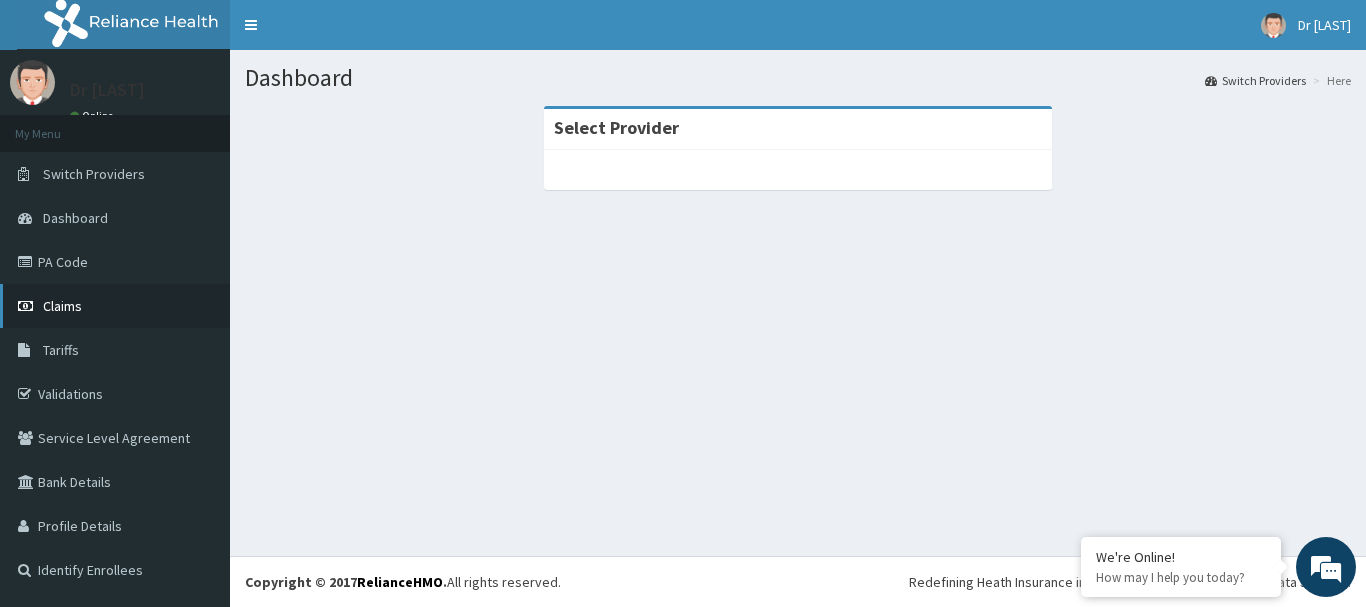 click on "Claims" at bounding box center [62, 306] 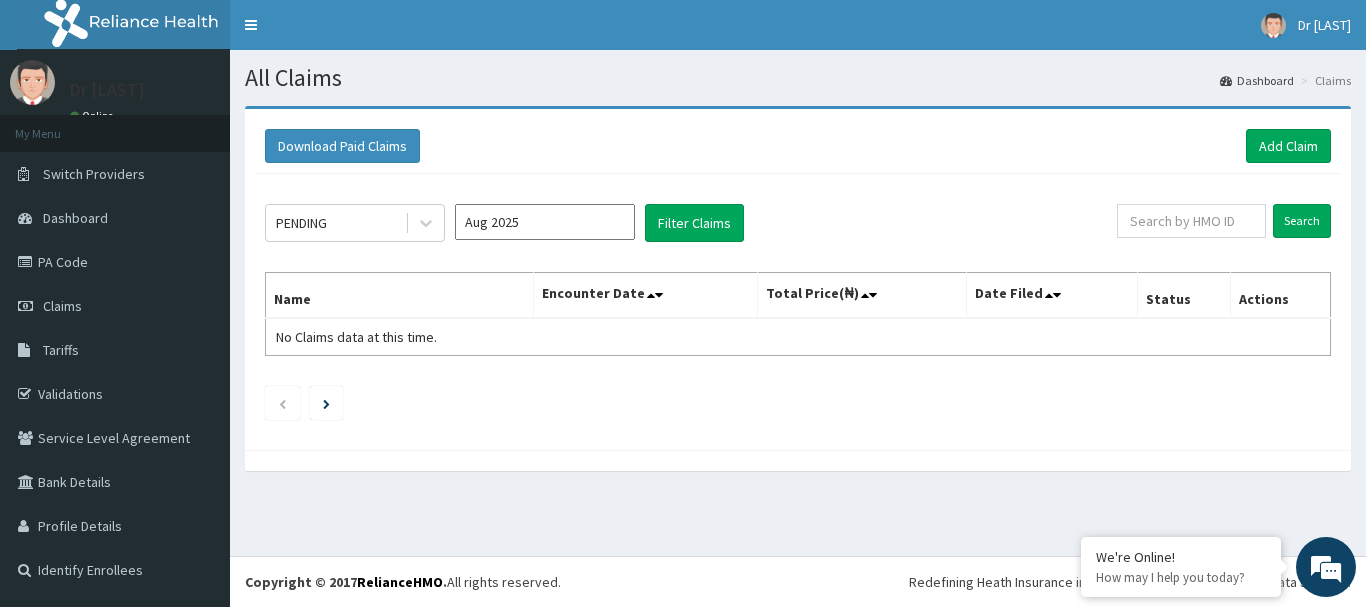 scroll, scrollTop: 0, scrollLeft: 0, axis: both 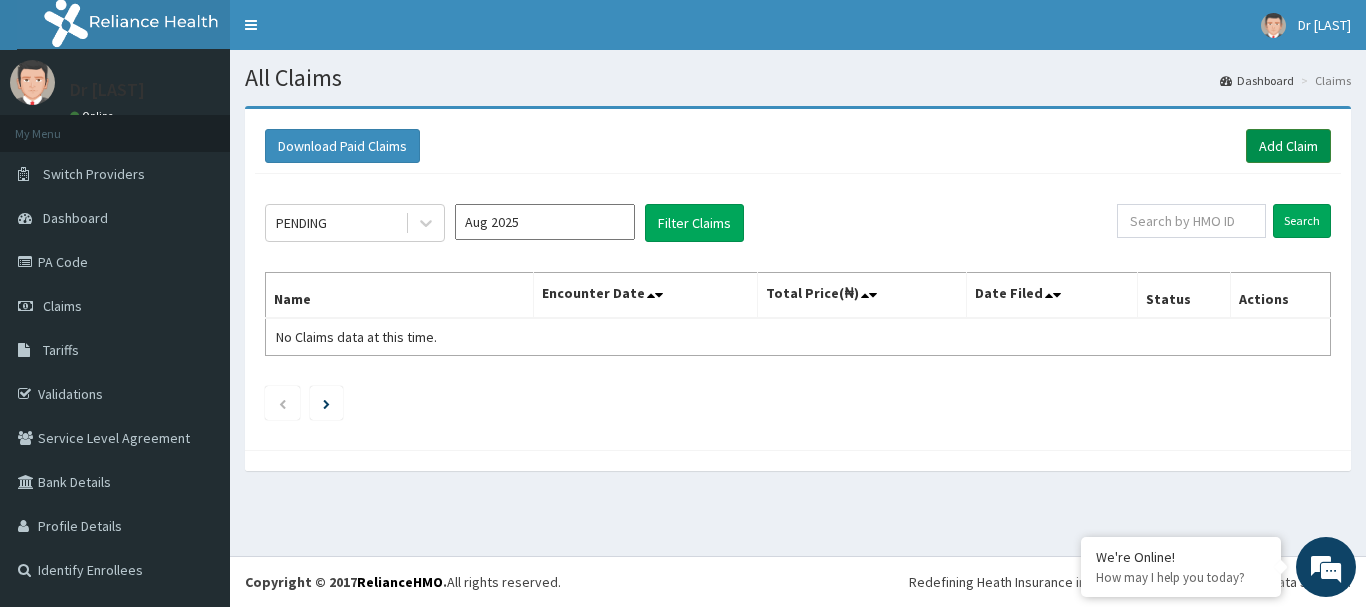 click on "Add Claim" at bounding box center (1288, 146) 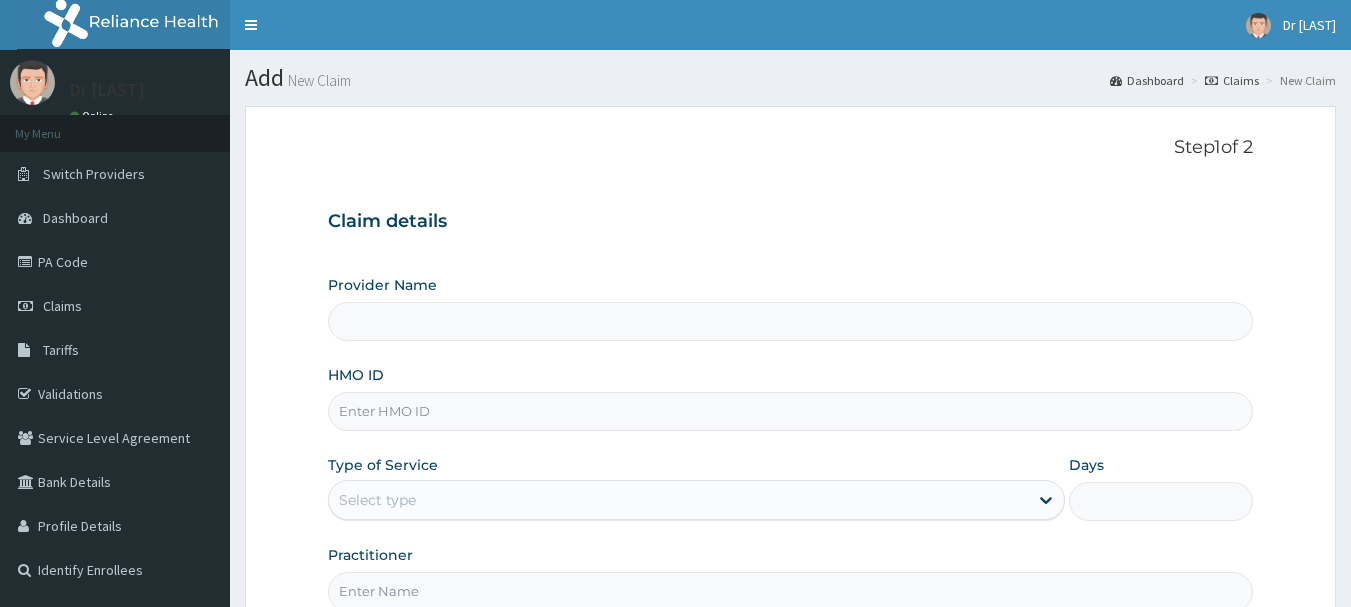 scroll, scrollTop: 0, scrollLeft: 0, axis: both 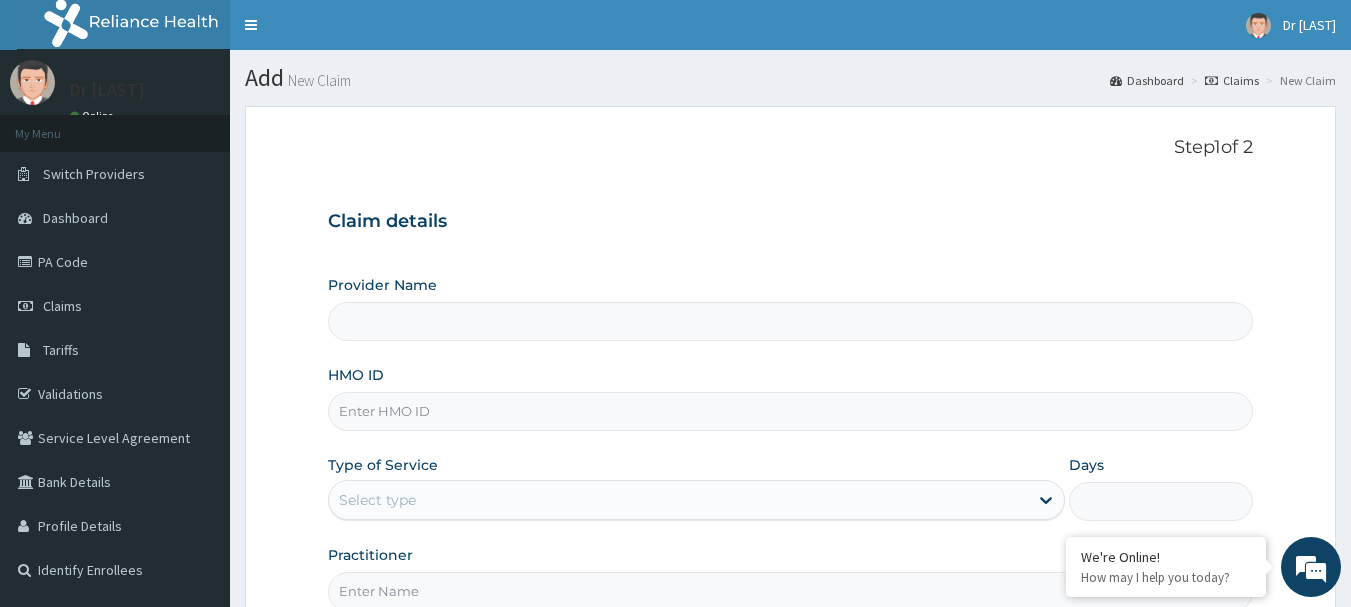 type on "R-Jolad Hospital Nig. Ltd" 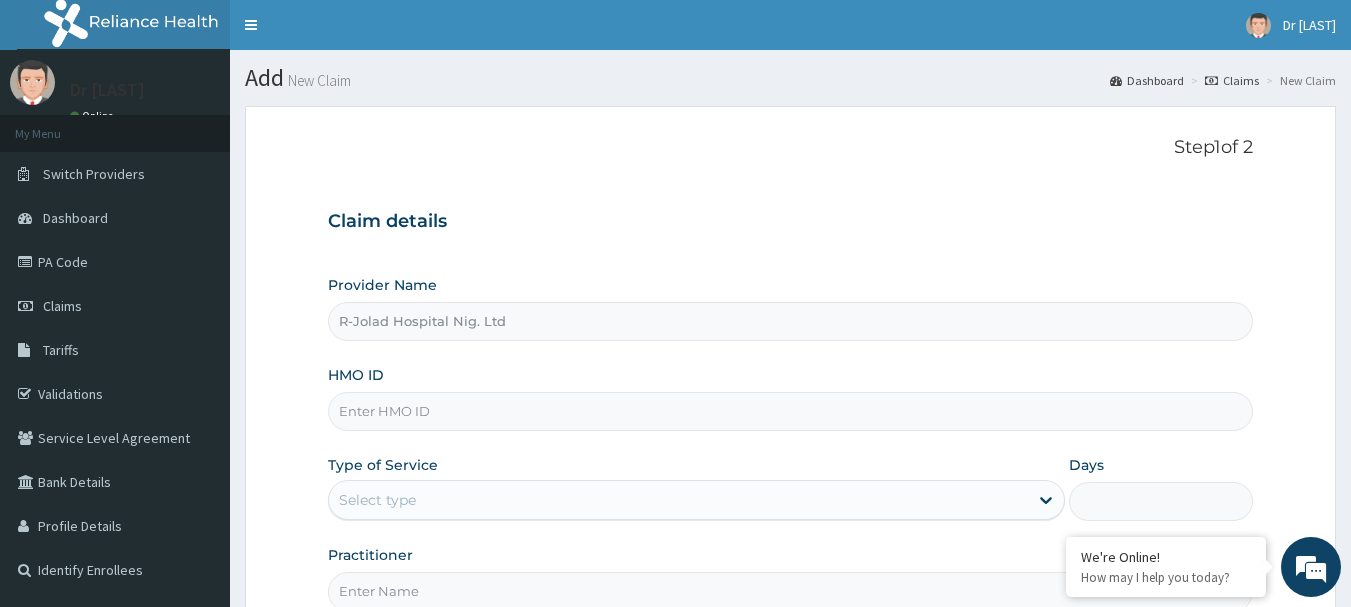 click on "HMO ID" at bounding box center (791, 411) 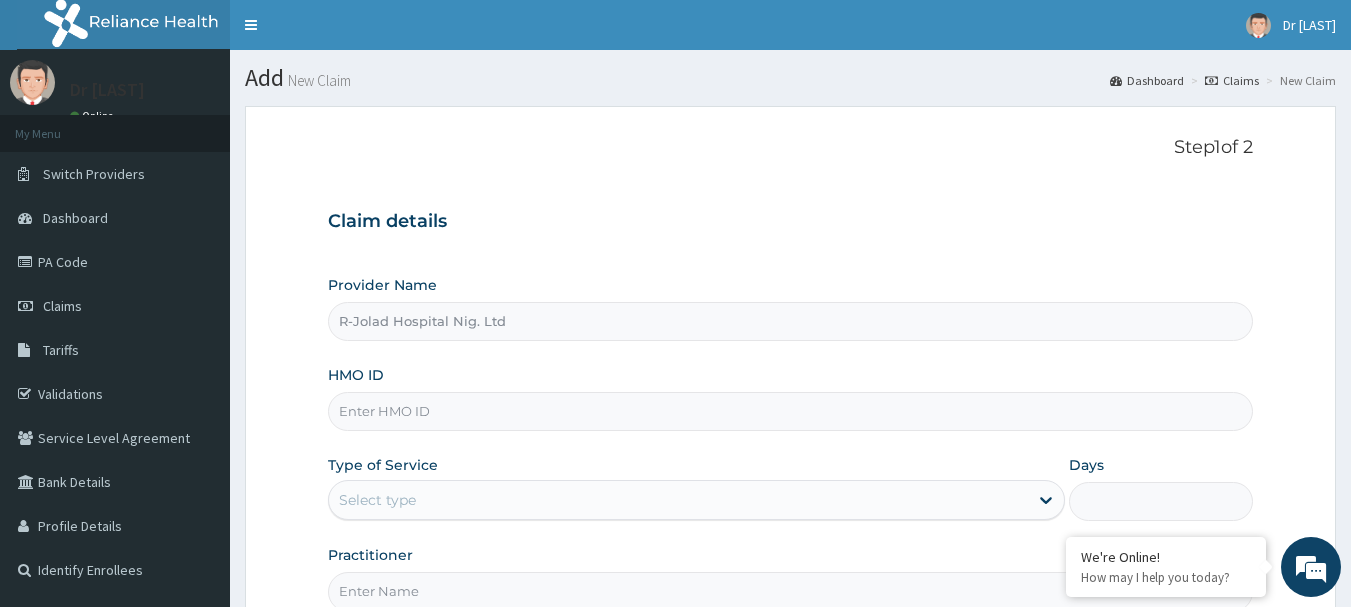 paste on "BUP/10043/A" 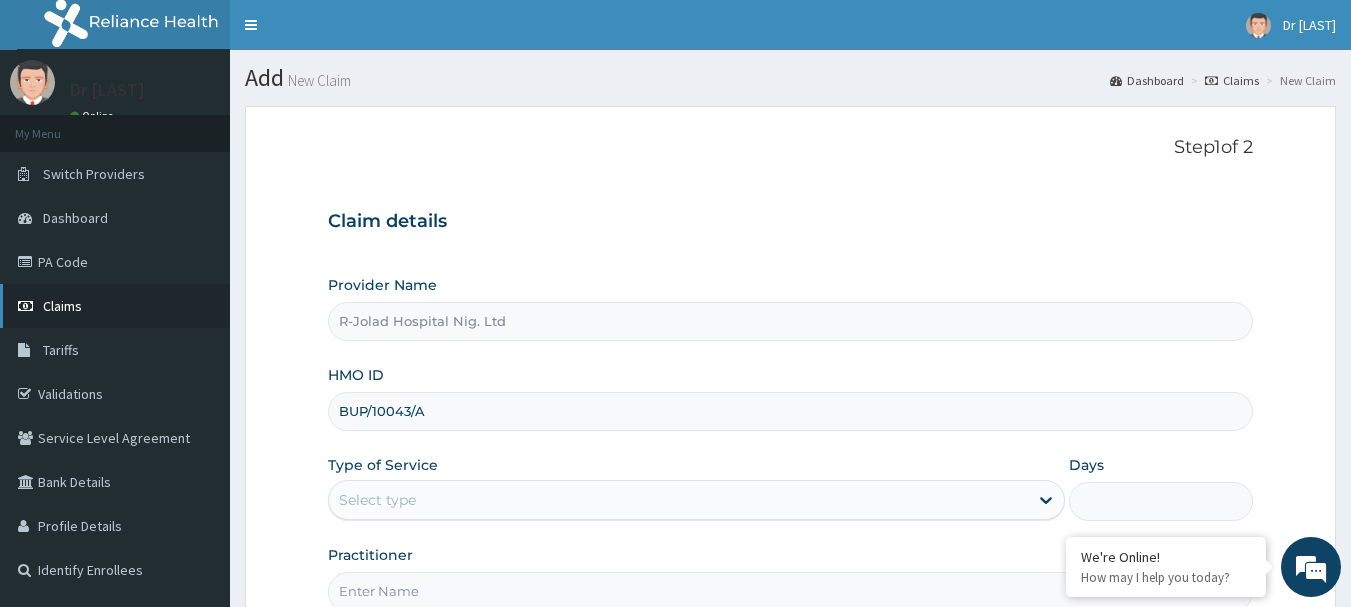 scroll, scrollTop: 0, scrollLeft: 0, axis: both 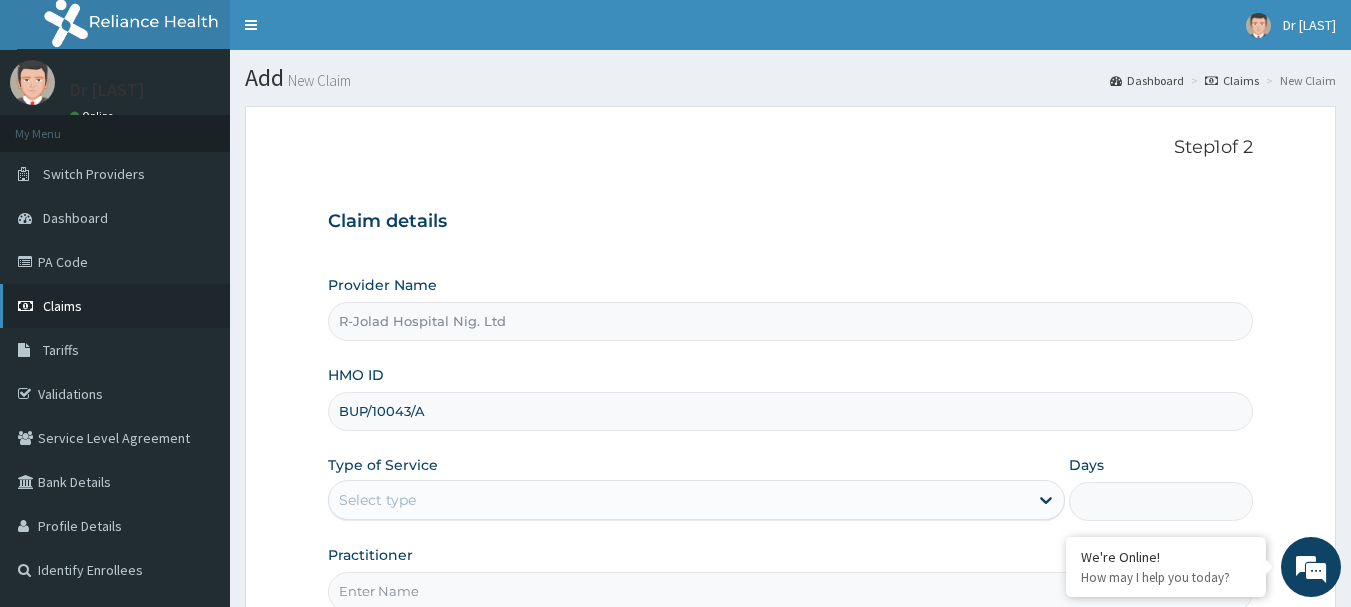 type on "BUP/10043/A" 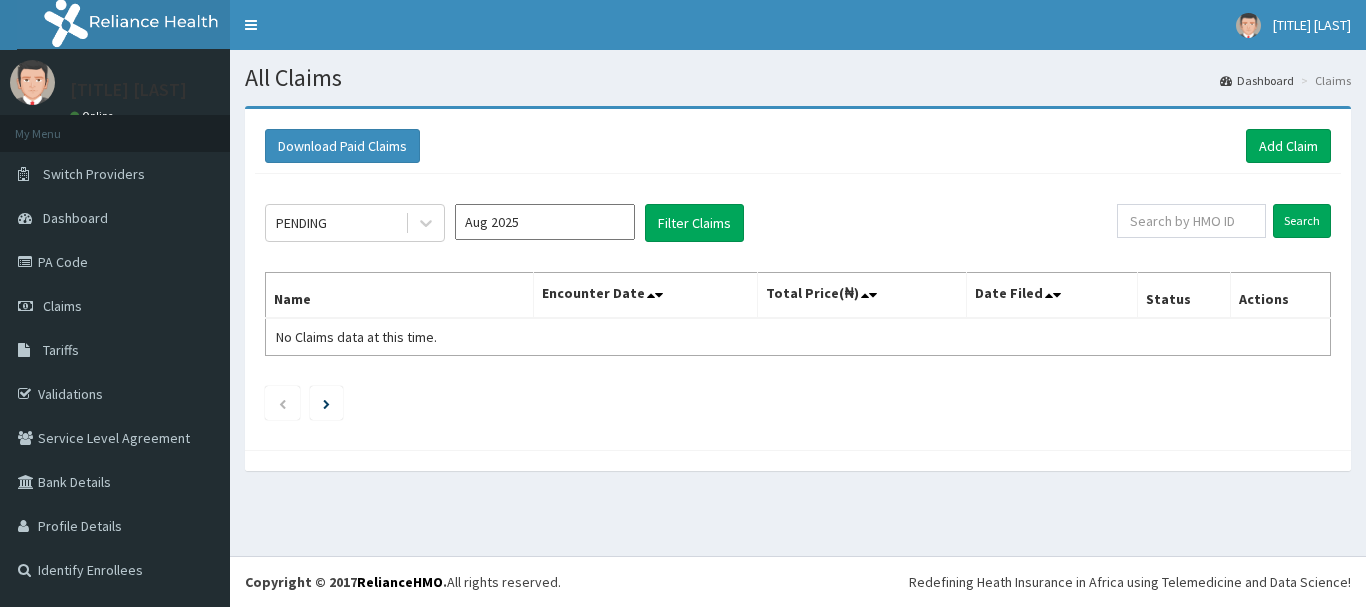scroll, scrollTop: 0, scrollLeft: 0, axis: both 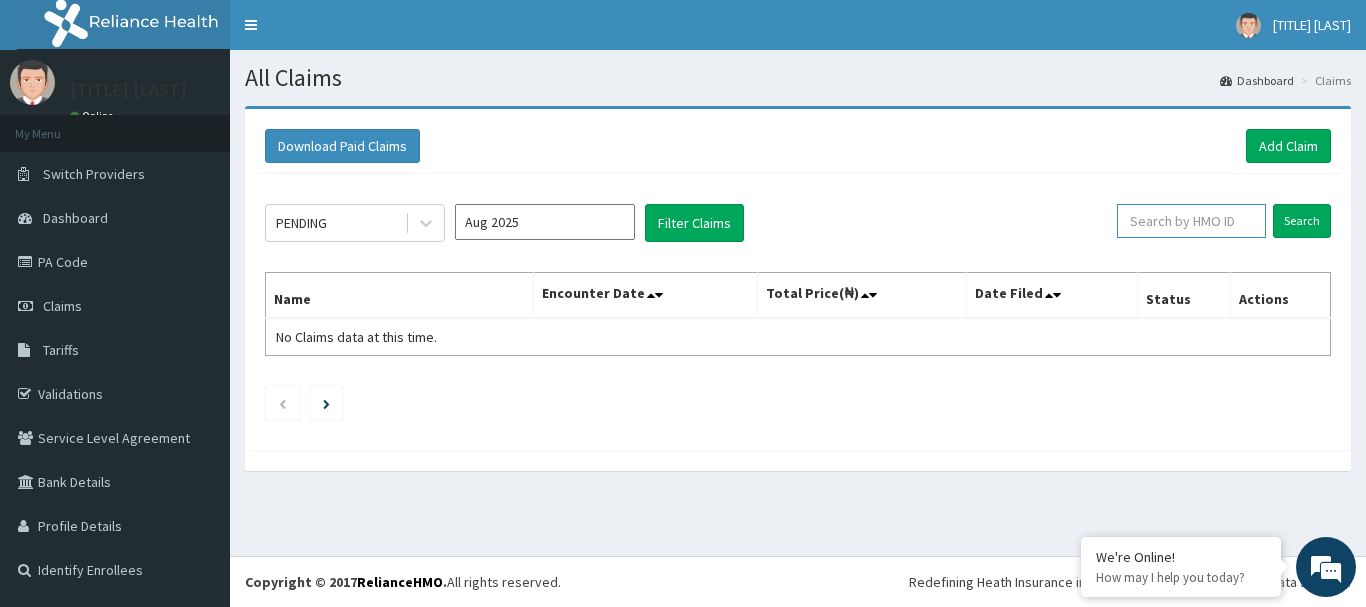 click at bounding box center [1191, 221] 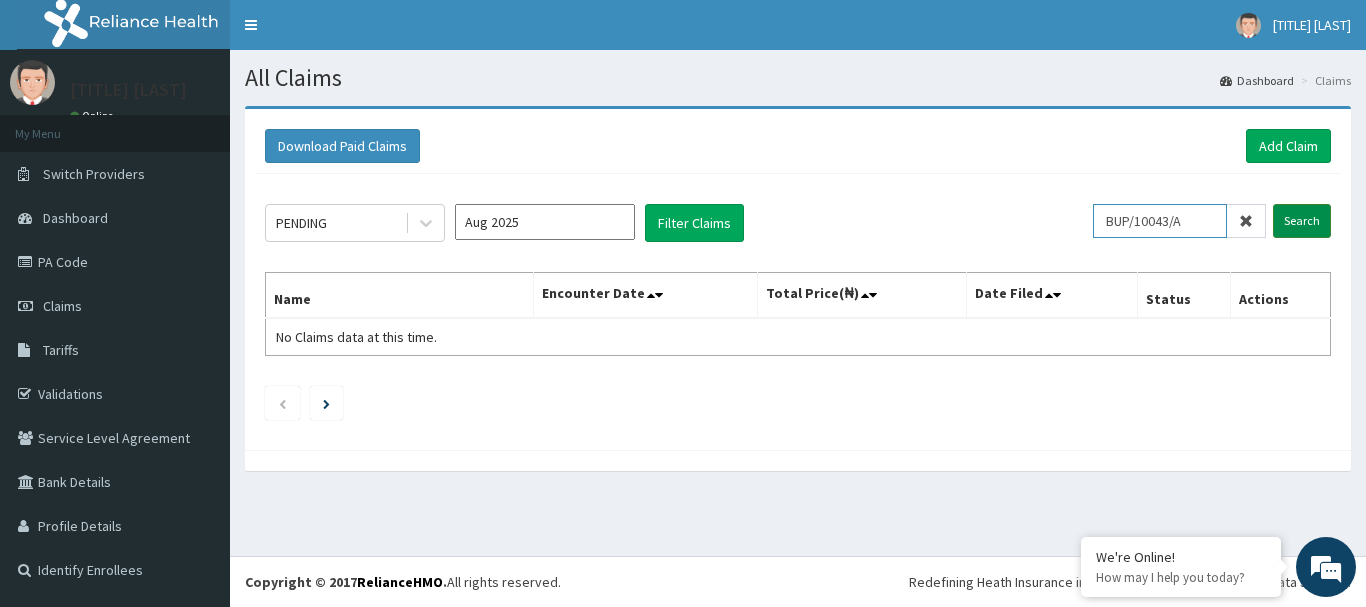 type on "BUP/10043/A" 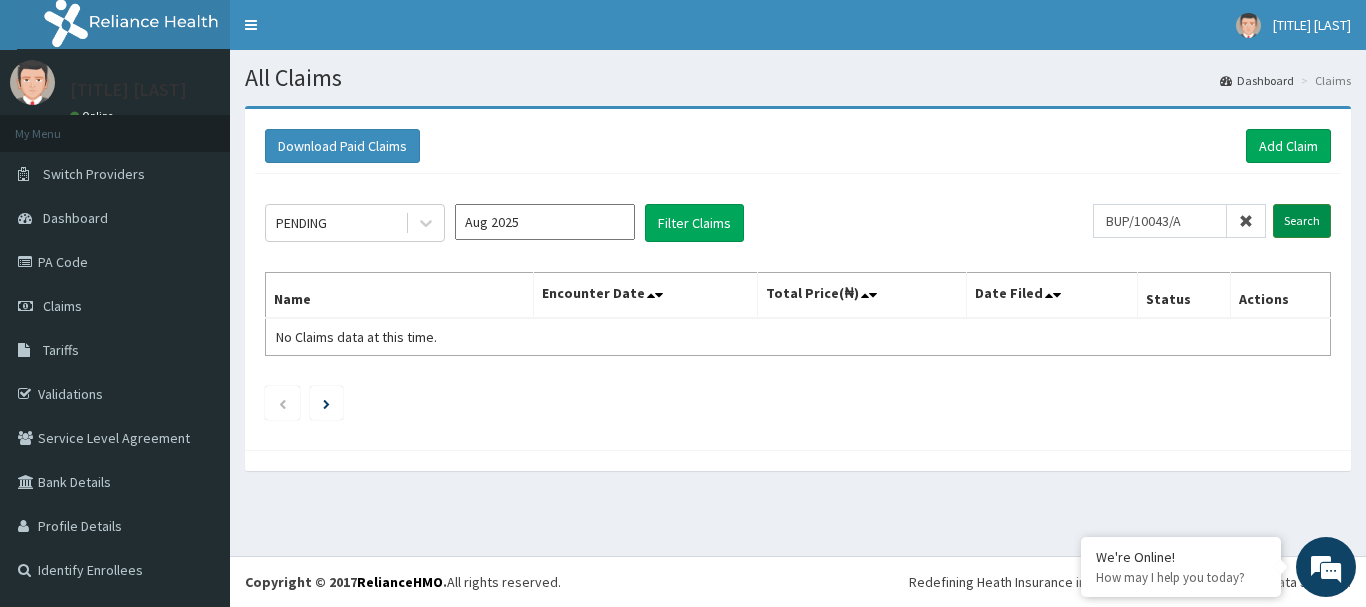 click on "Search" at bounding box center (1302, 221) 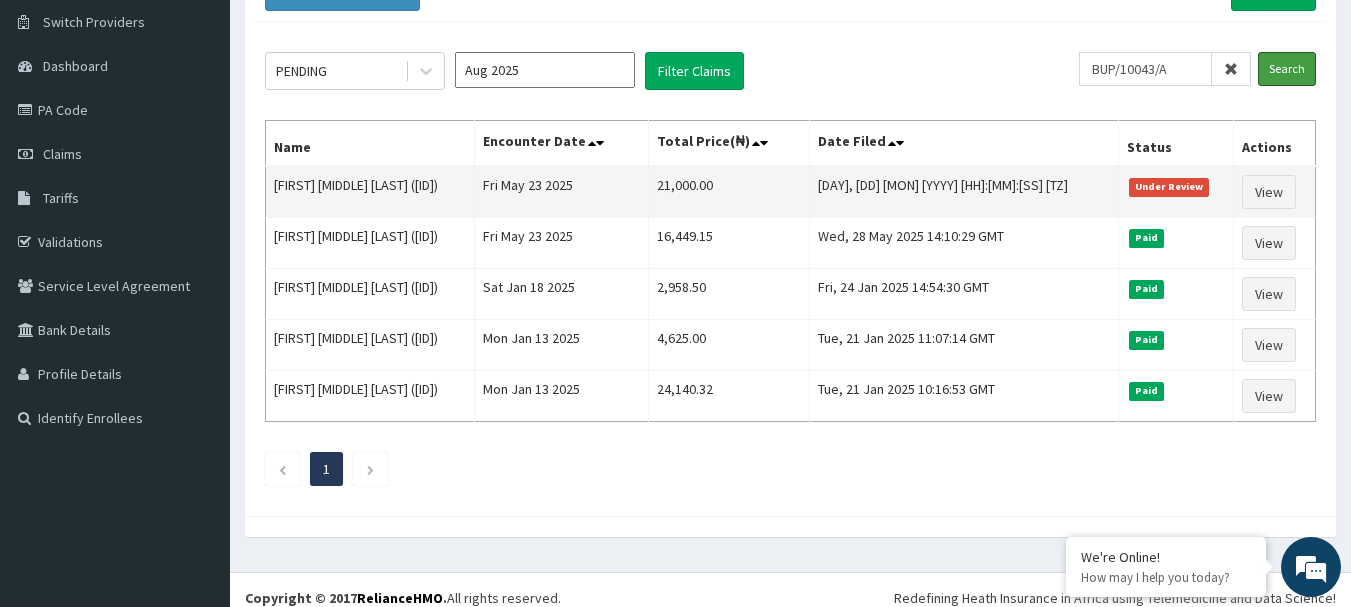 scroll, scrollTop: 168, scrollLeft: 0, axis: vertical 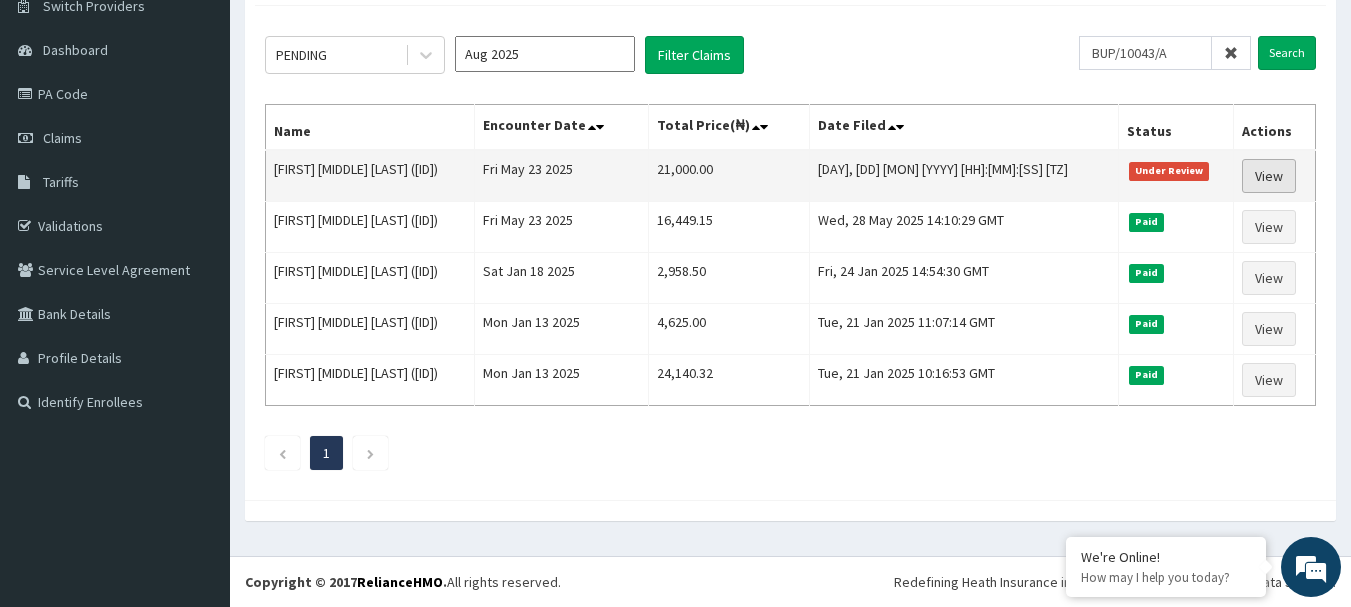 click on "View" at bounding box center (1269, 176) 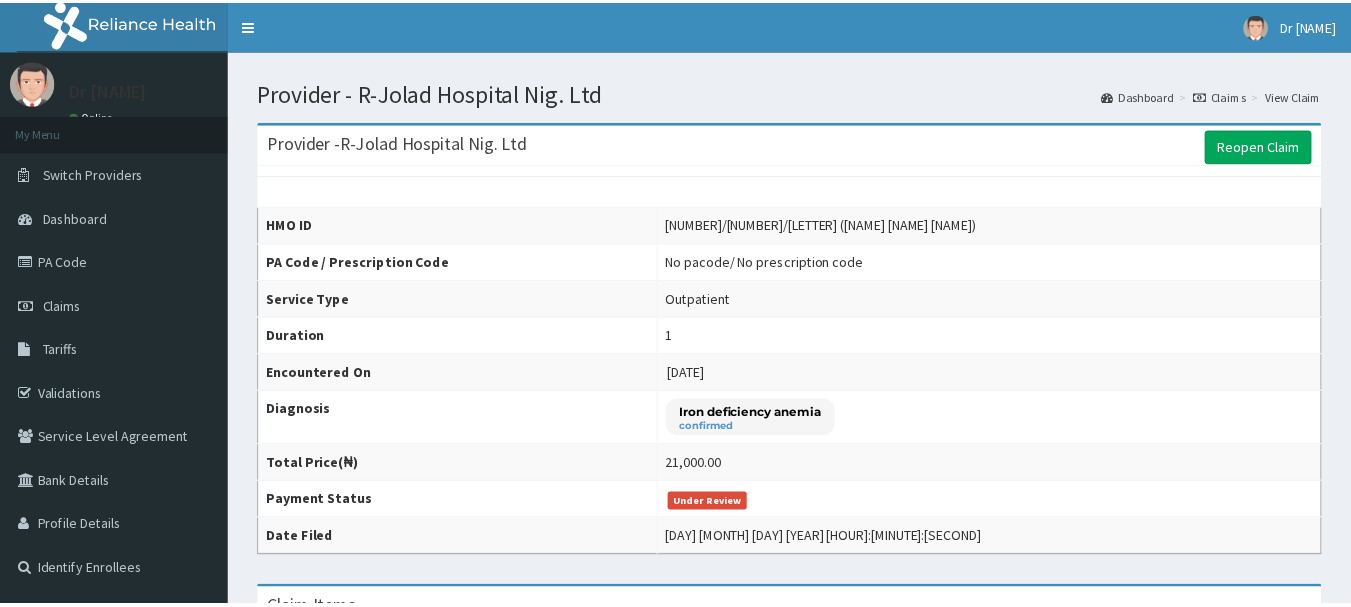 scroll, scrollTop: 0, scrollLeft: 0, axis: both 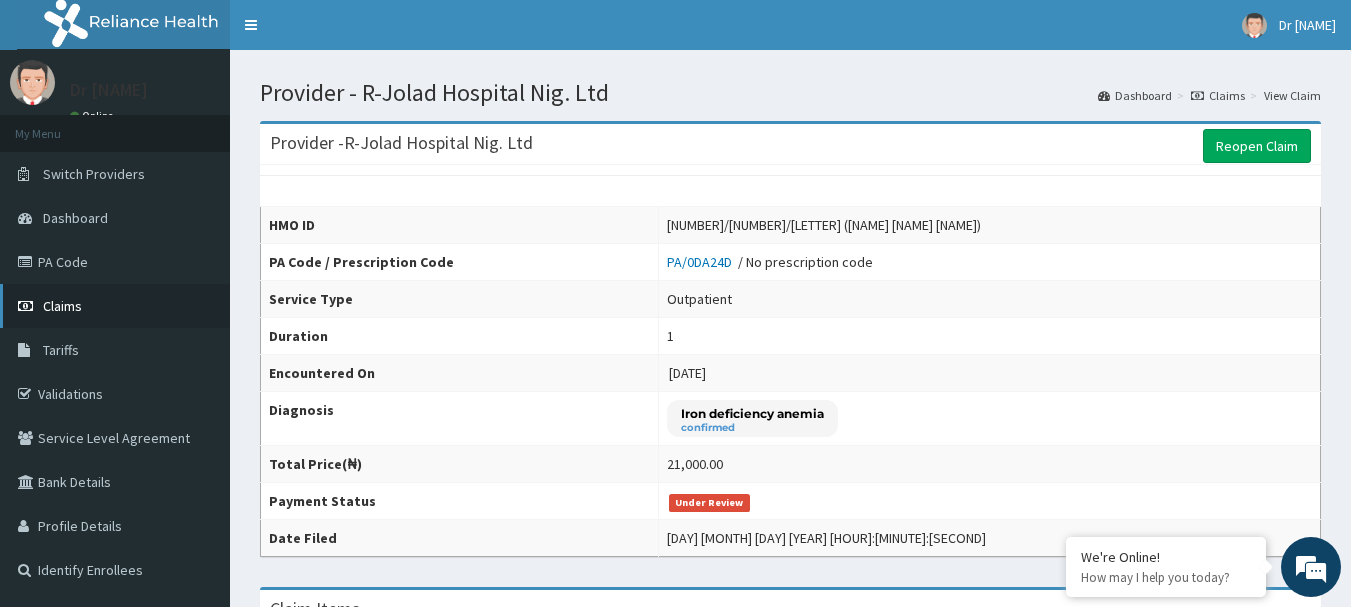 click on "Claims" at bounding box center [62, 306] 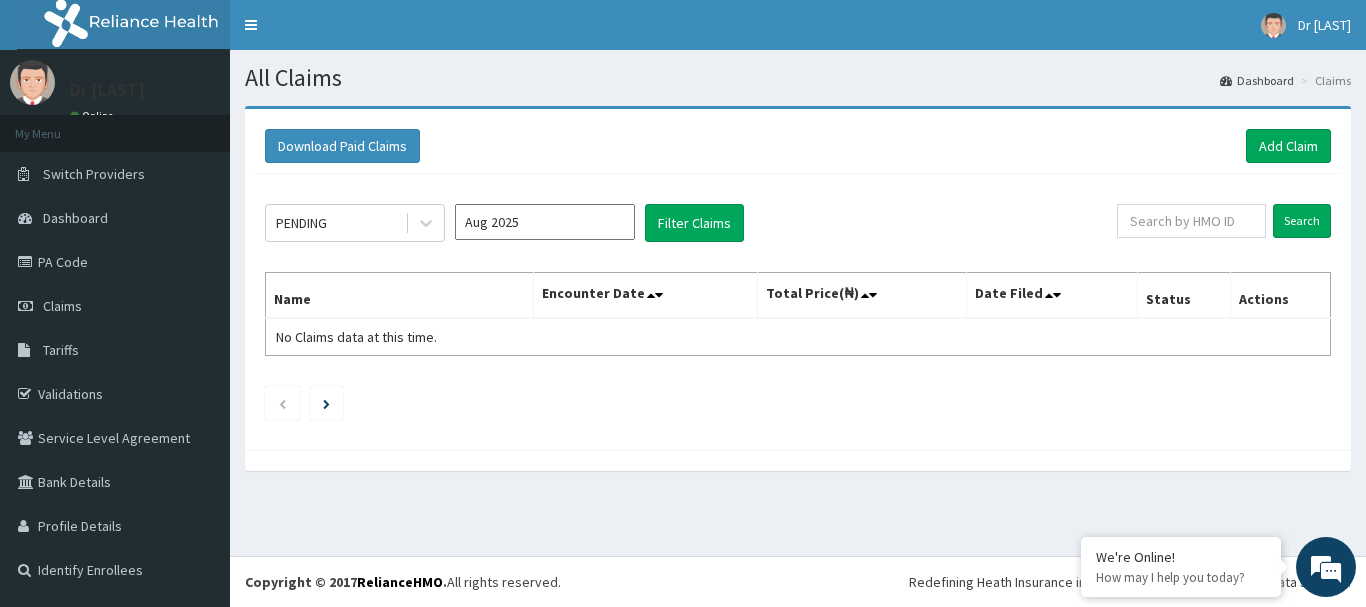 scroll, scrollTop: 0, scrollLeft: 0, axis: both 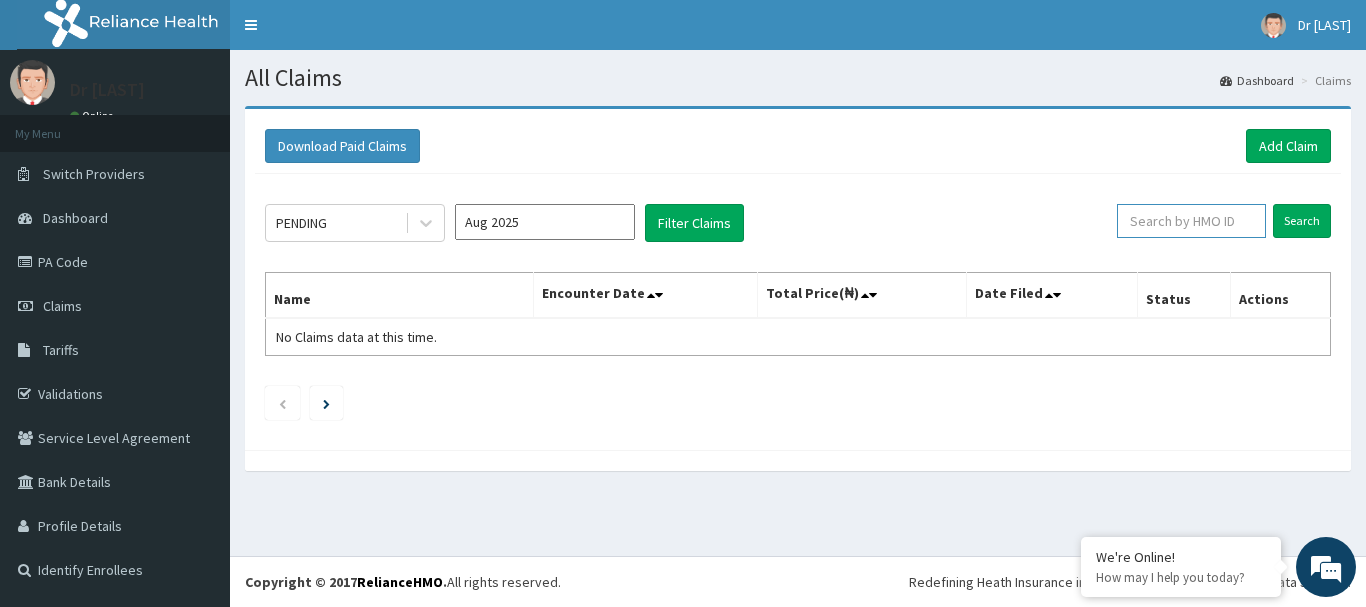 click at bounding box center [1191, 221] 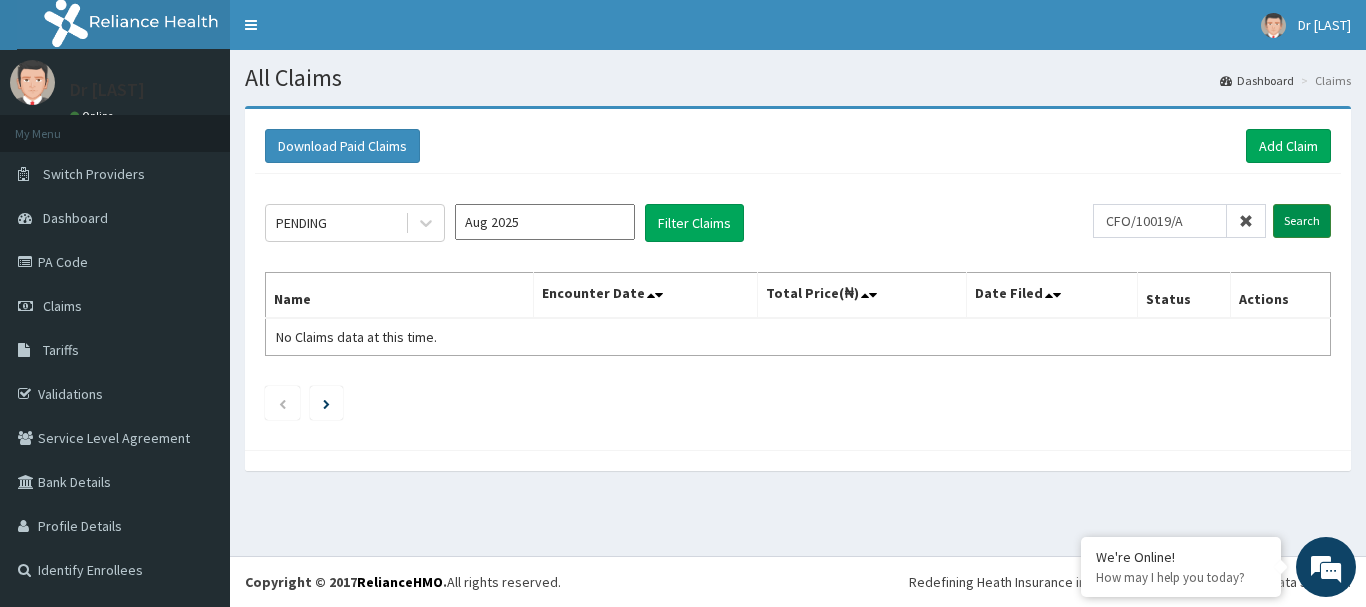 click on "Search" at bounding box center (1302, 221) 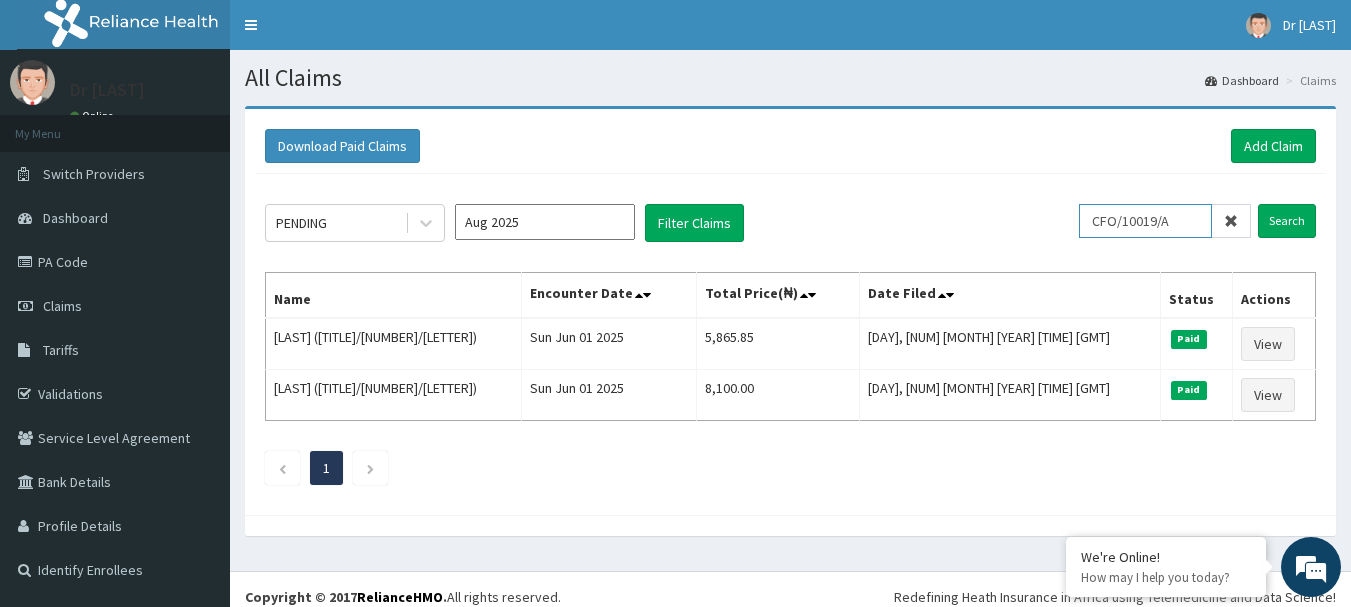click on "CFO/10019/A" at bounding box center (1145, 221) 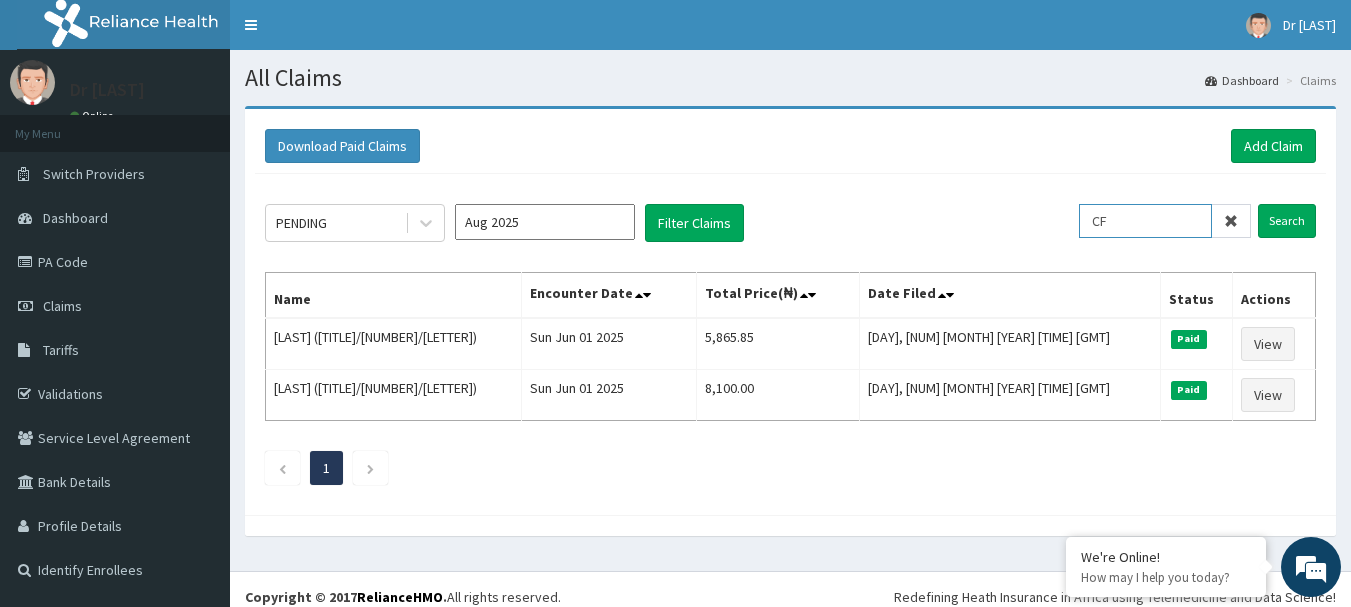 type on "C" 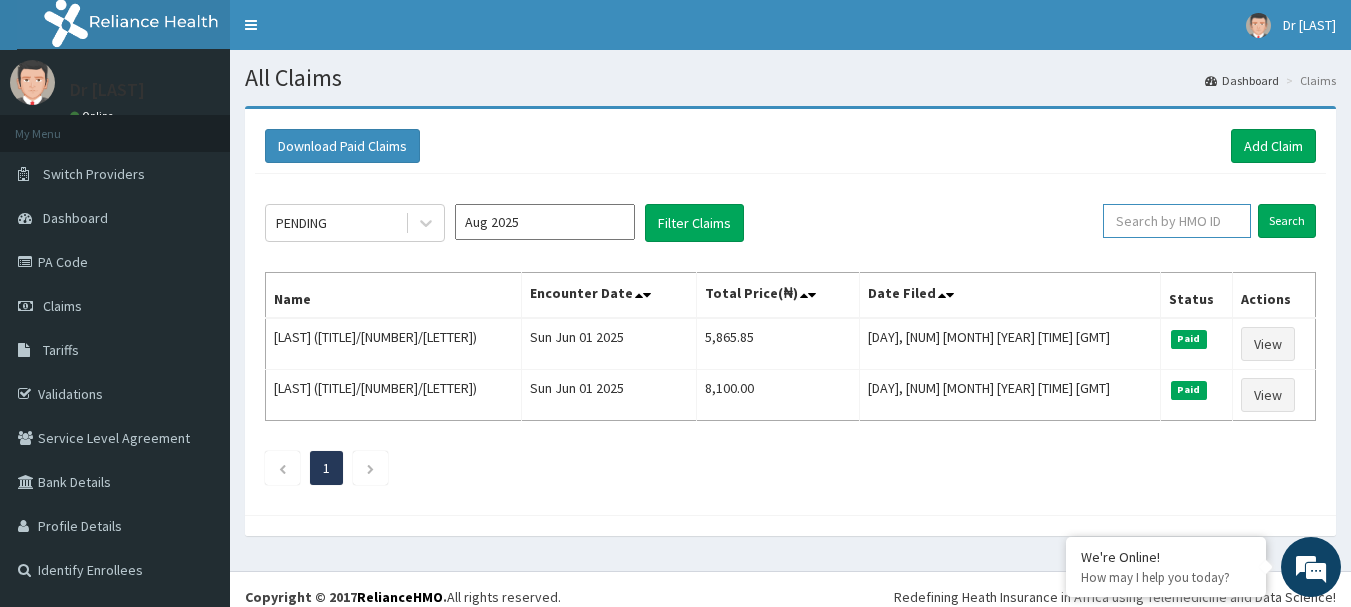click at bounding box center [1177, 221] 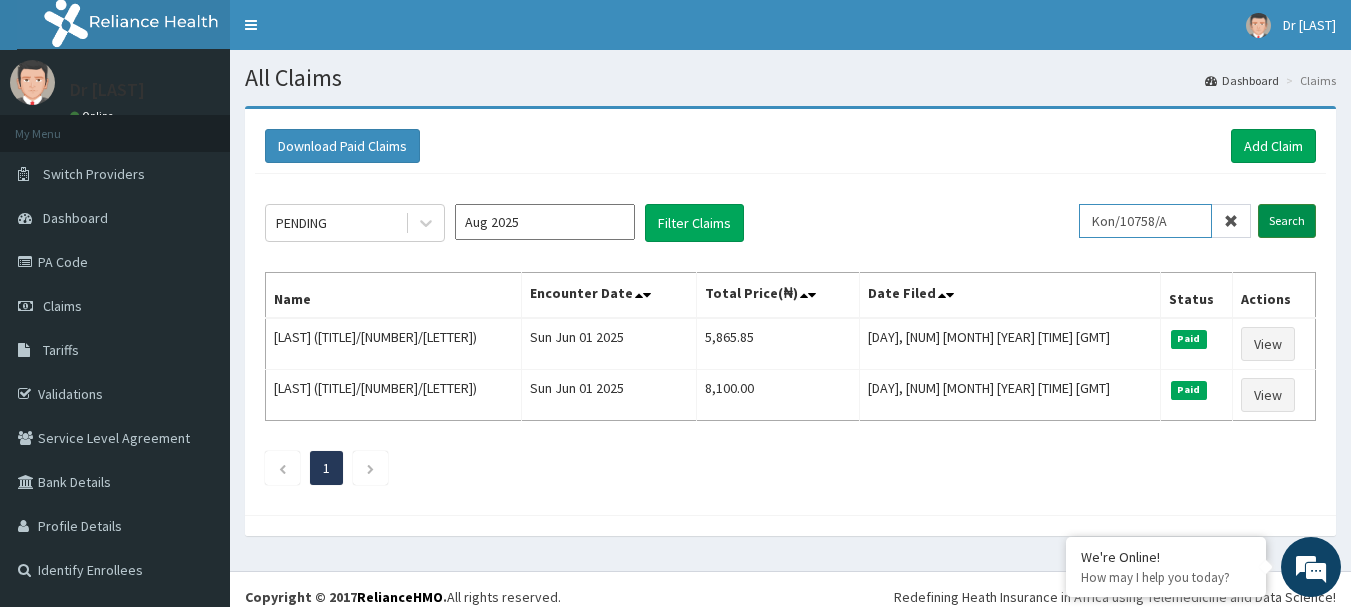 type on "Kon/10758/A" 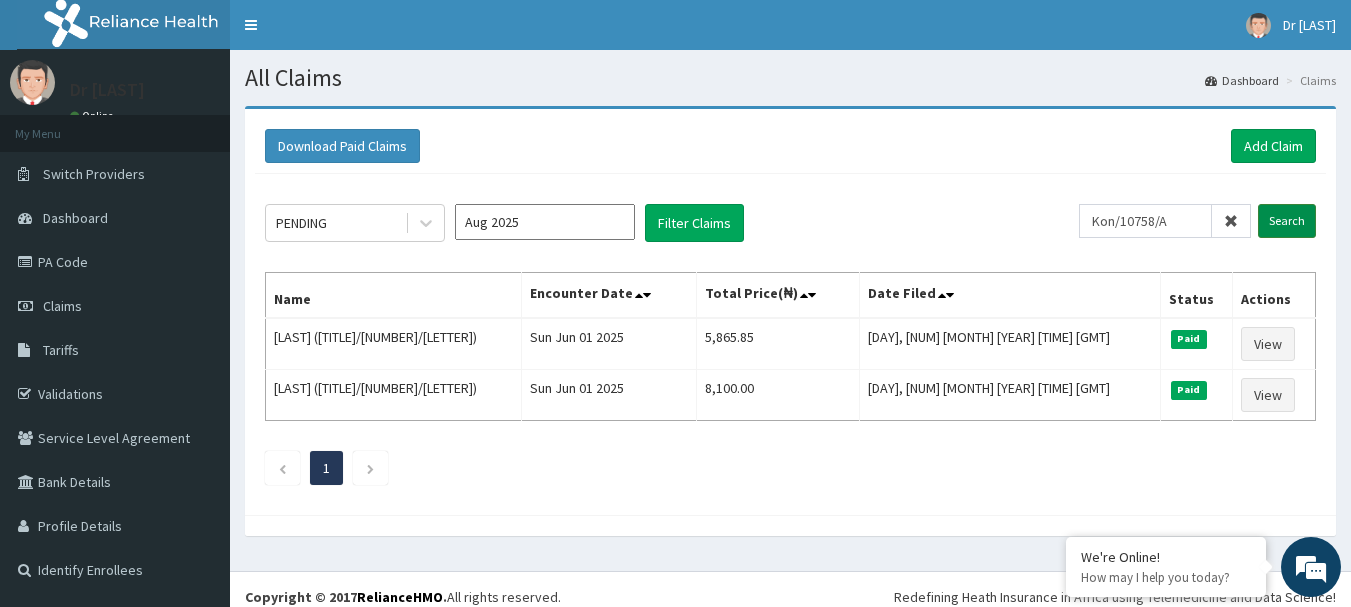 click on "Search" at bounding box center [1287, 221] 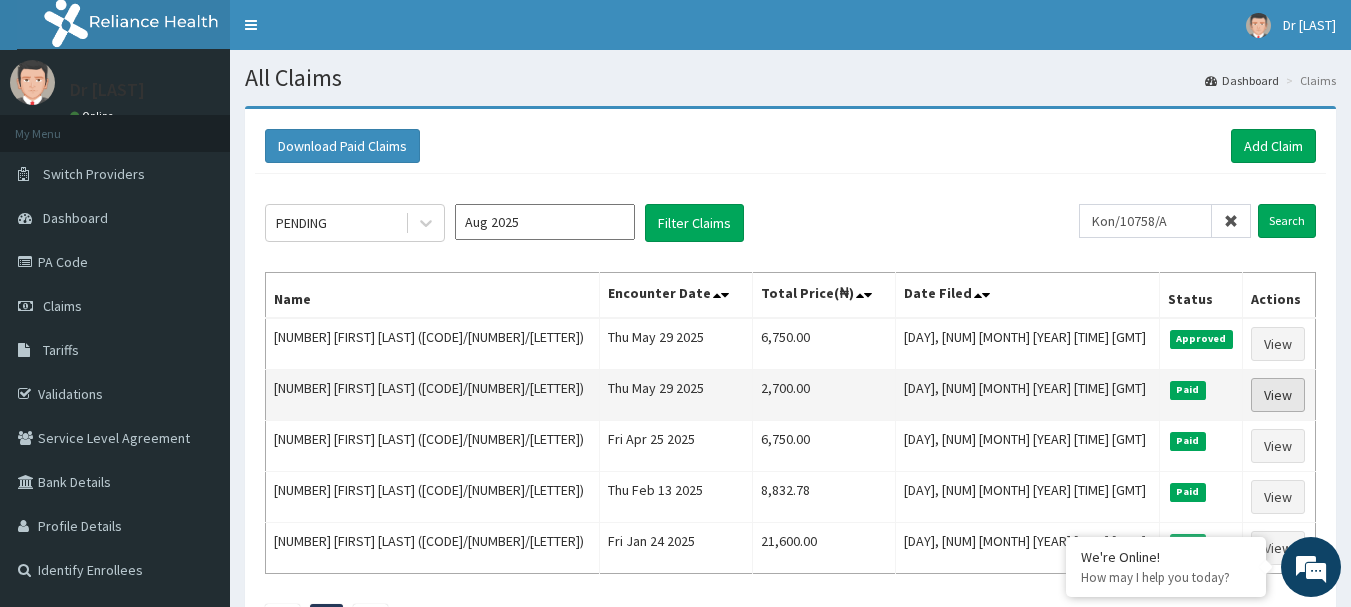 click on "View" at bounding box center [1278, 395] 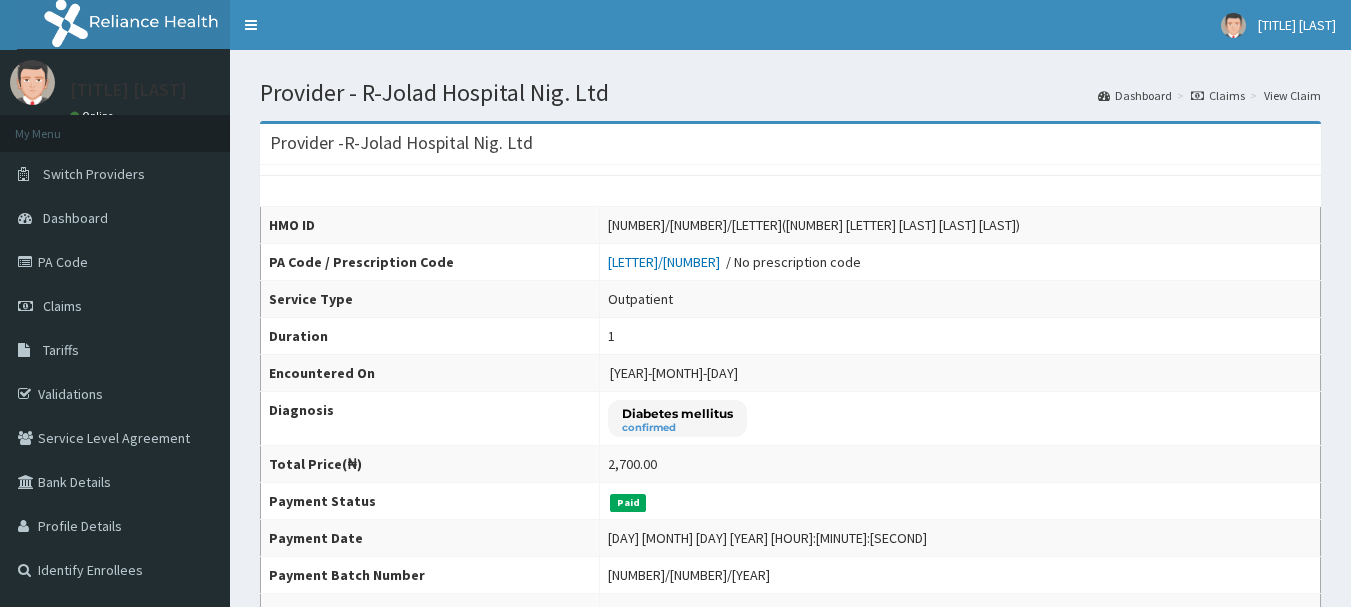 scroll, scrollTop: 0, scrollLeft: 0, axis: both 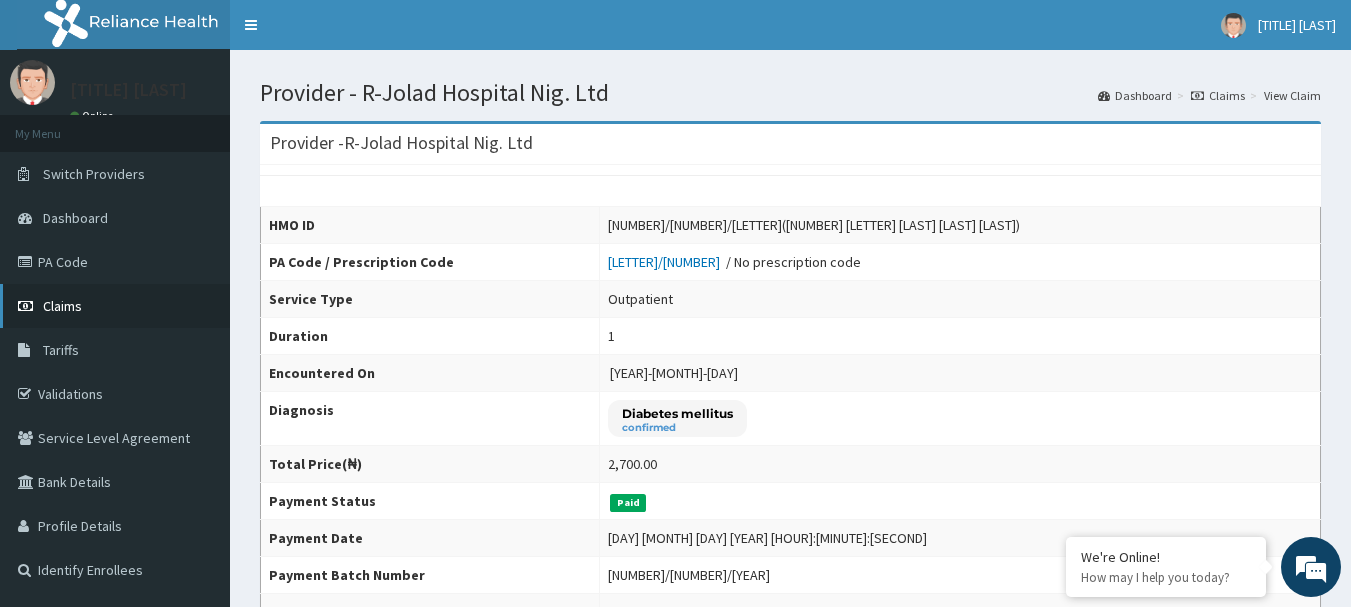 click on "Claims" at bounding box center (62, 306) 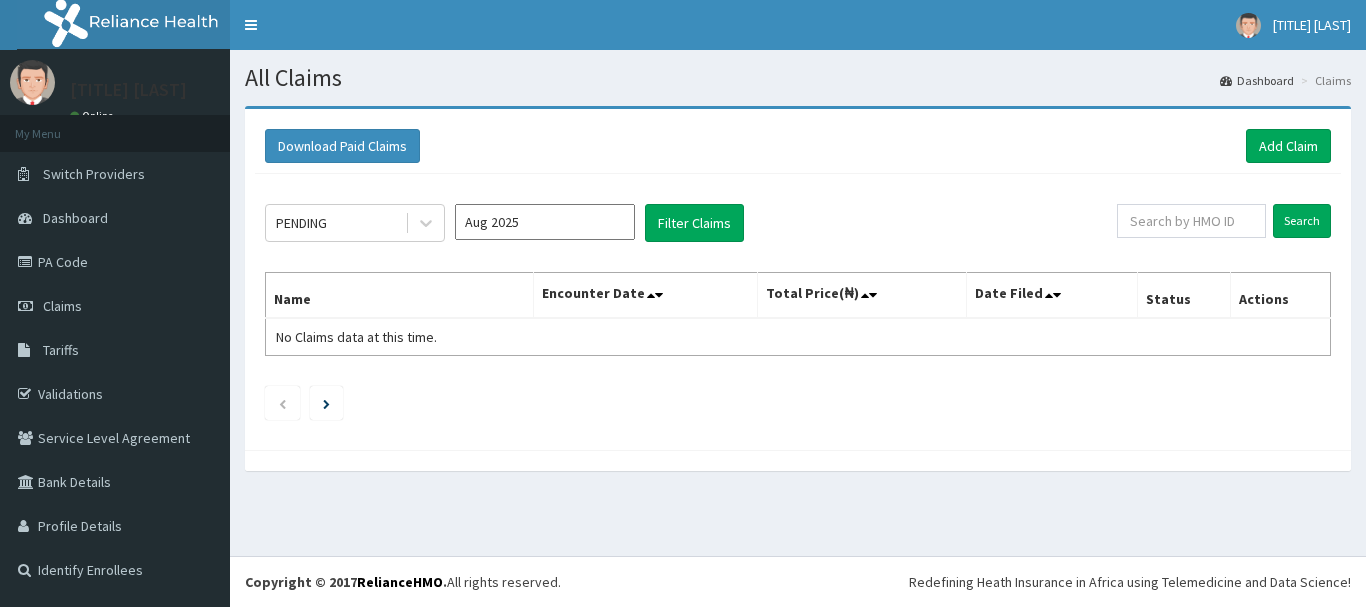 scroll, scrollTop: 0, scrollLeft: 0, axis: both 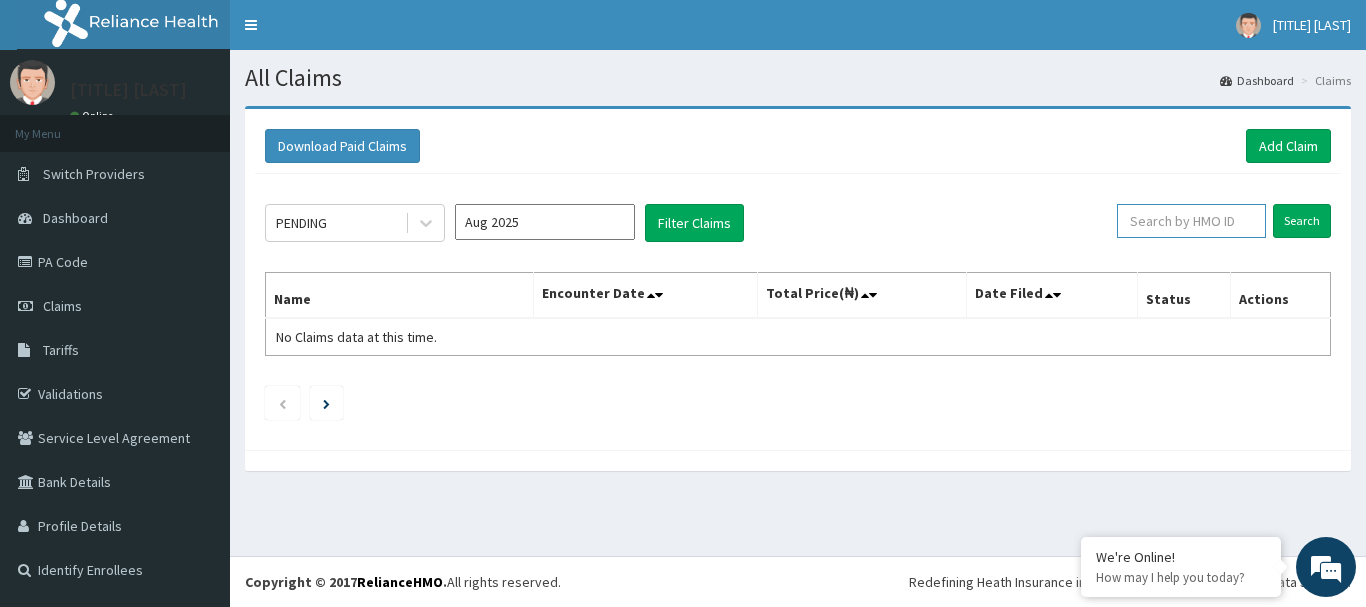 click at bounding box center (1191, 221) 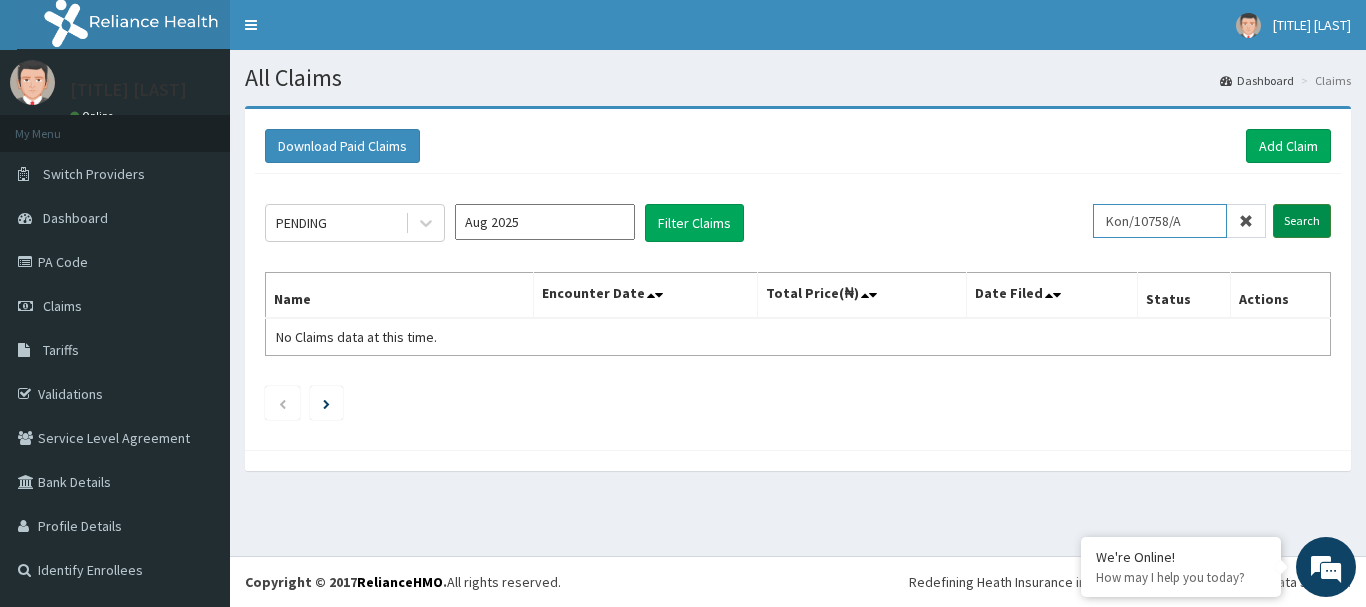 type on "Kon/10758/A" 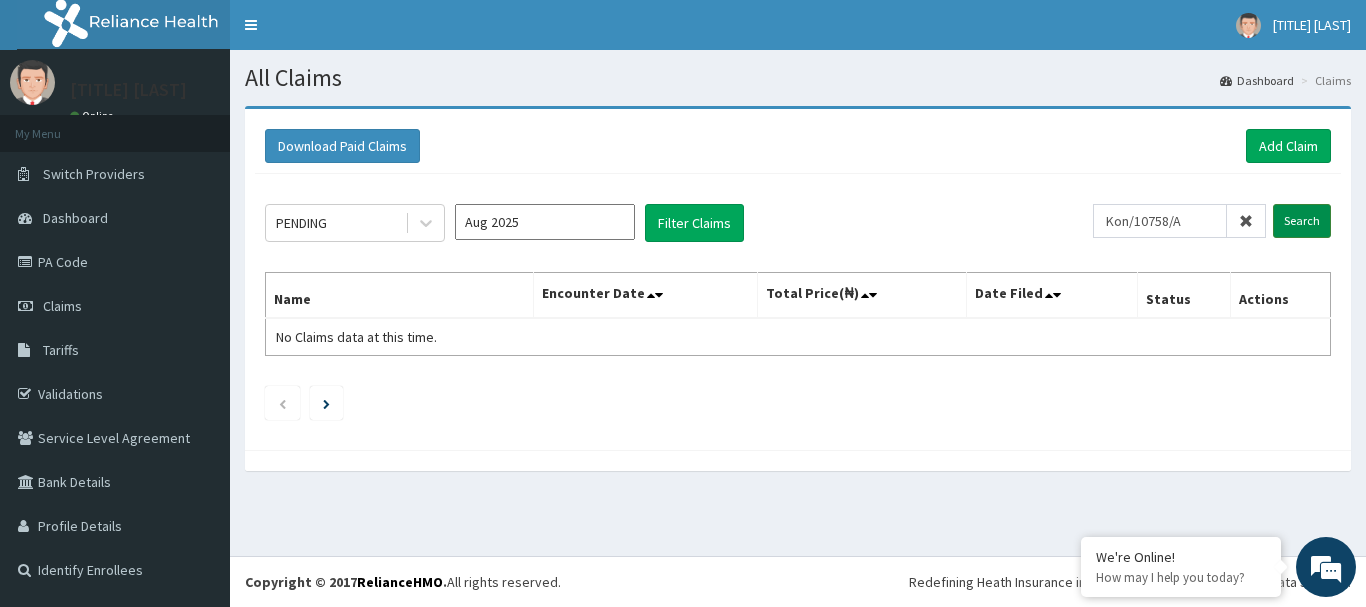 click on "Search" at bounding box center (1302, 221) 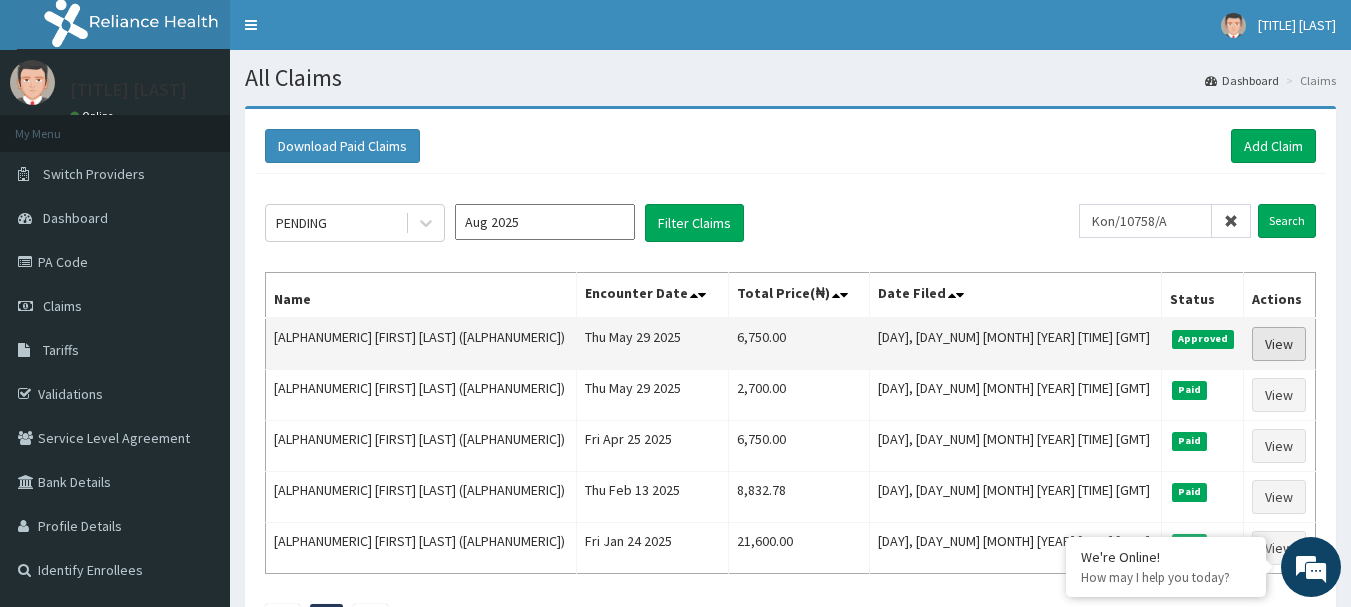click on "View" at bounding box center (1279, 344) 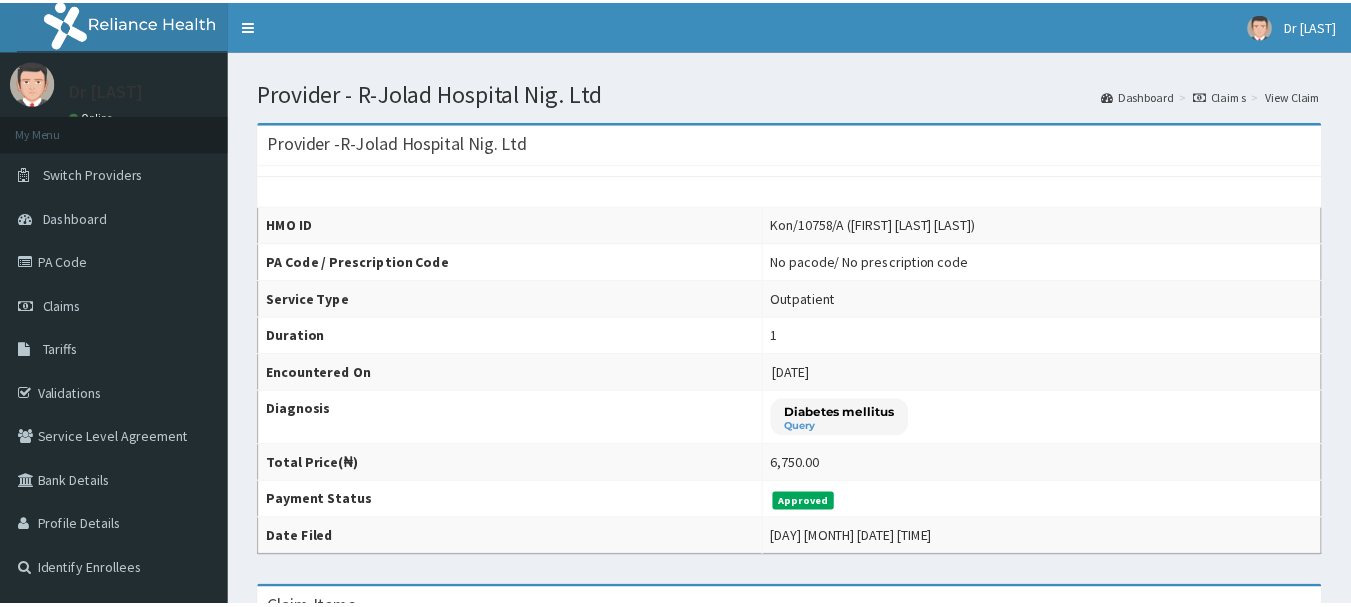 scroll, scrollTop: 0, scrollLeft: 0, axis: both 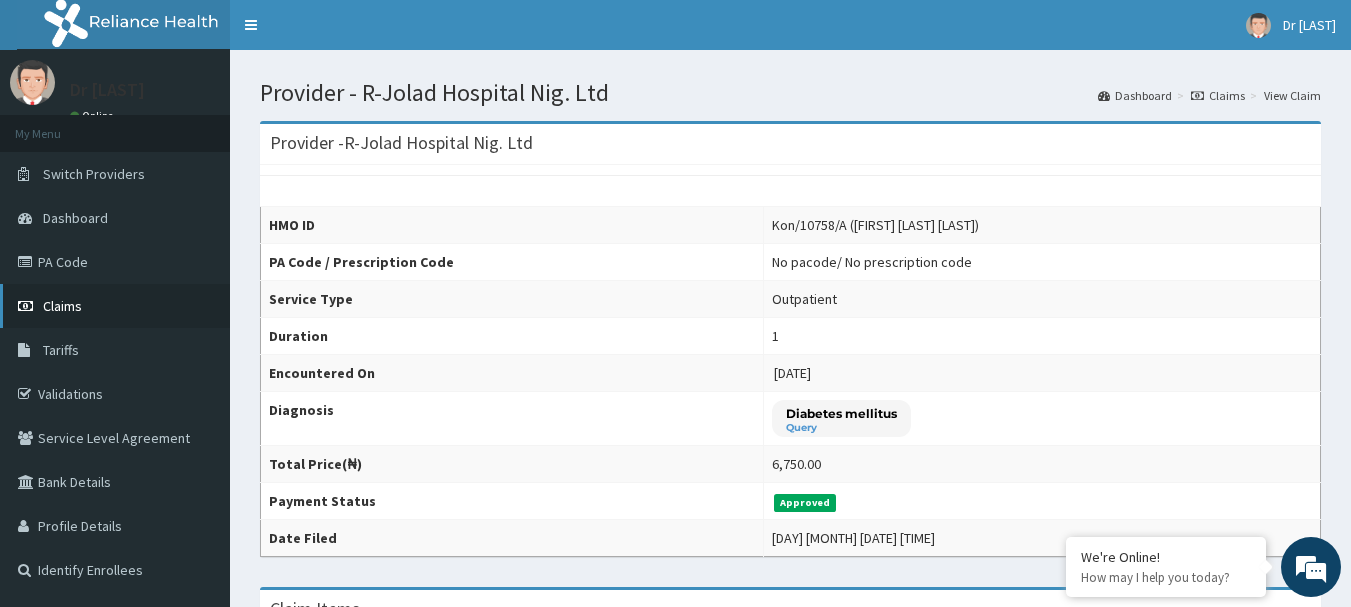 click on "Claims" at bounding box center [62, 306] 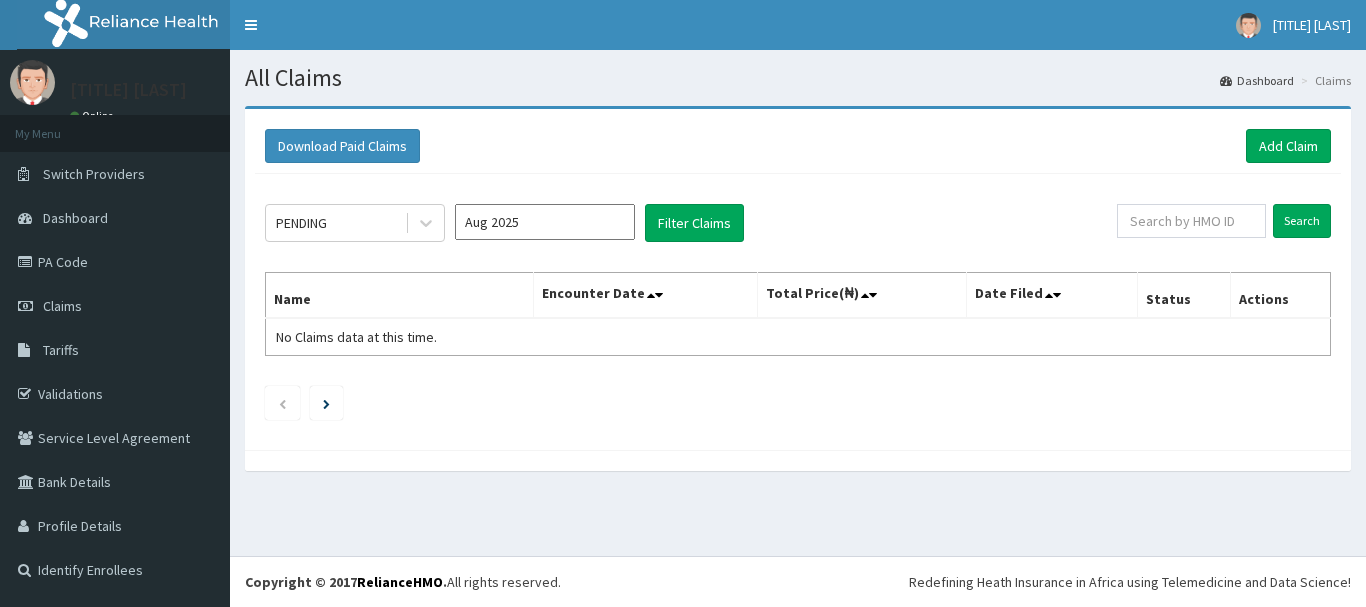 scroll, scrollTop: 0, scrollLeft: 0, axis: both 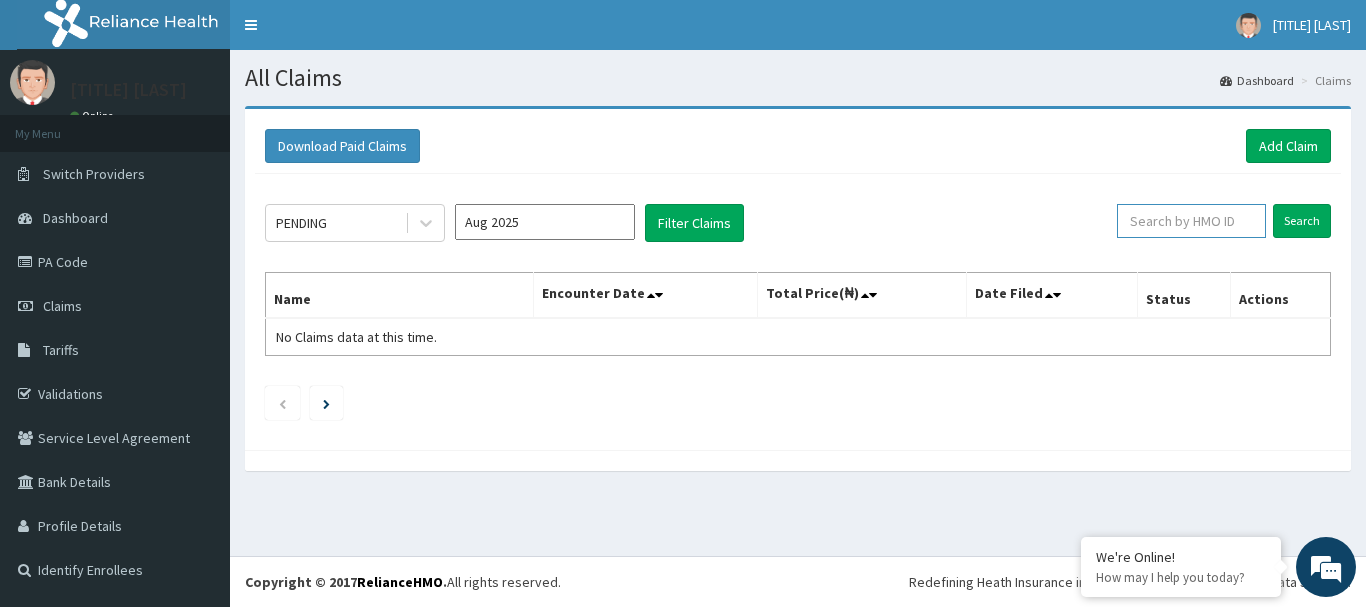 click at bounding box center [1191, 221] 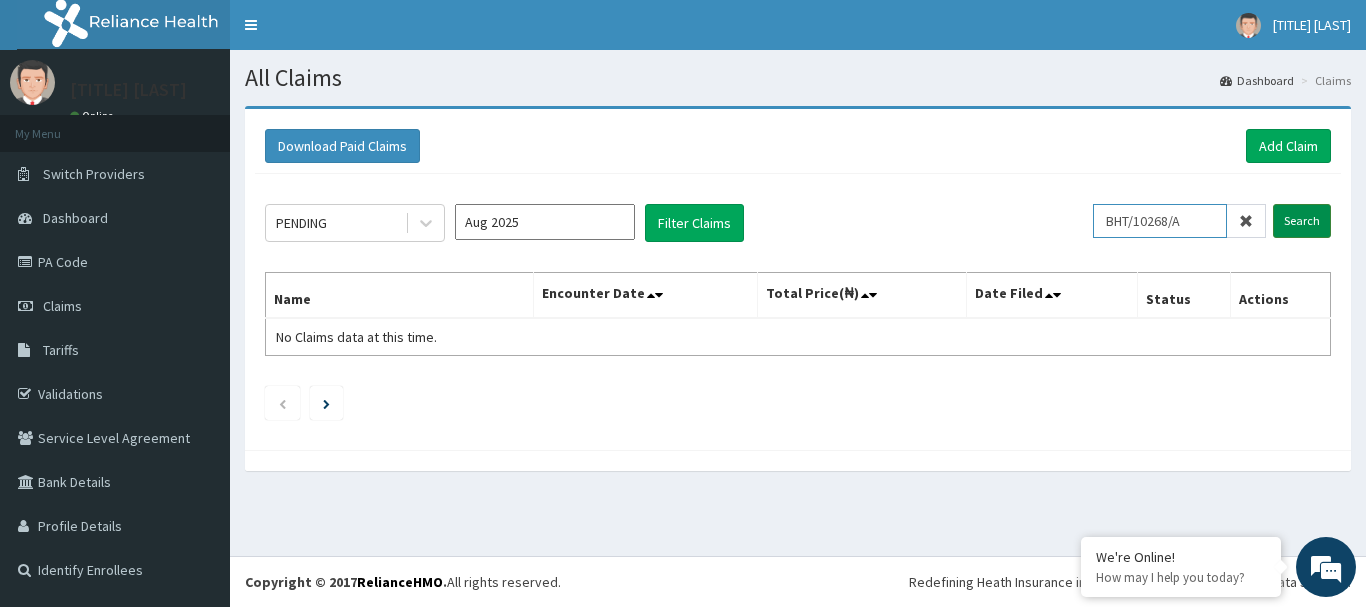 type on "BHT/10268/A" 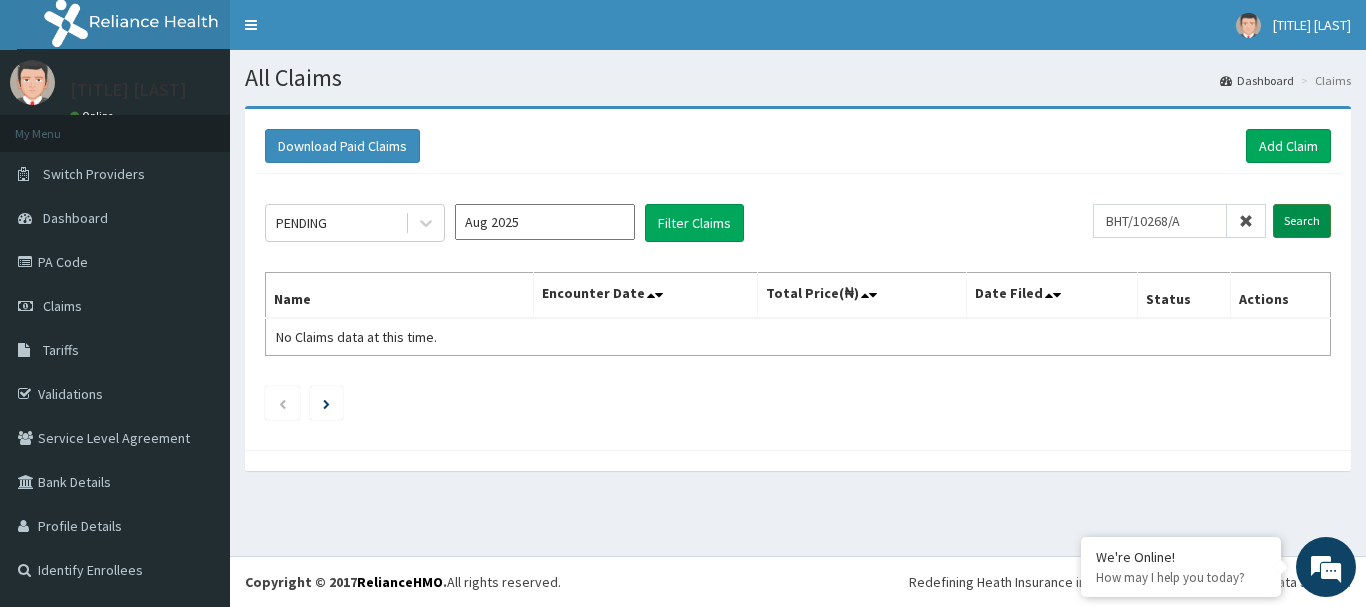 click on "Search" at bounding box center (1302, 221) 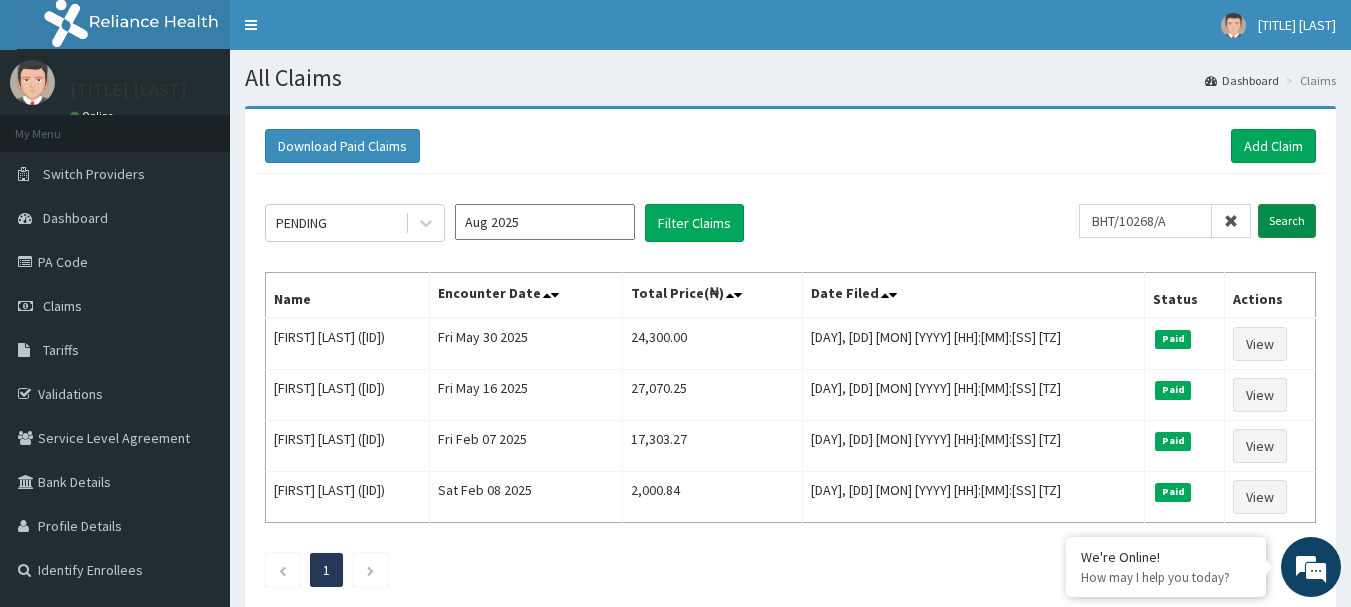 scroll, scrollTop: 0, scrollLeft: 0, axis: both 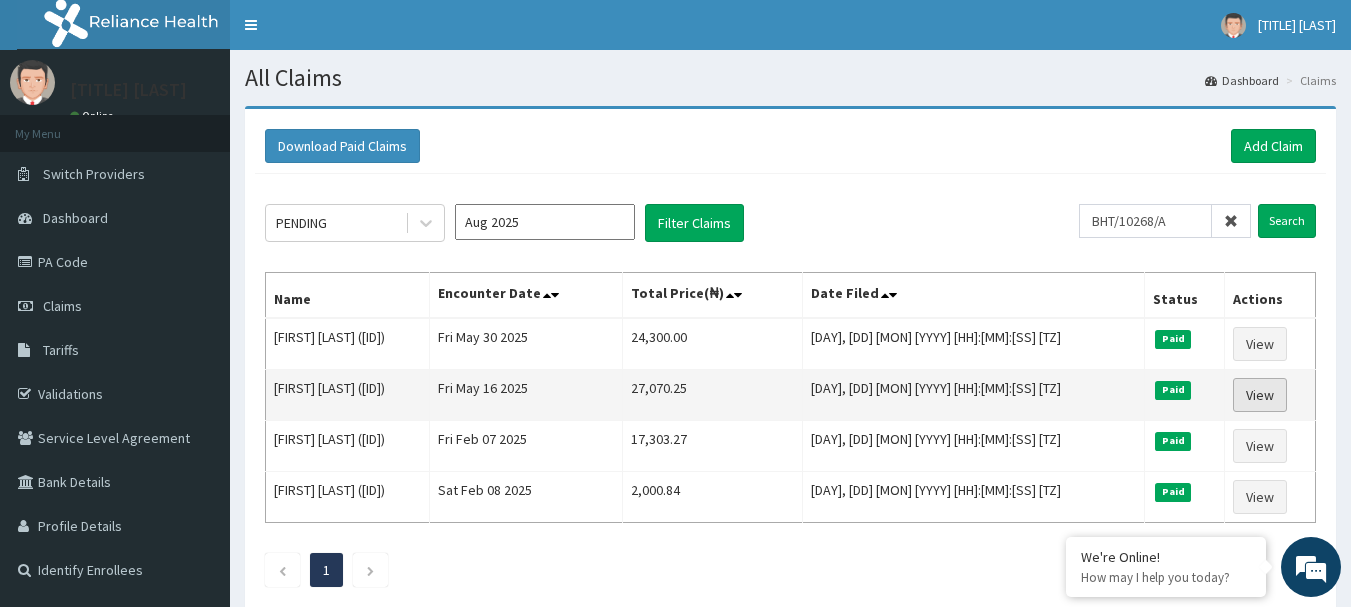 click on "View" at bounding box center (1260, 395) 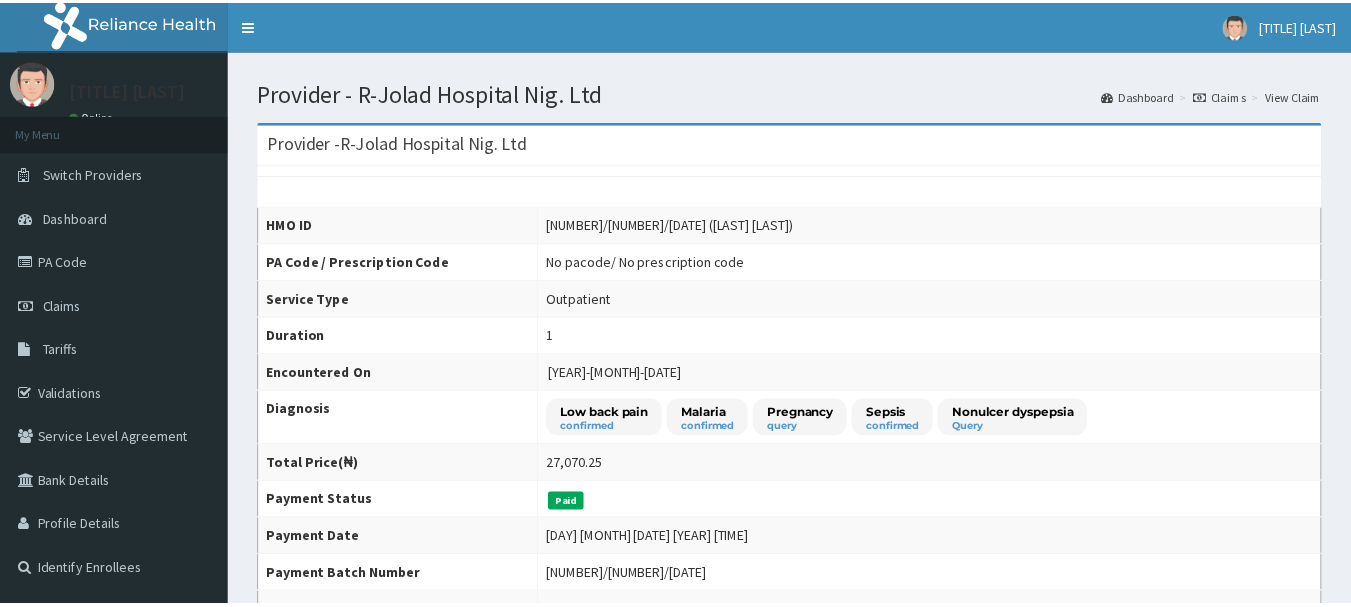 scroll, scrollTop: 0, scrollLeft: 0, axis: both 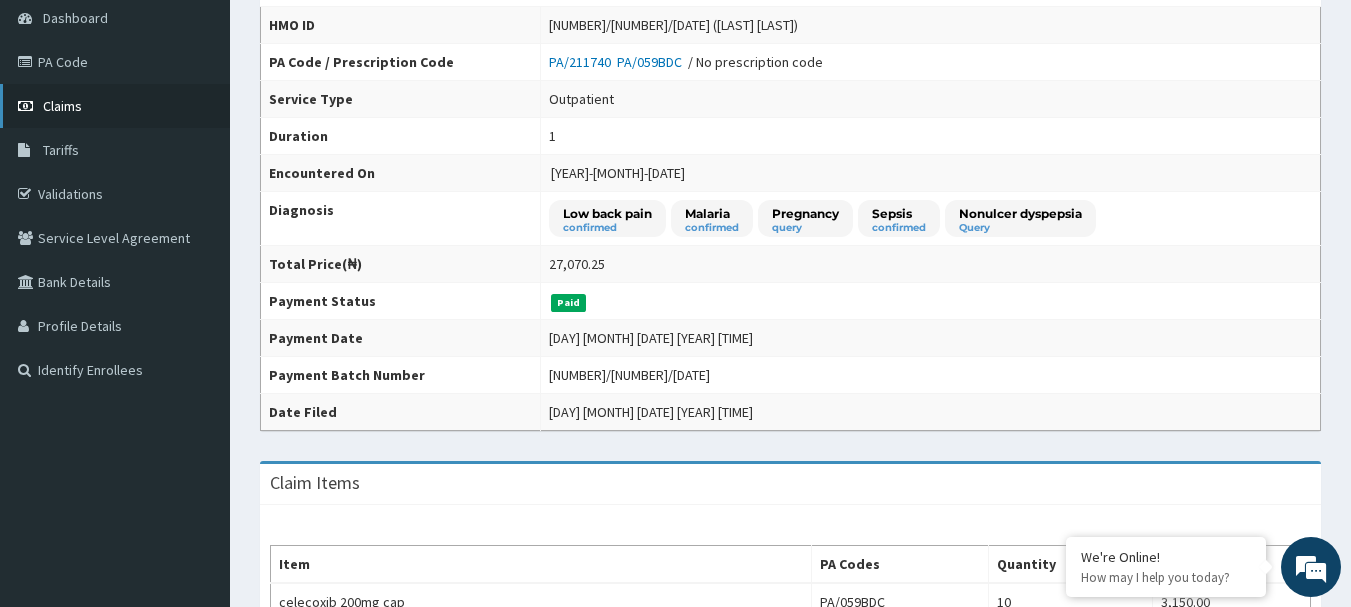 click on "Claims" at bounding box center [62, 106] 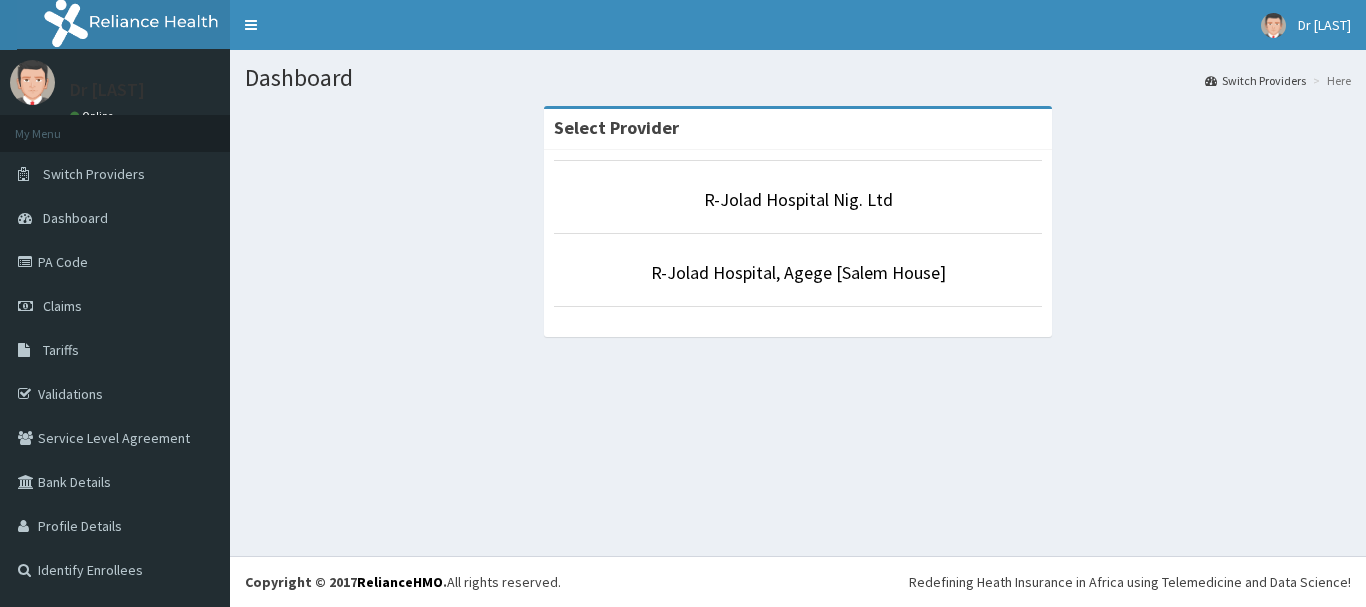 scroll, scrollTop: 0, scrollLeft: 0, axis: both 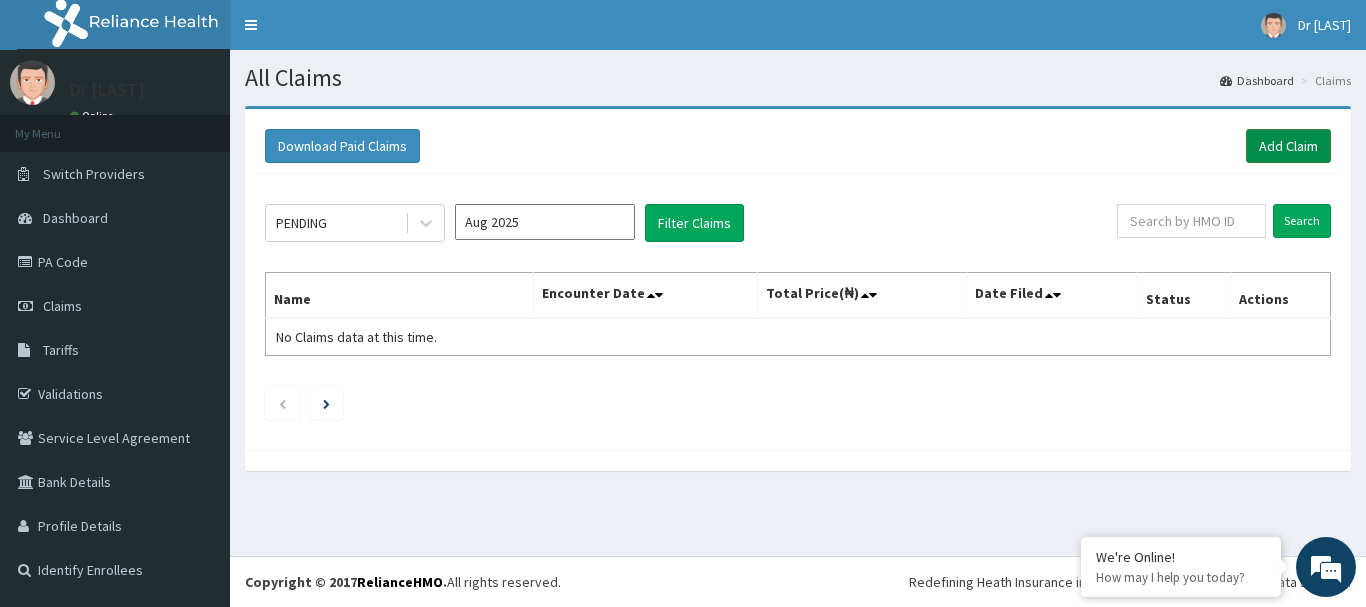 click on "Add Claim" at bounding box center [1288, 146] 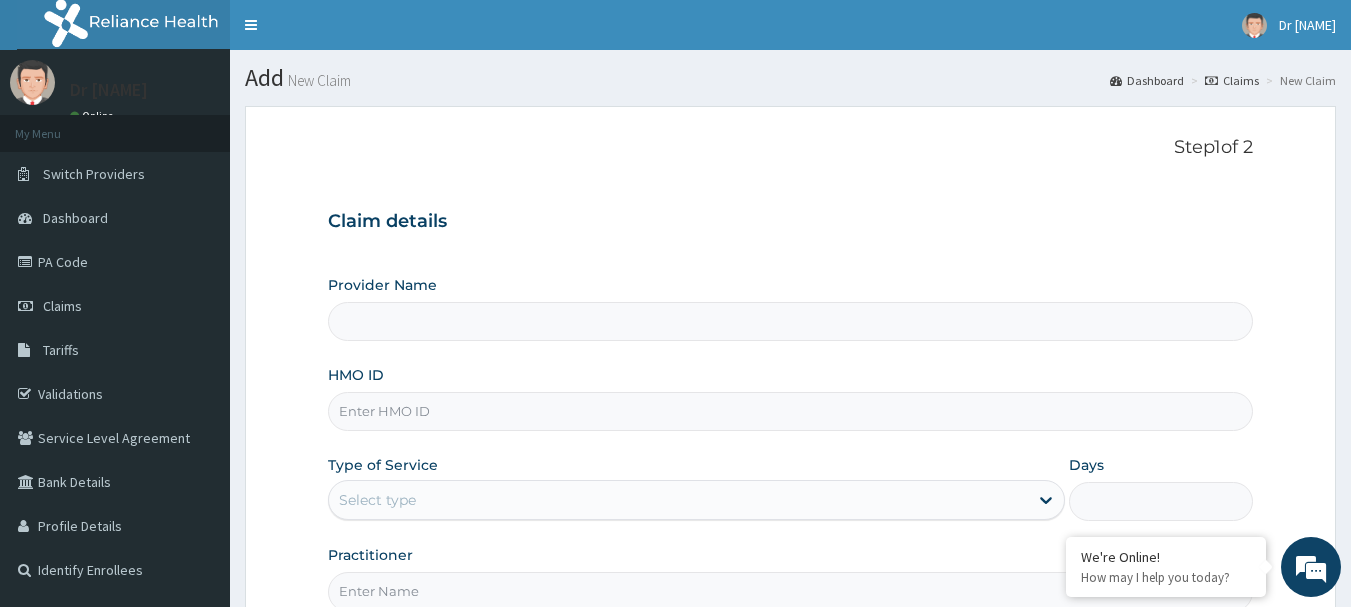 scroll, scrollTop: 0, scrollLeft: 0, axis: both 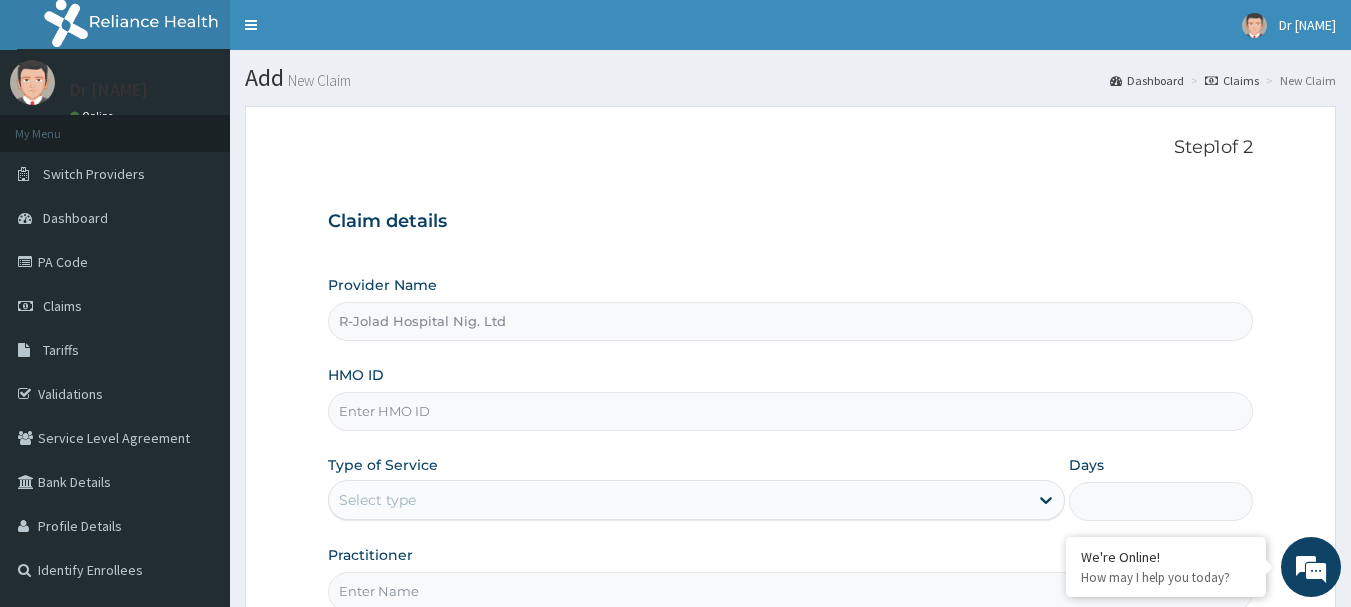 click on "HMO ID" at bounding box center (791, 411) 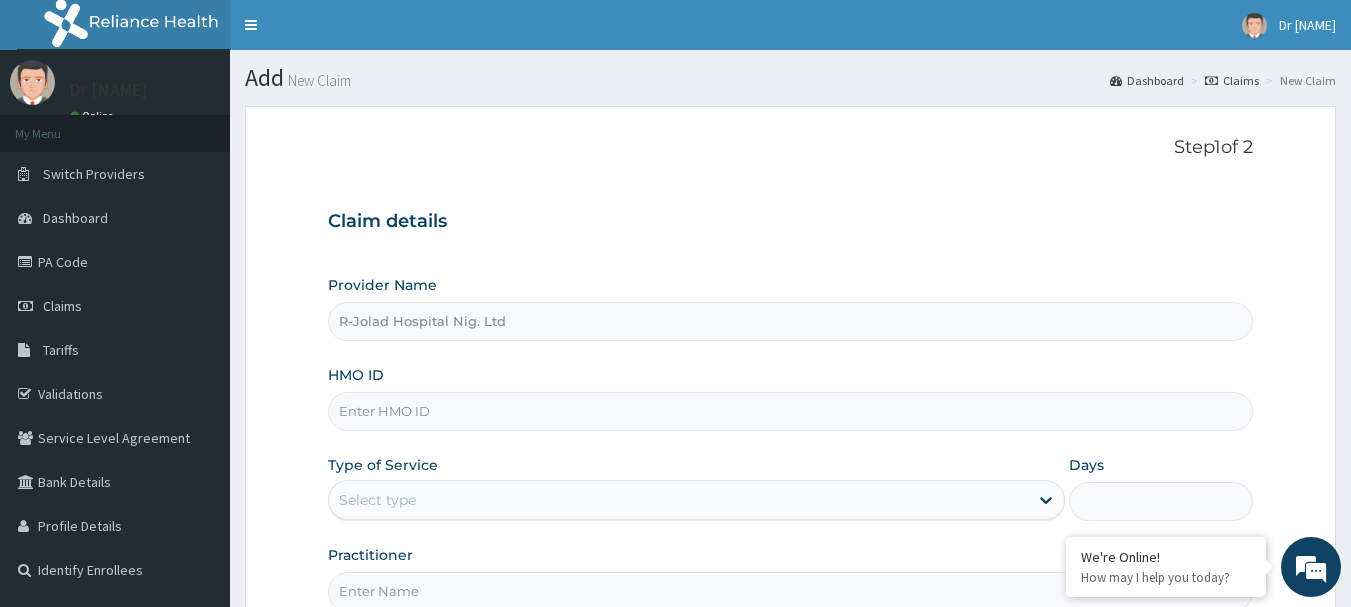 paste on "BHT/10268/A" 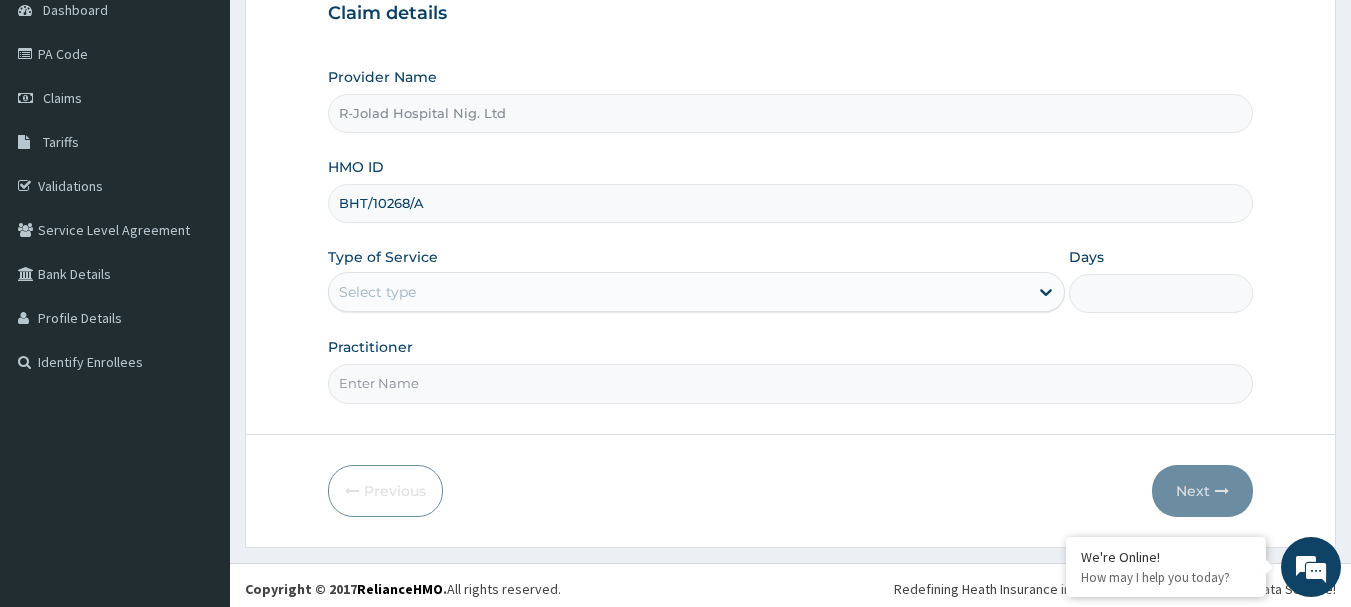 scroll, scrollTop: 215, scrollLeft: 0, axis: vertical 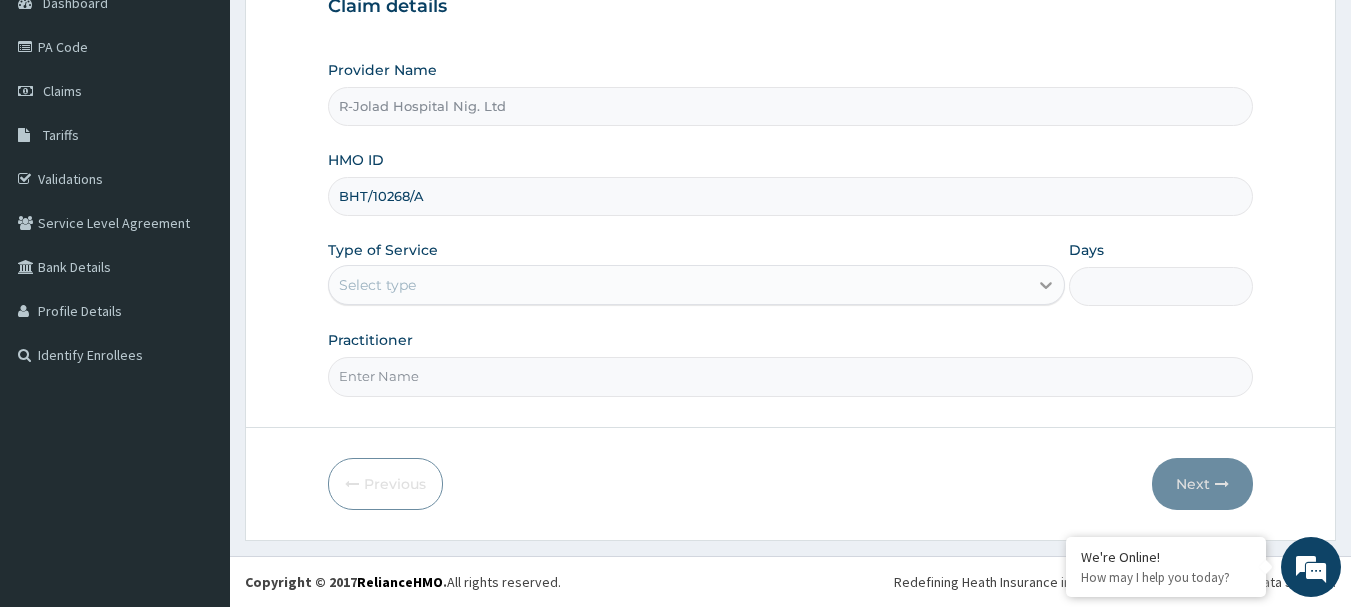 type on "BHT/10268/A" 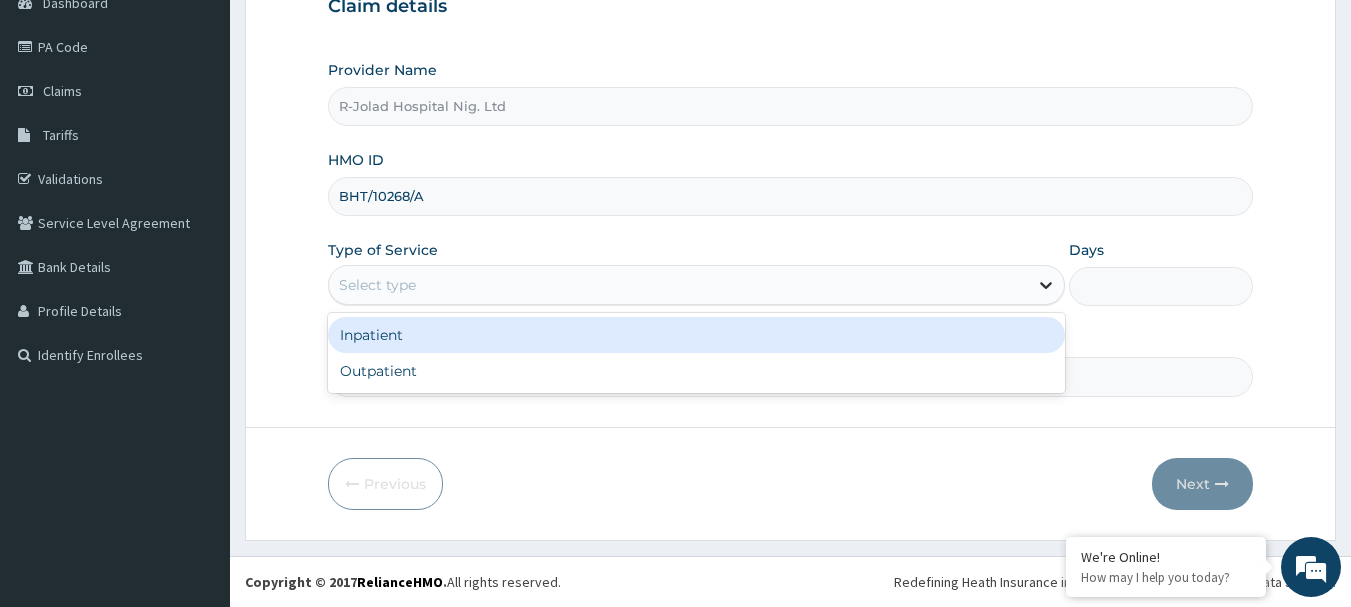 click 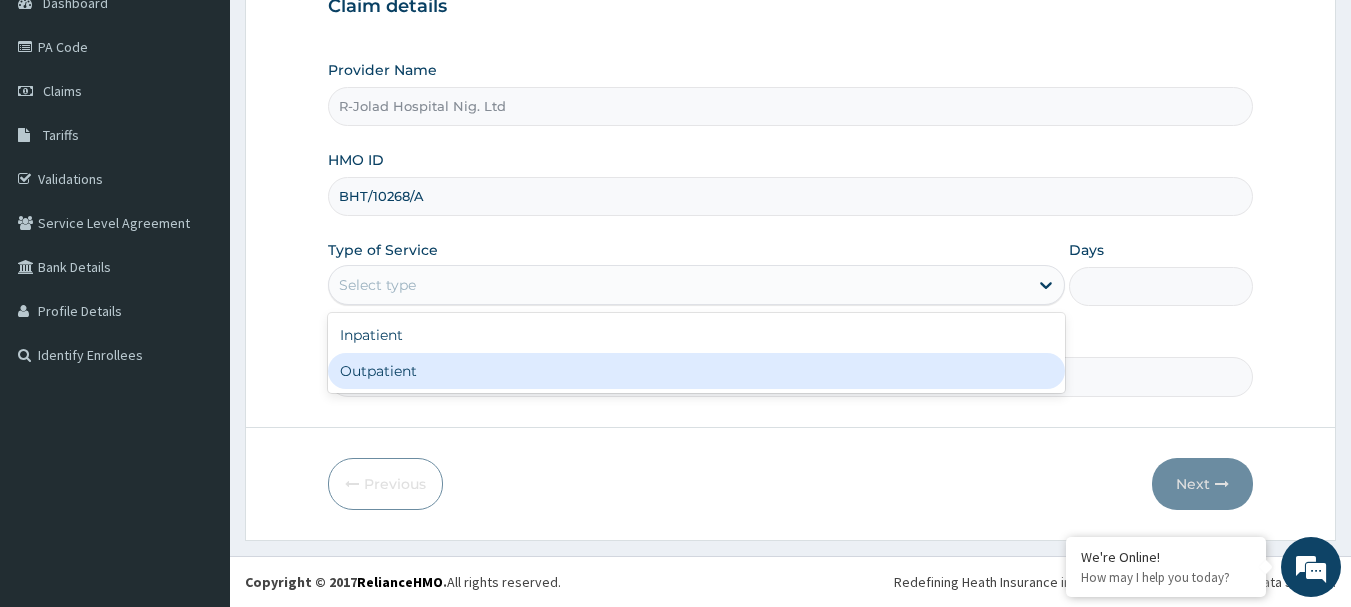 click on "Outpatient" at bounding box center [696, 371] 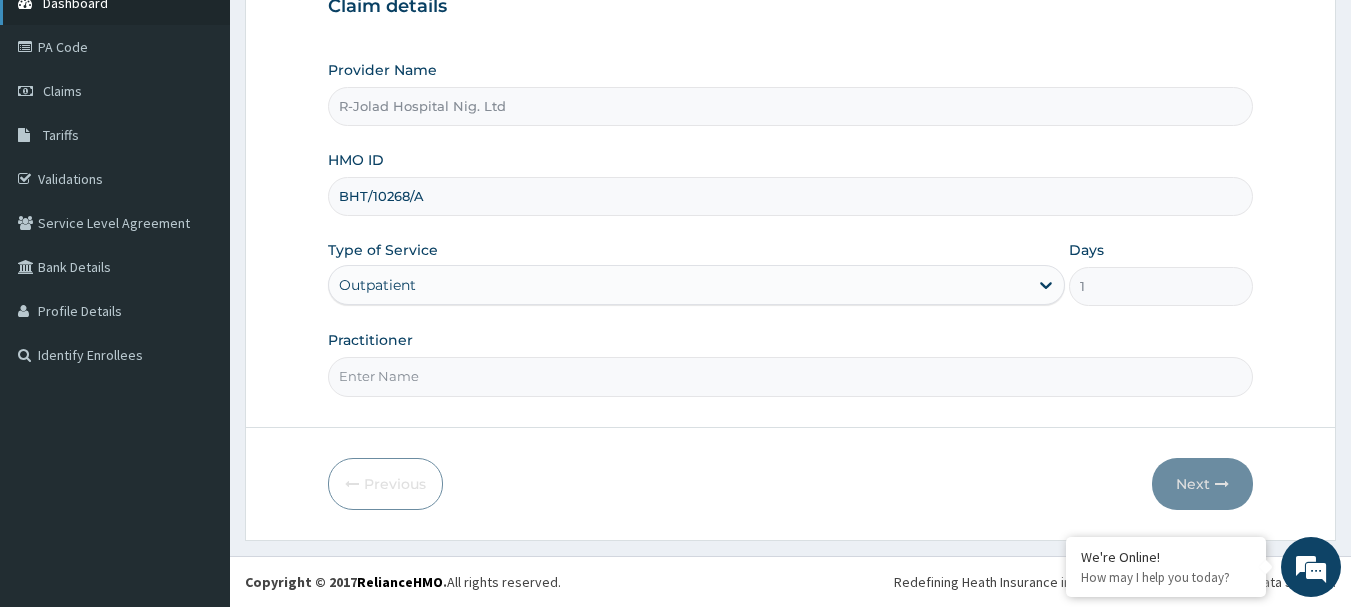 scroll, scrollTop: 0, scrollLeft: 0, axis: both 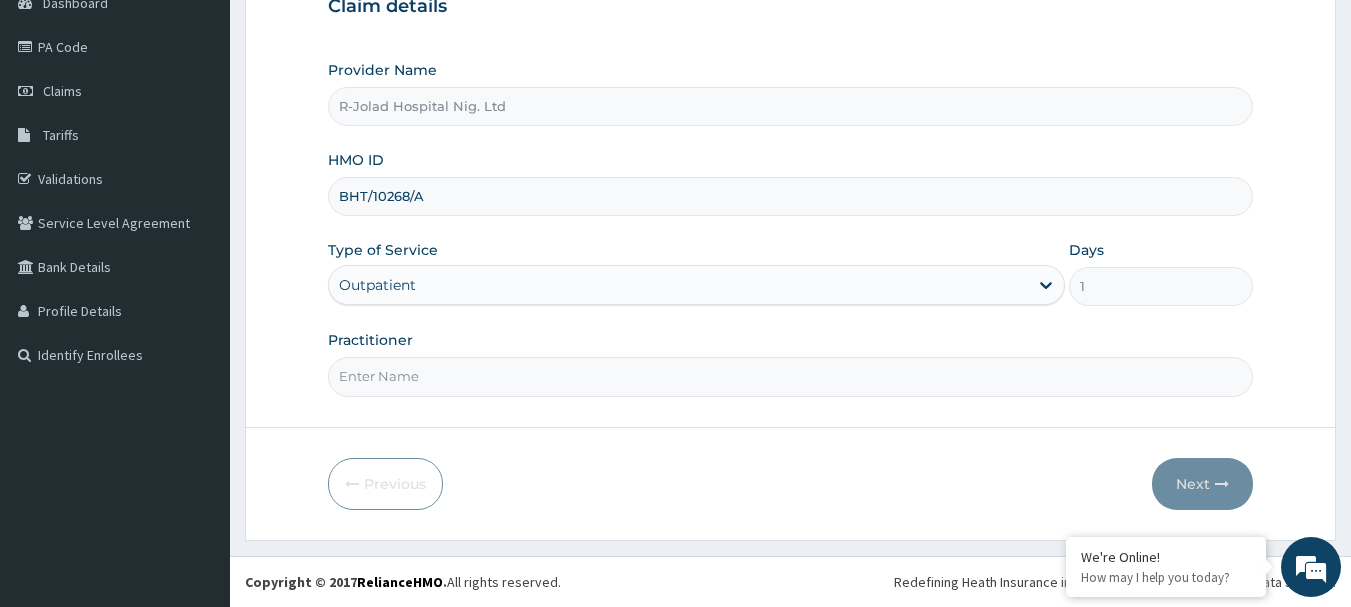 click on "Practitioner" at bounding box center (791, 376) 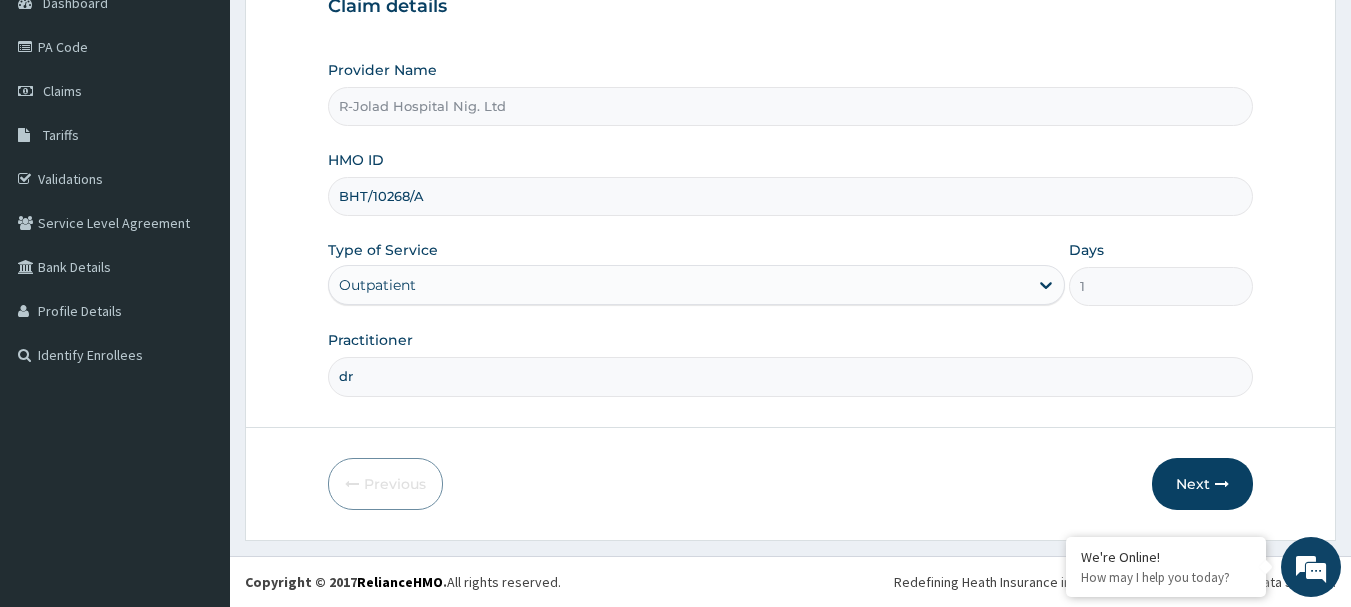 paste on "Hayyatudeen Sani" 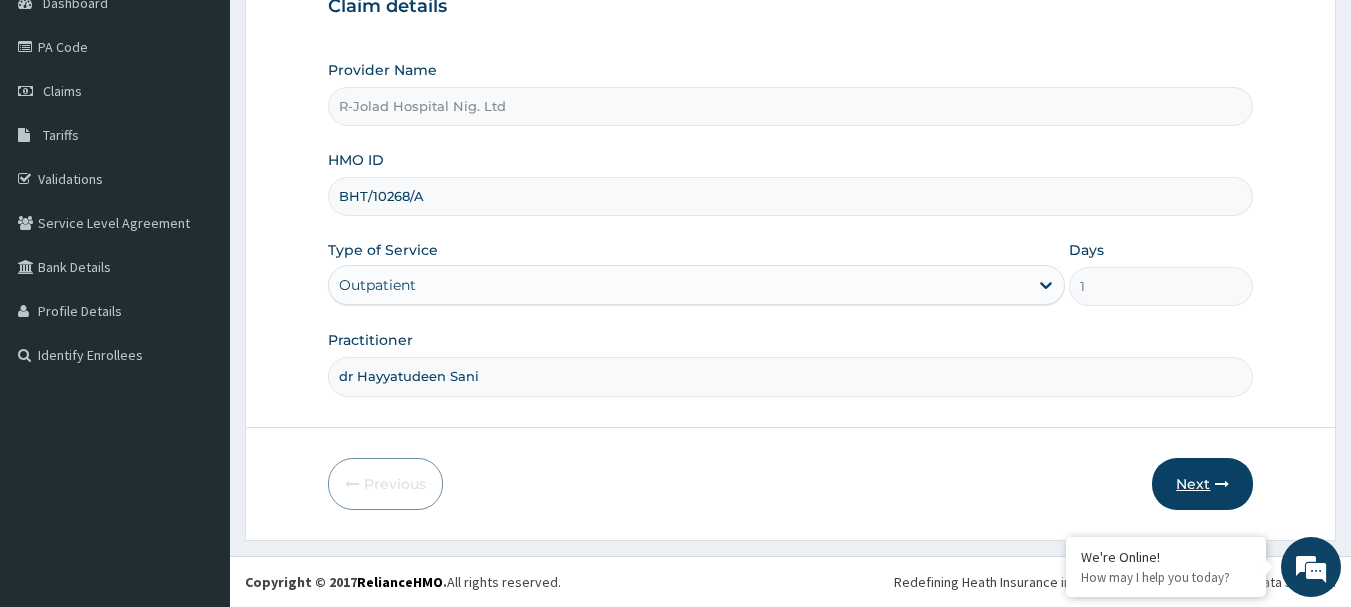 type on "dr Hayyatudeen Sani" 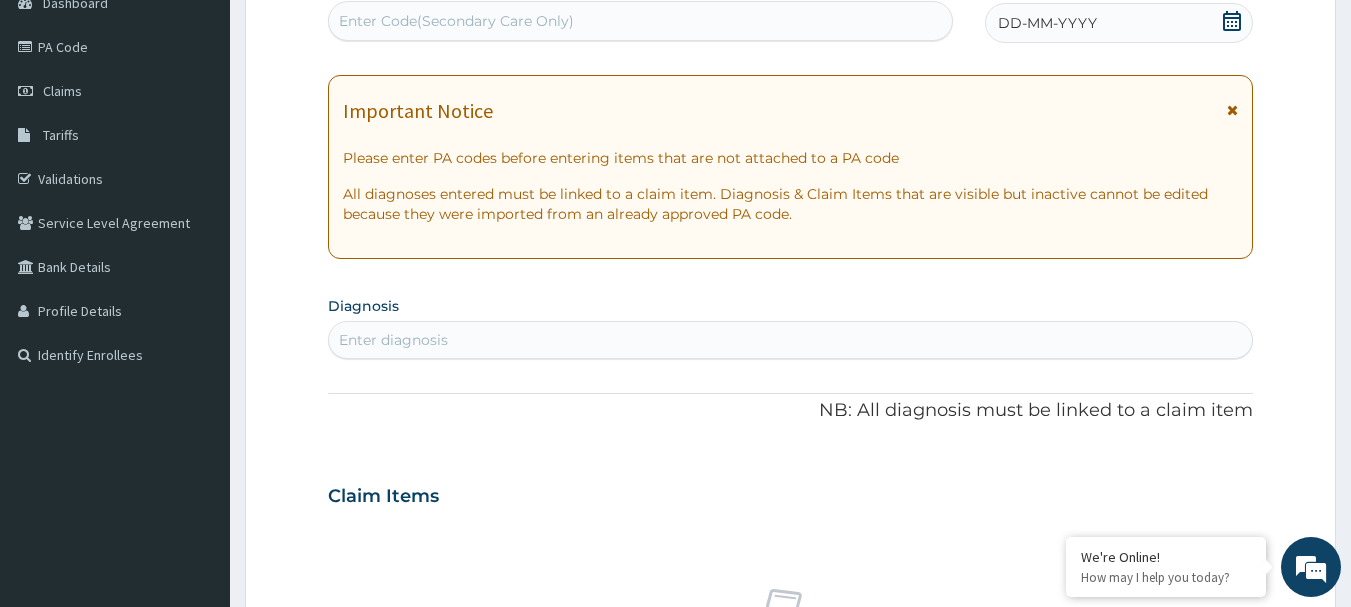 click 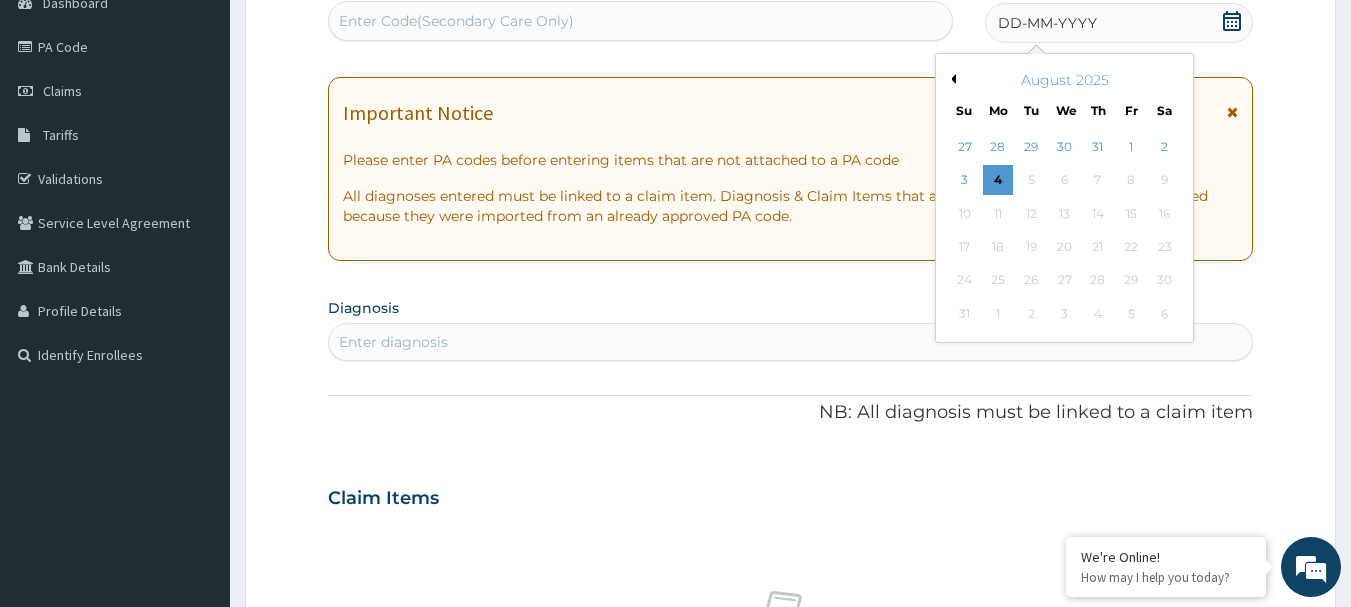 click on "Previous Month" at bounding box center [951, 79] 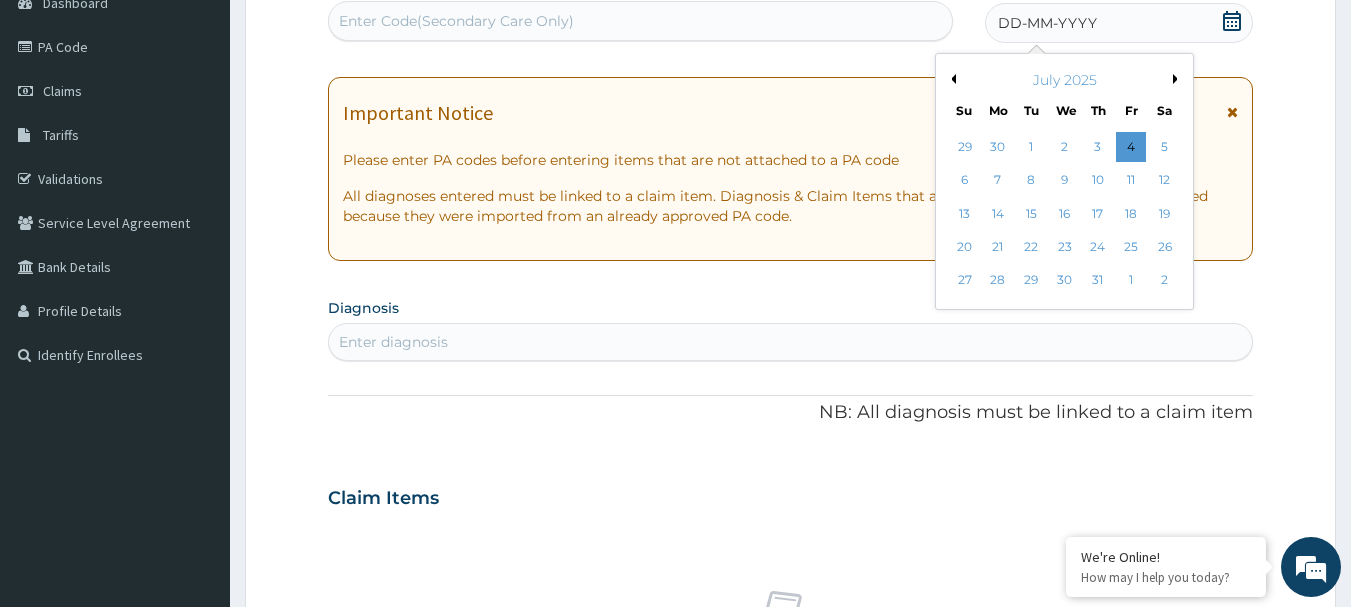 click on "Previous Month" at bounding box center (951, 79) 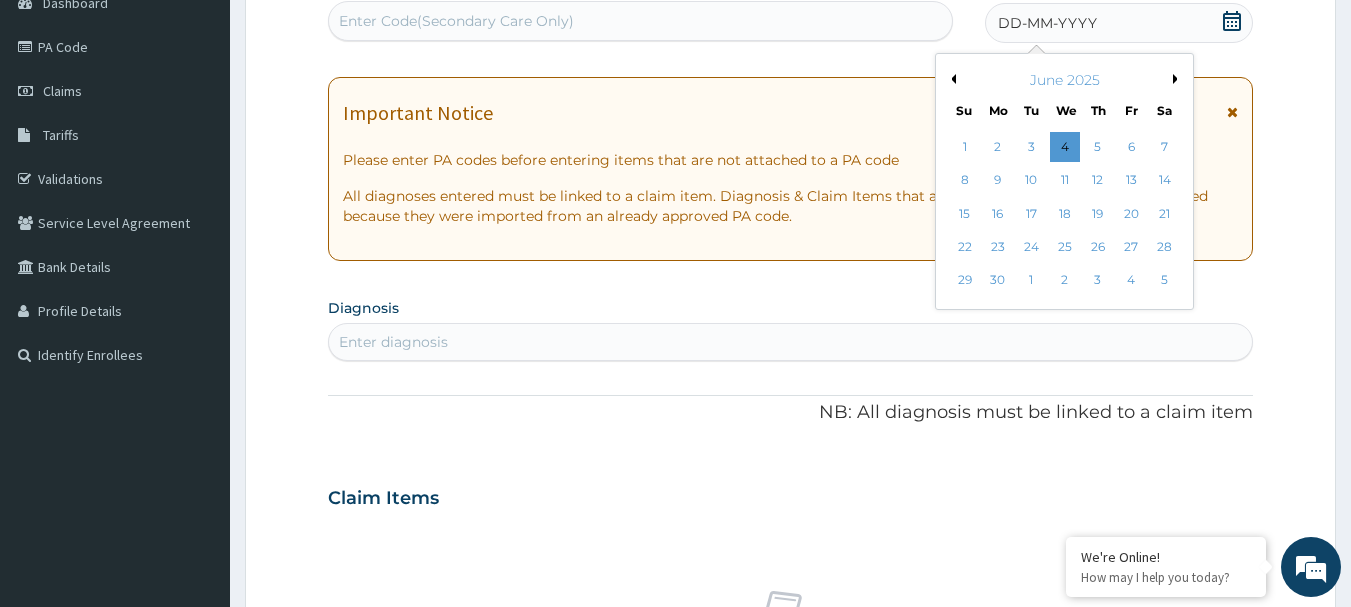 click on "Previous Month" at bounding box center (951, 79) 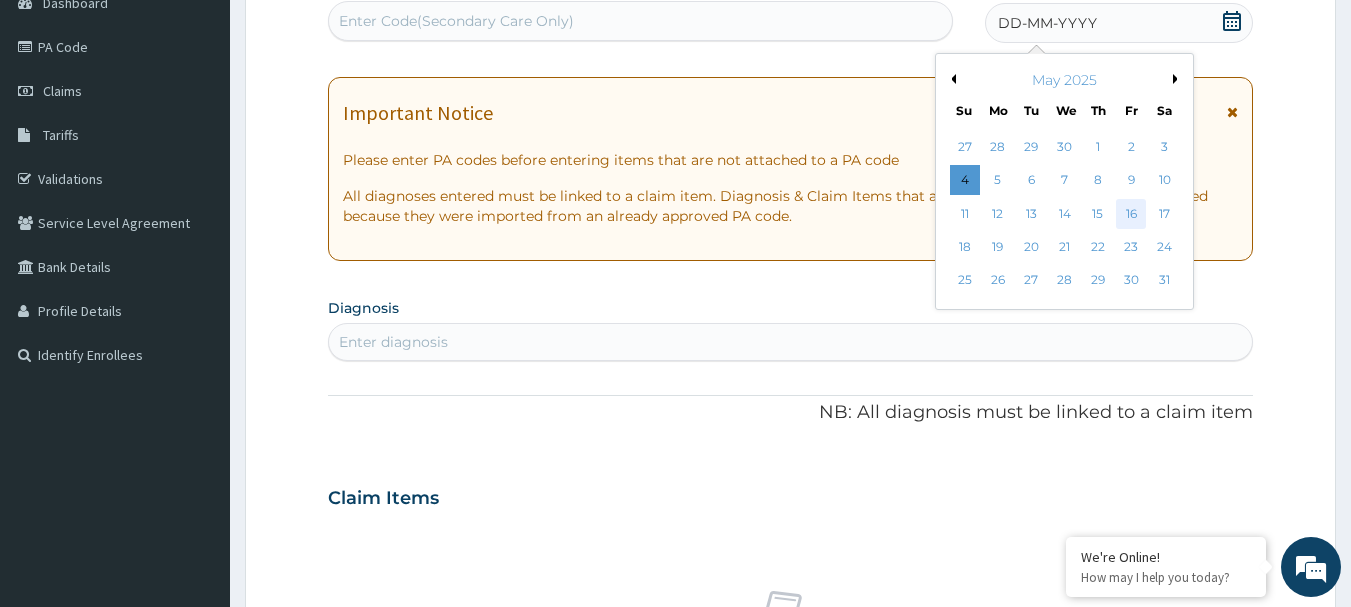 click on "16" at bounding box center (1131, 214) 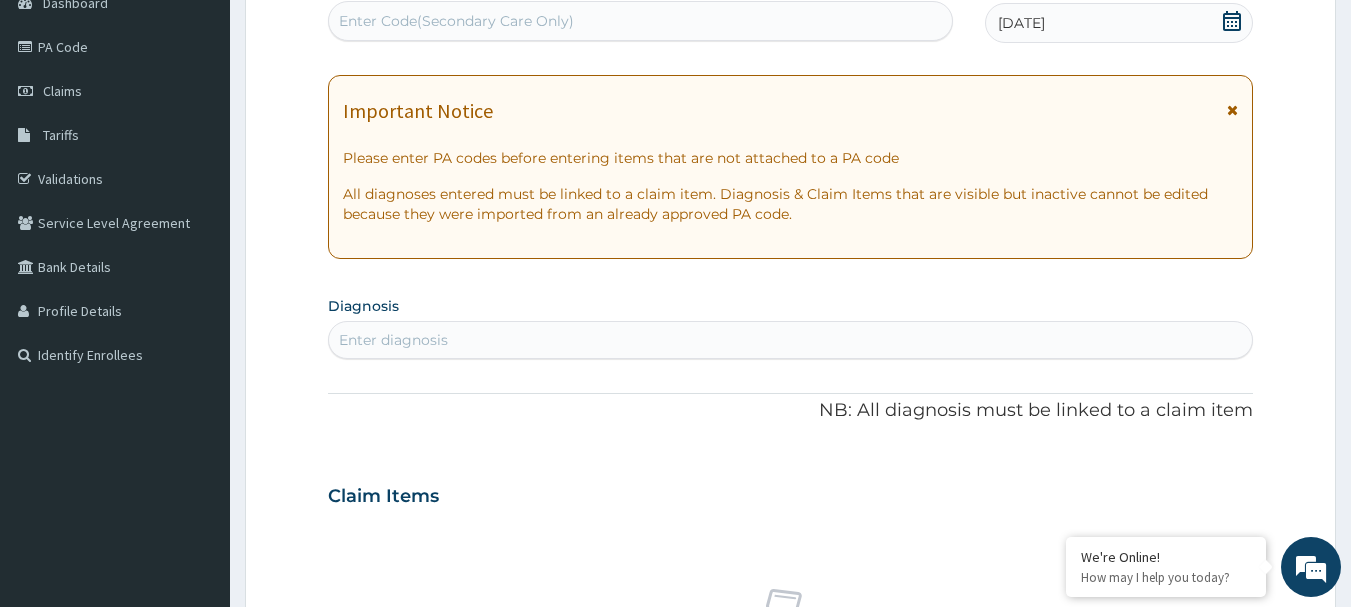 click on "Enter Code(Secondary Care Only)" at bounding box center (456, 21) 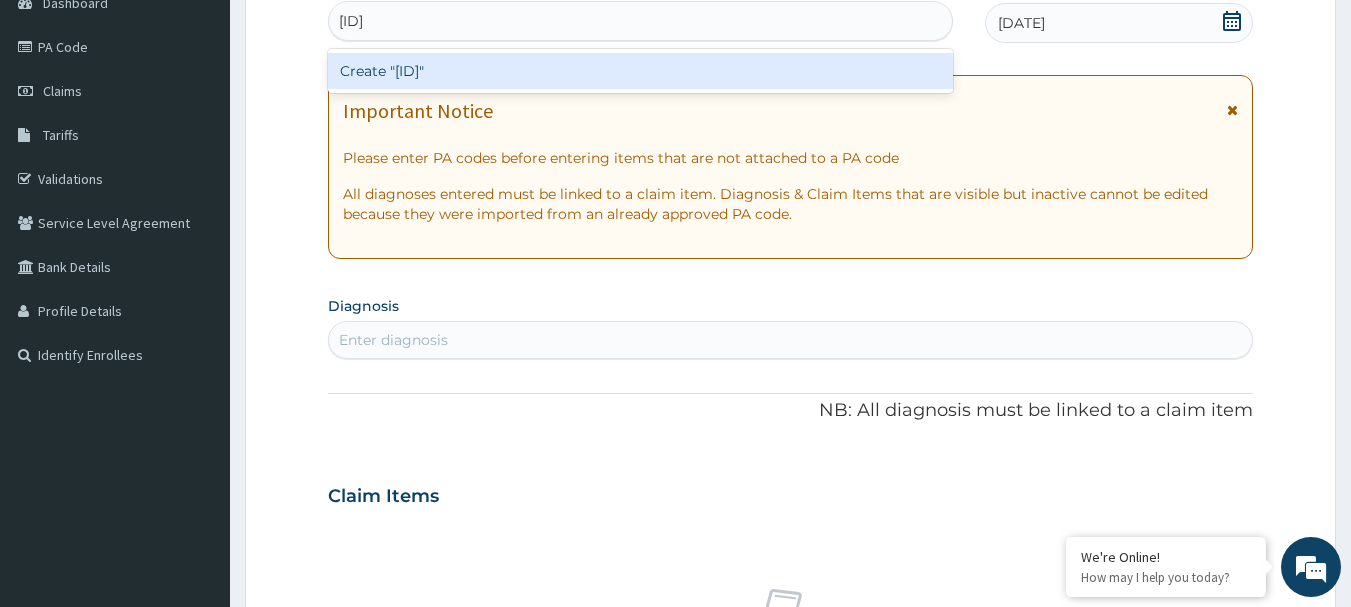click on "Create "PA/4D1997"" at bounding box center (641, 71) 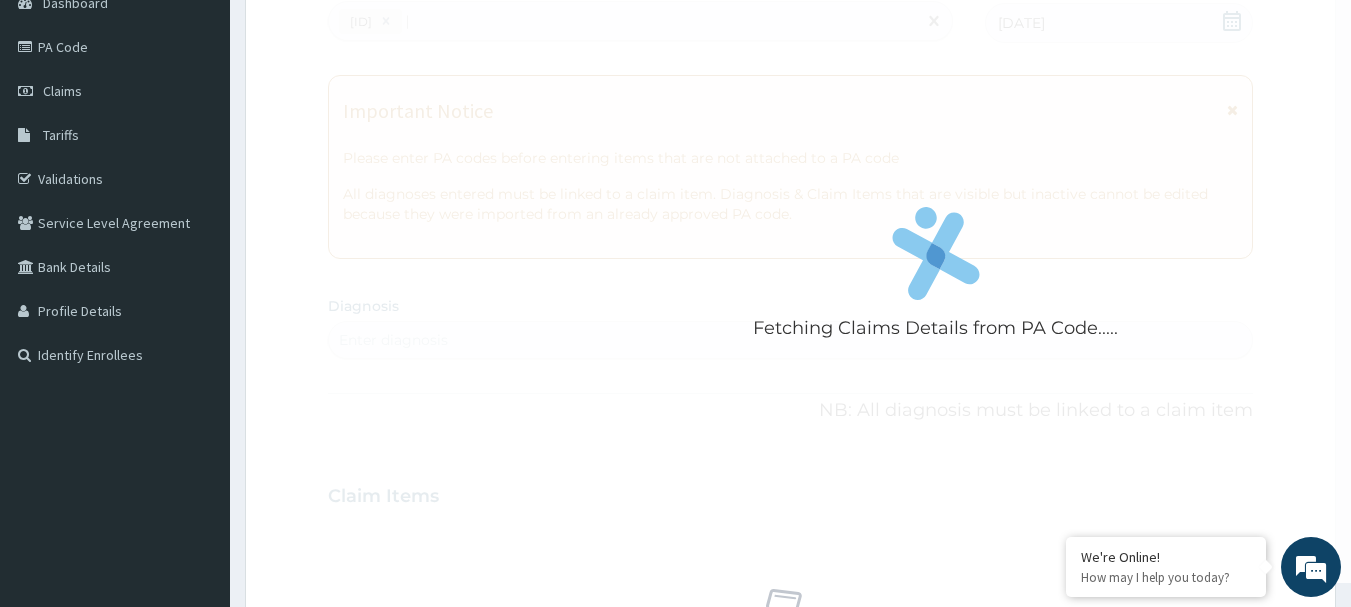 type 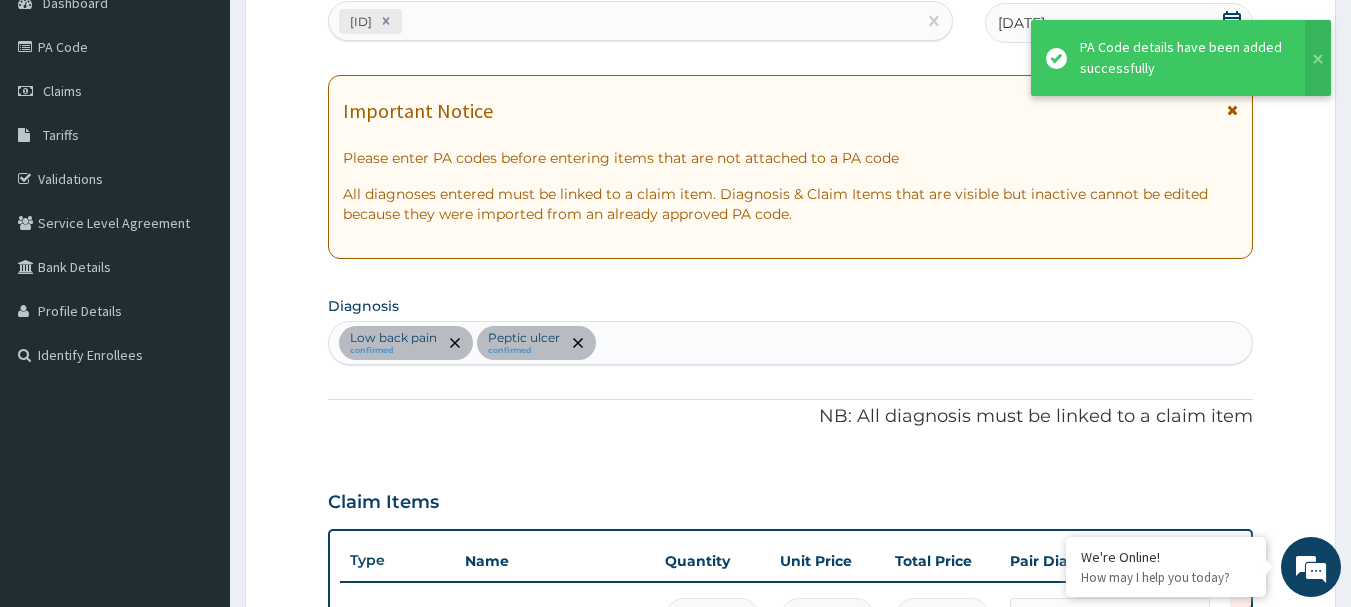 scroll, scrollTop: 667, scrollLeft: 0, axis: vertical 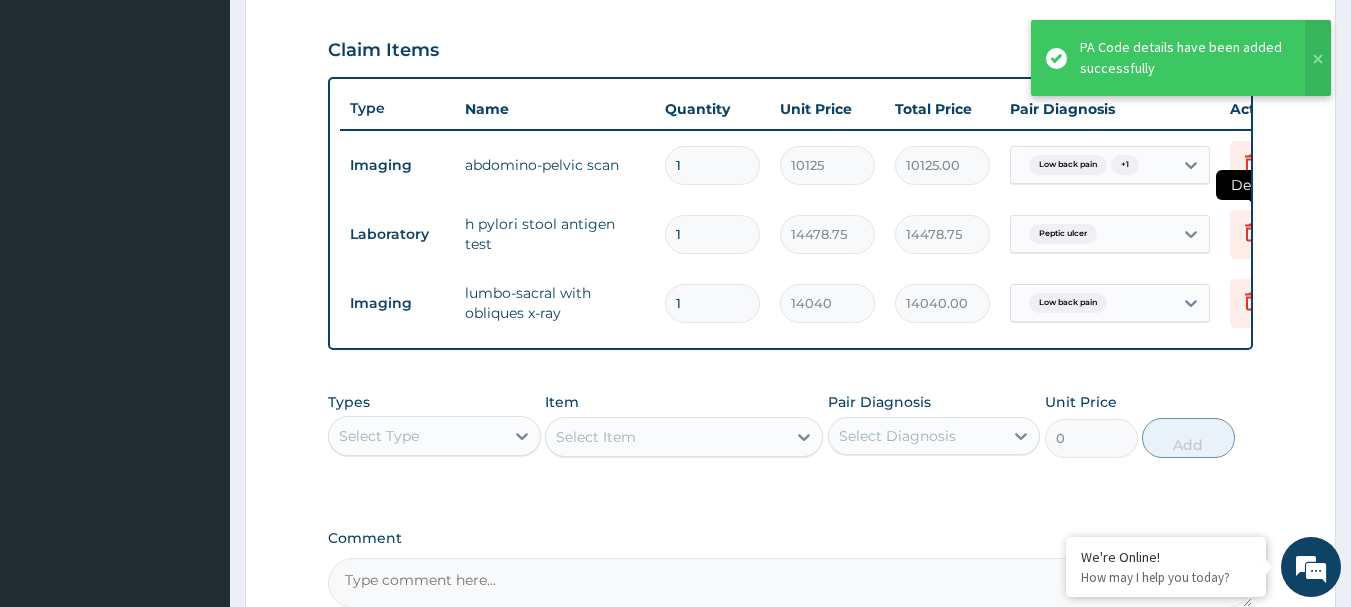 click 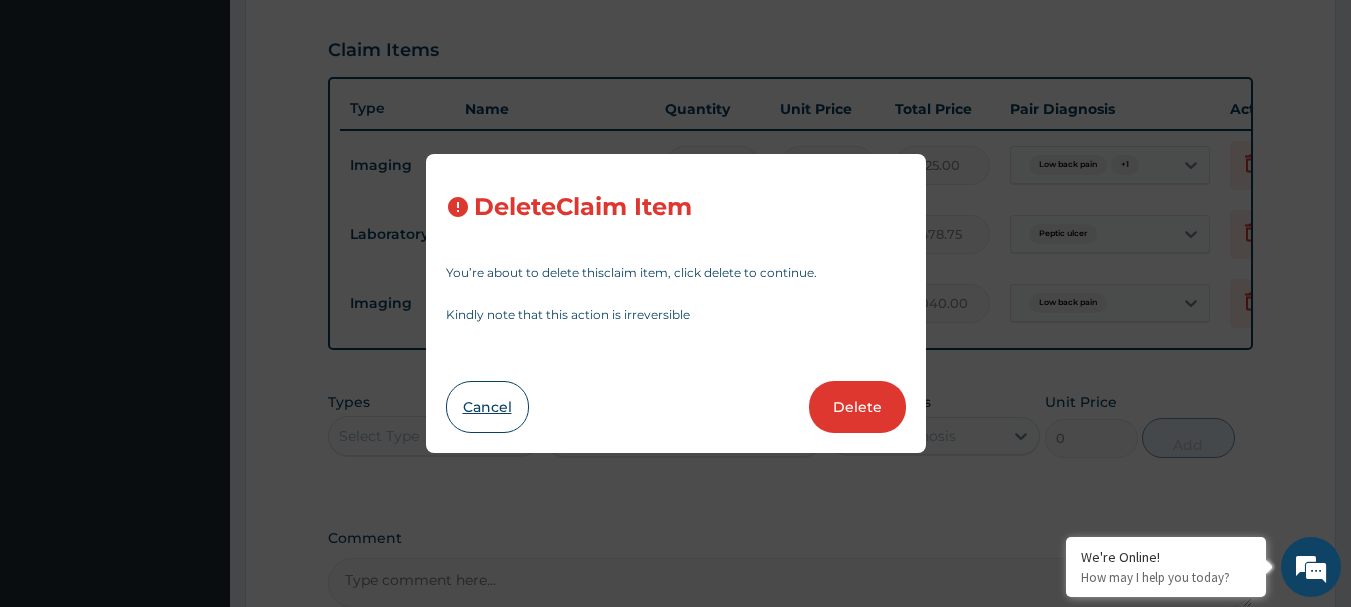 click on "Cancel" at bounding box center [487, 407] 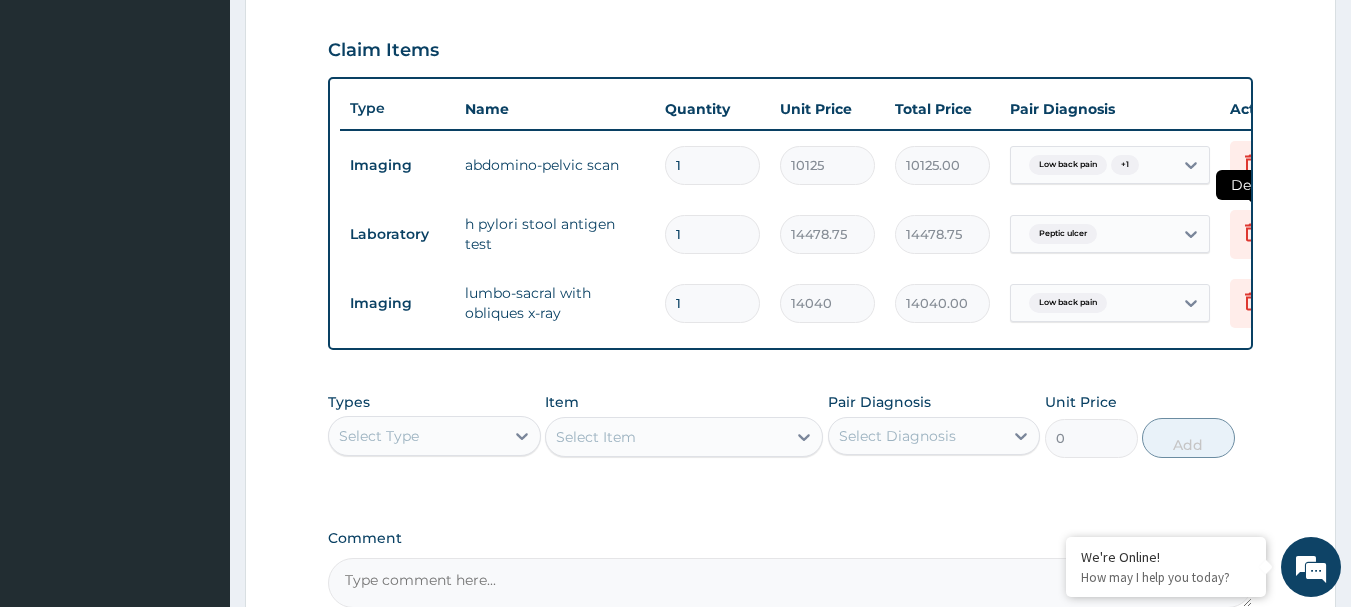 click 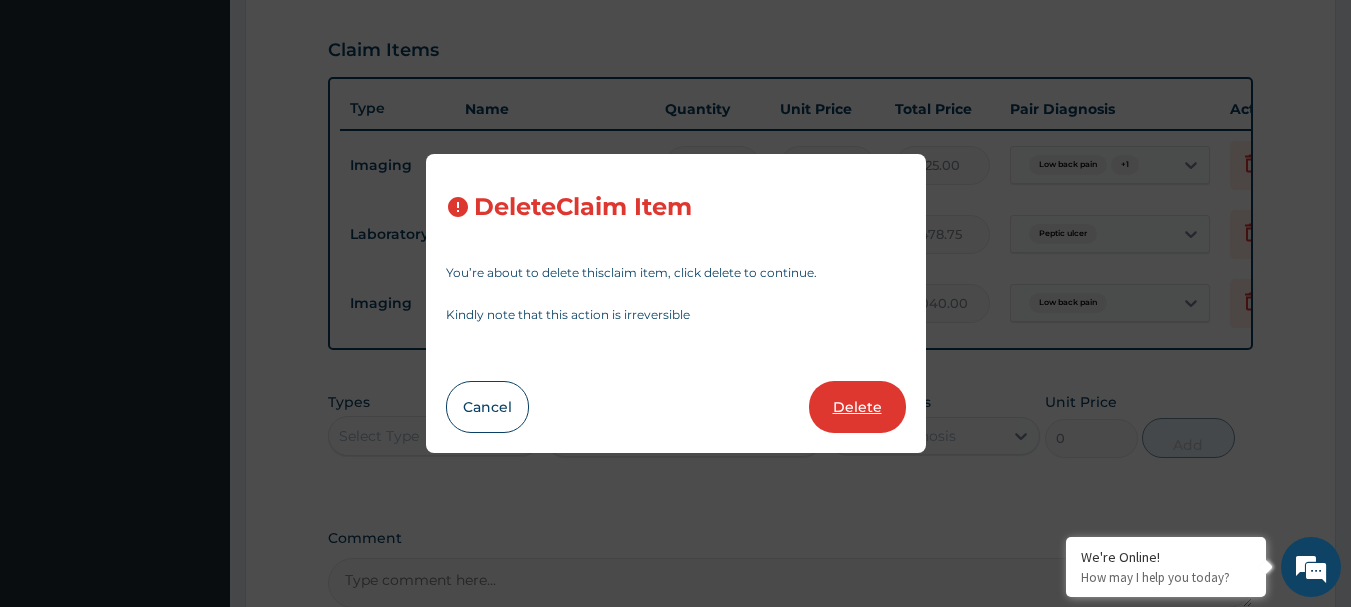 click on "Delete" at bounding box center [857, 407] 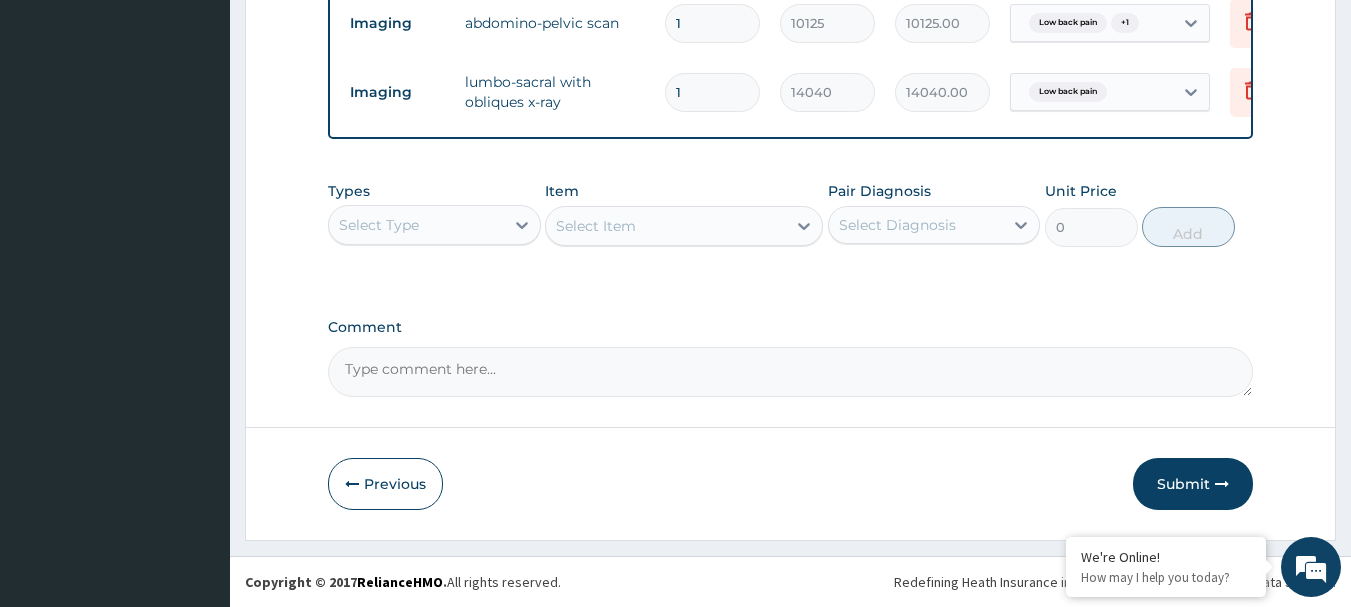 scroll, scrollTop: 824, scrollLeft: 0, axis: vertical 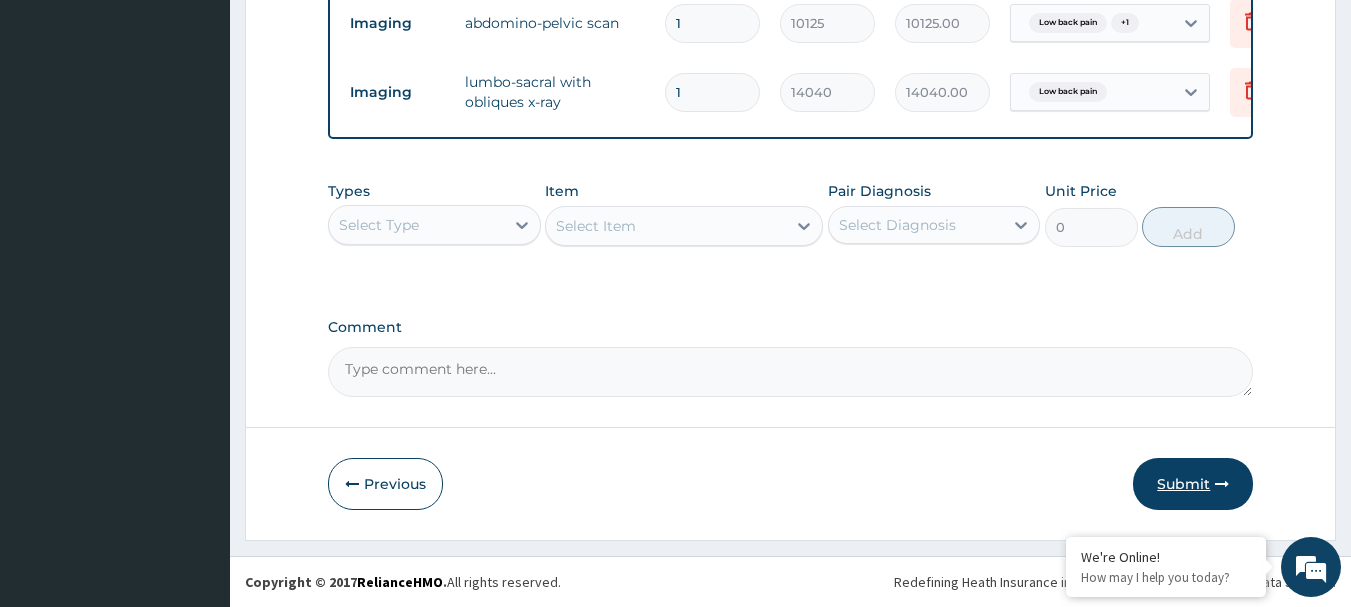 click on "Submit" at bounding box center [1193, 484] 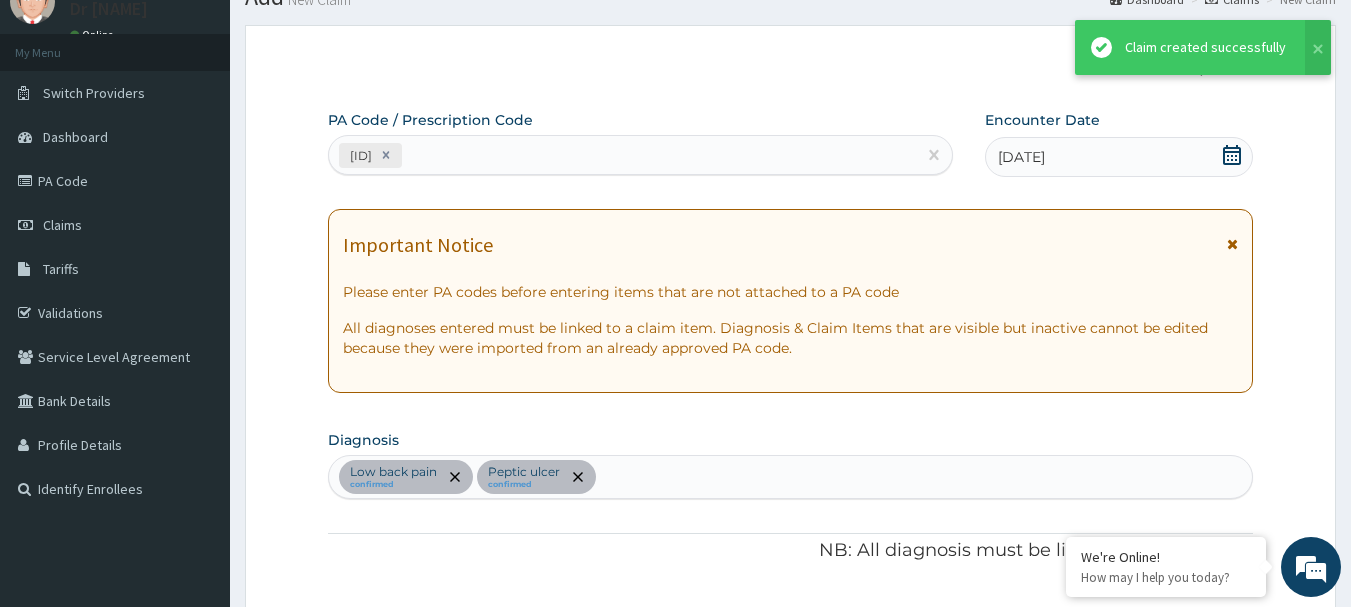 scroll, scrollTop: 824, scrollLeft: 0, axis: vertical 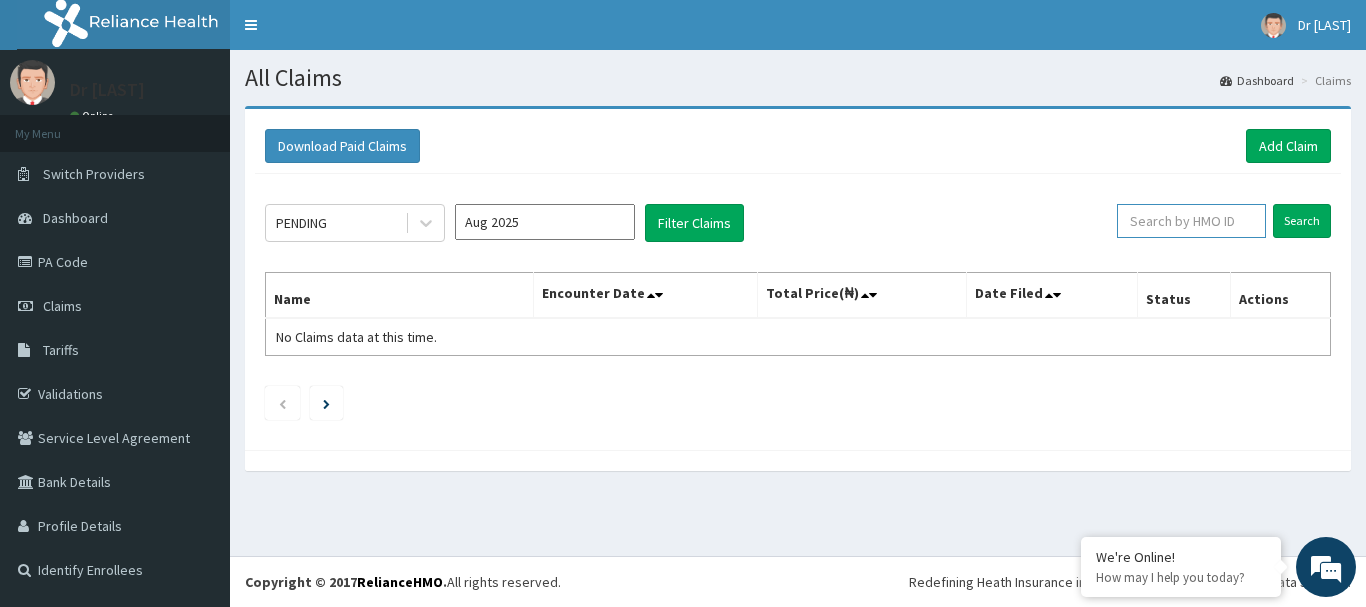 click at bounding box center [1191, 221] 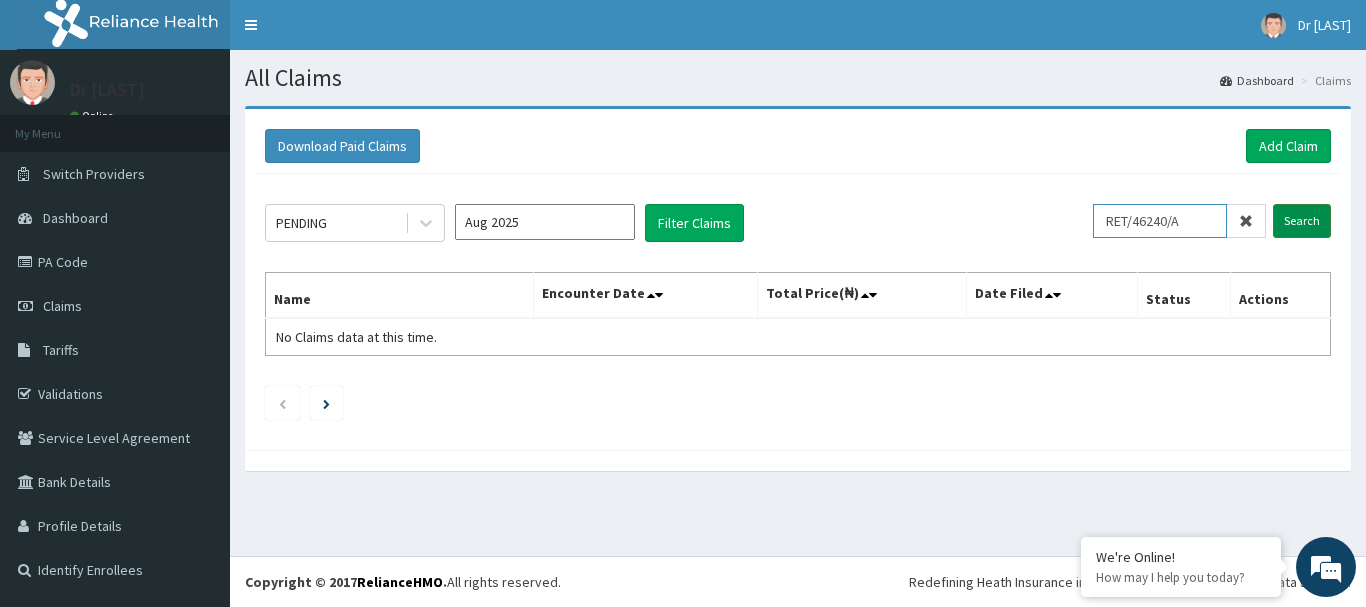 type on "RET/46240/A" 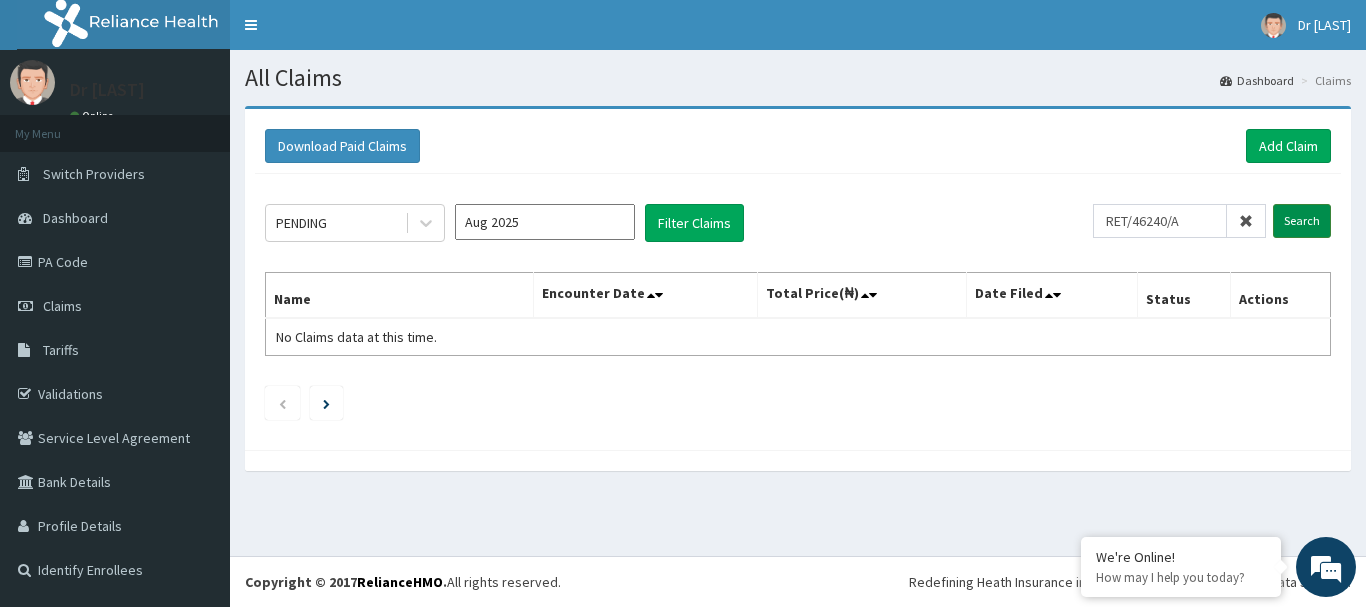 click on "Search" at bounding box center (1302, 221) 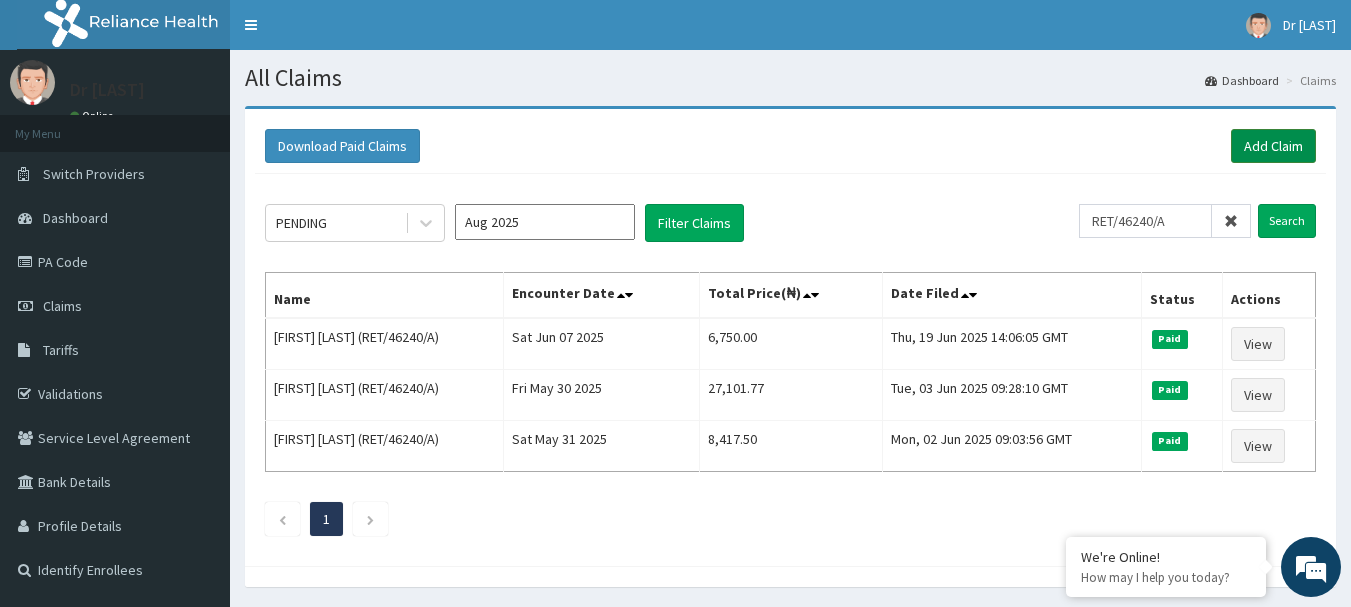 click on "Add Claim" at bounding box center (1273, 146) 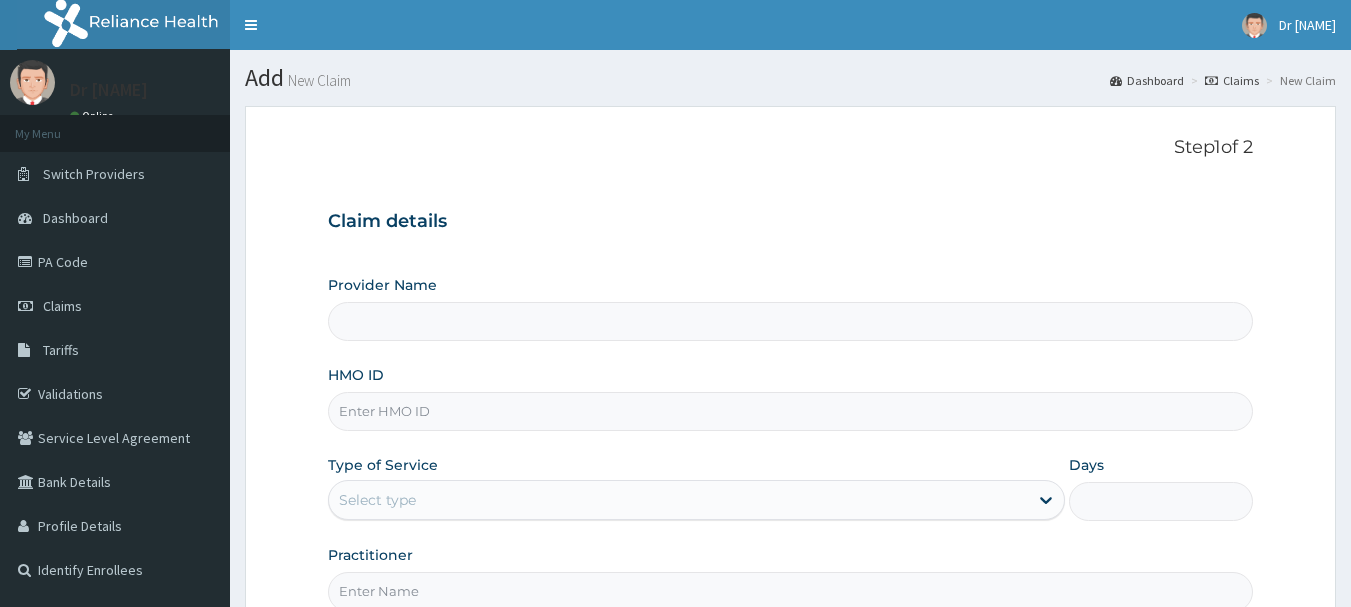 scroll, scrollTop: 0, scrollLeft: 0, axis: both 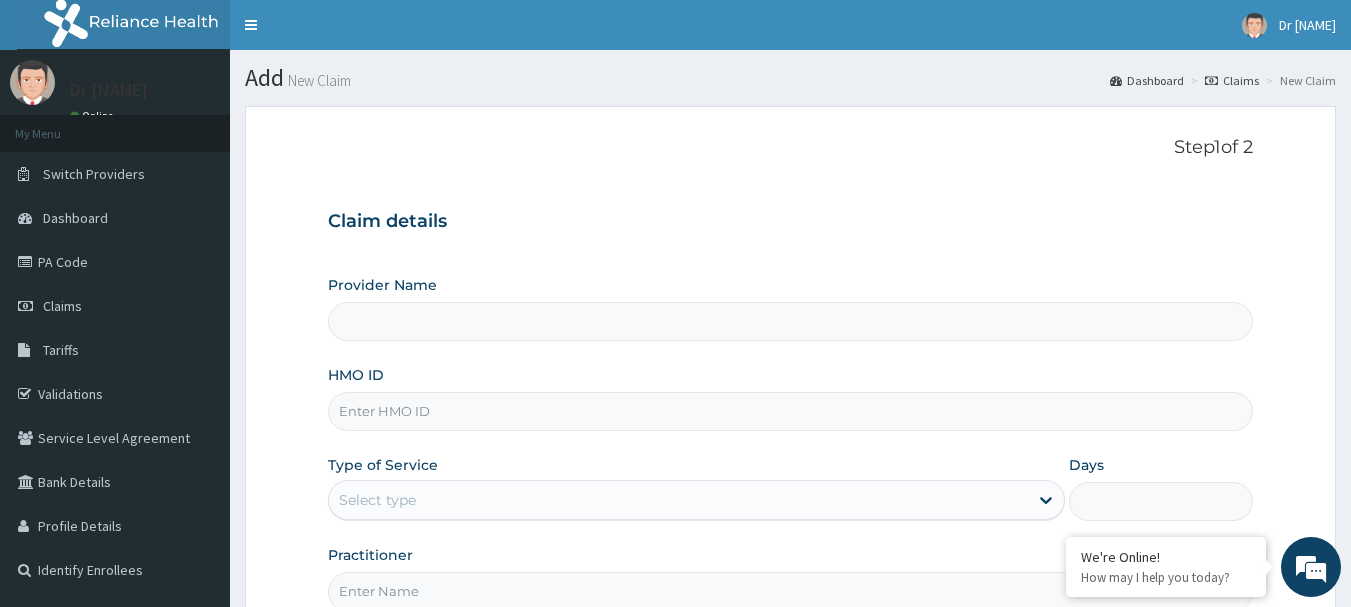type on "R-Jolad Hospital Nig. Ltd" 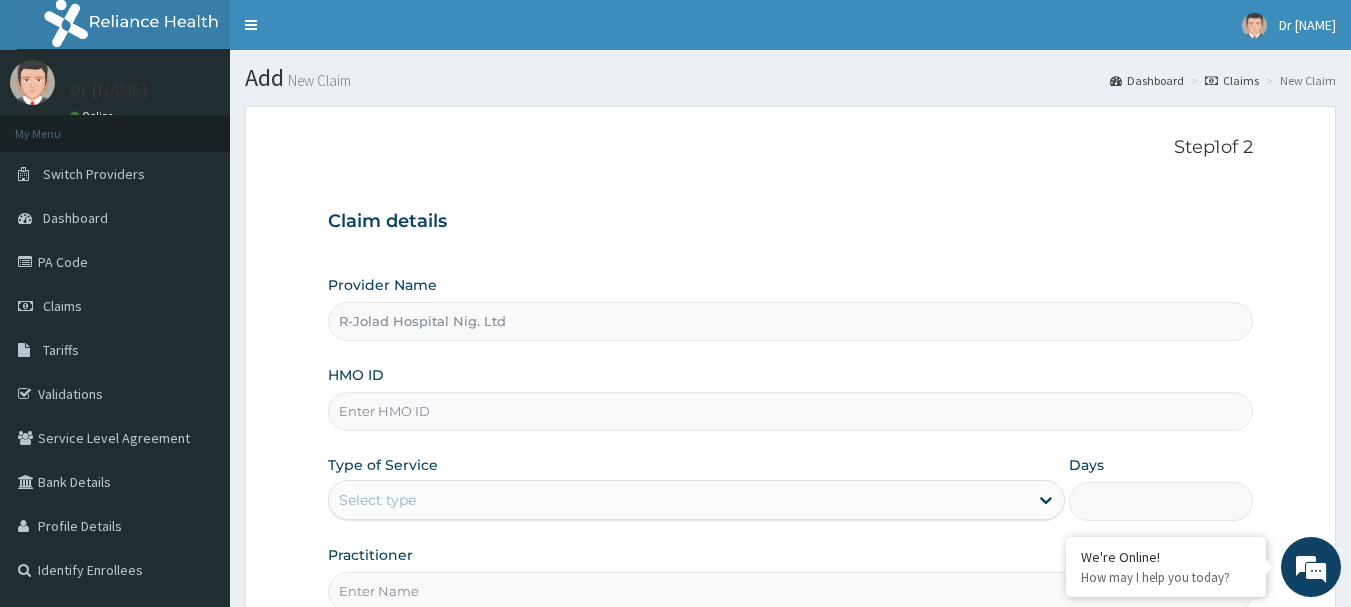 click on "HMO ID" at bounding box center (791, 411) 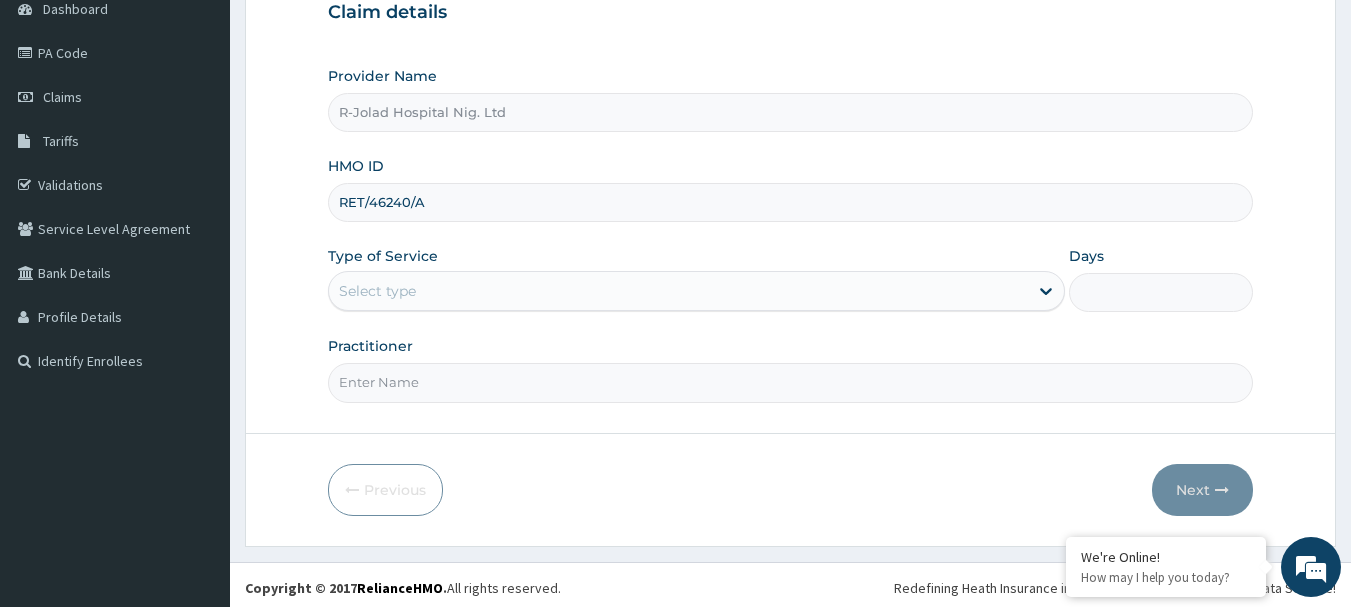 scroll, scrollTop: 215, scrollLeft: 0, axis: vertical 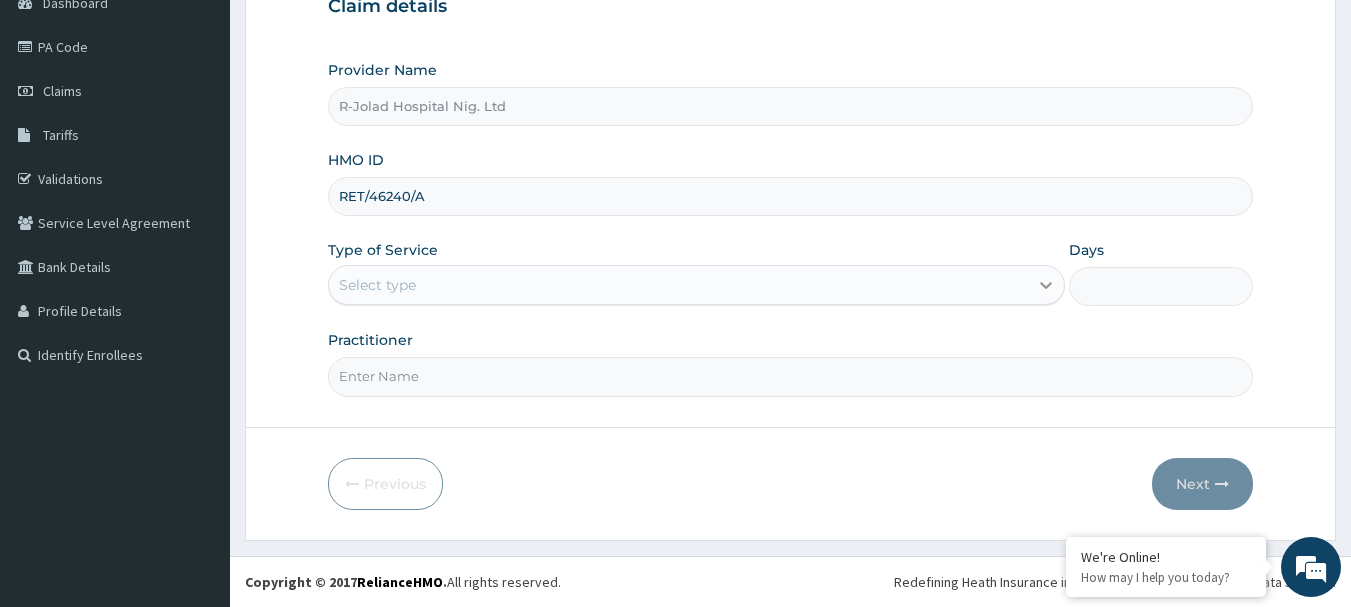 type on "RET/46240/A" 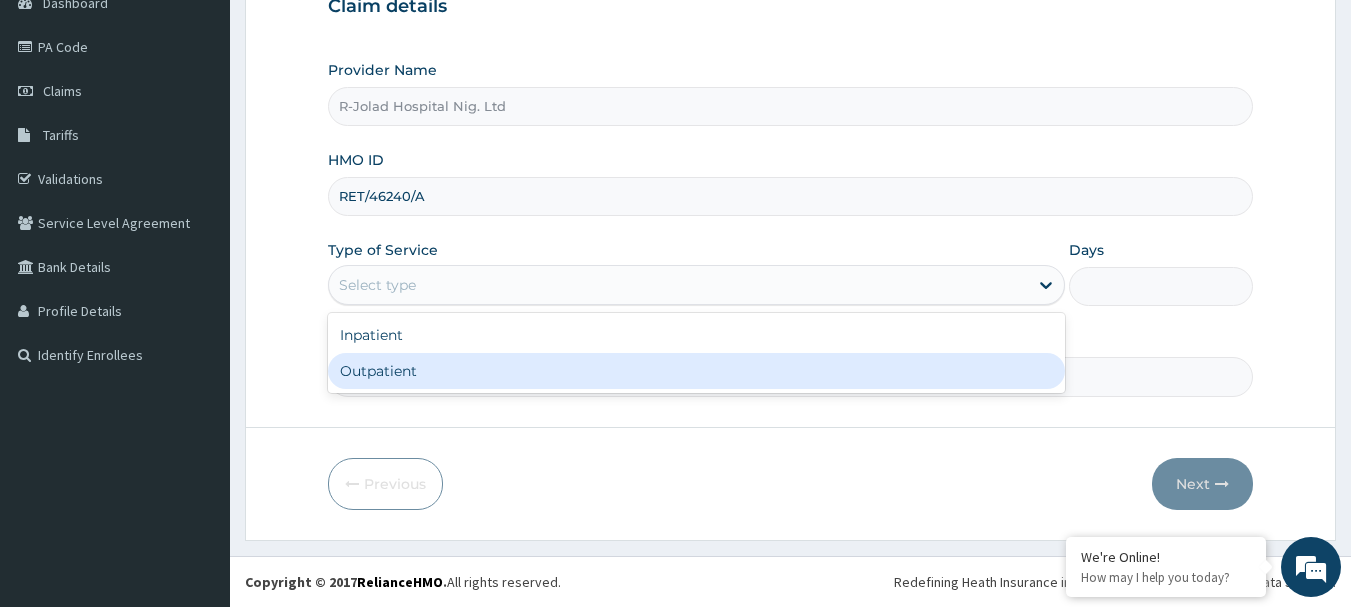 click on "Outpatient" at bounding box center (696, 371) 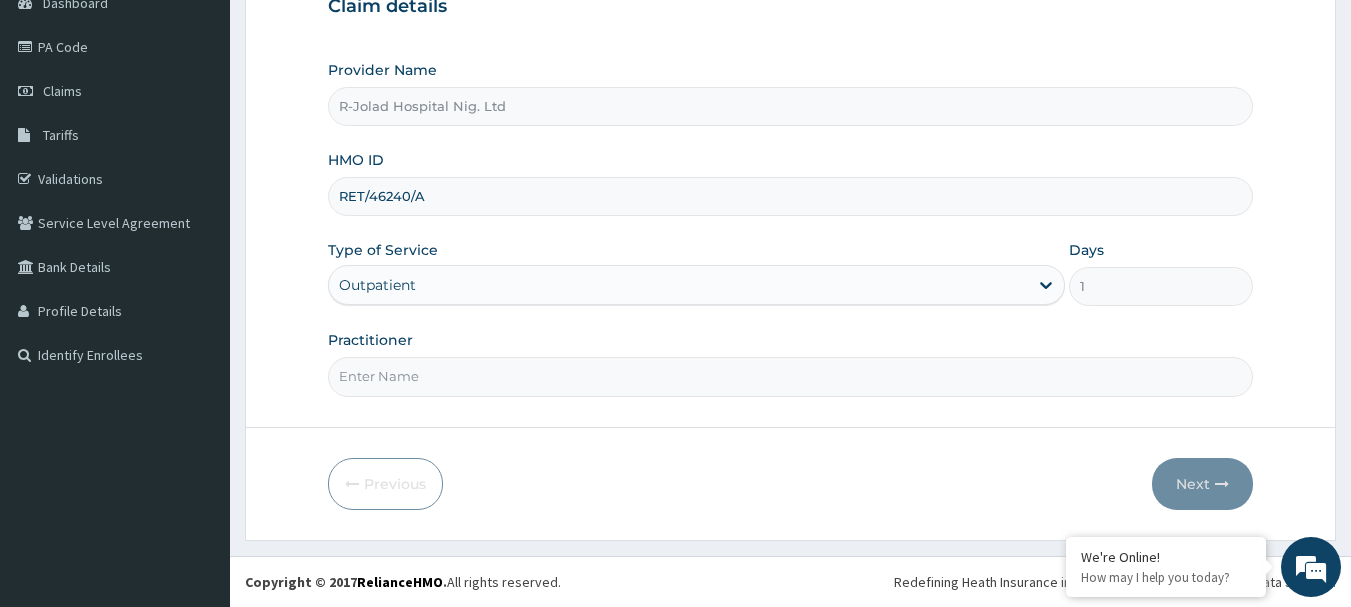 click on "Practitioner" at bounding box center (791, 376) 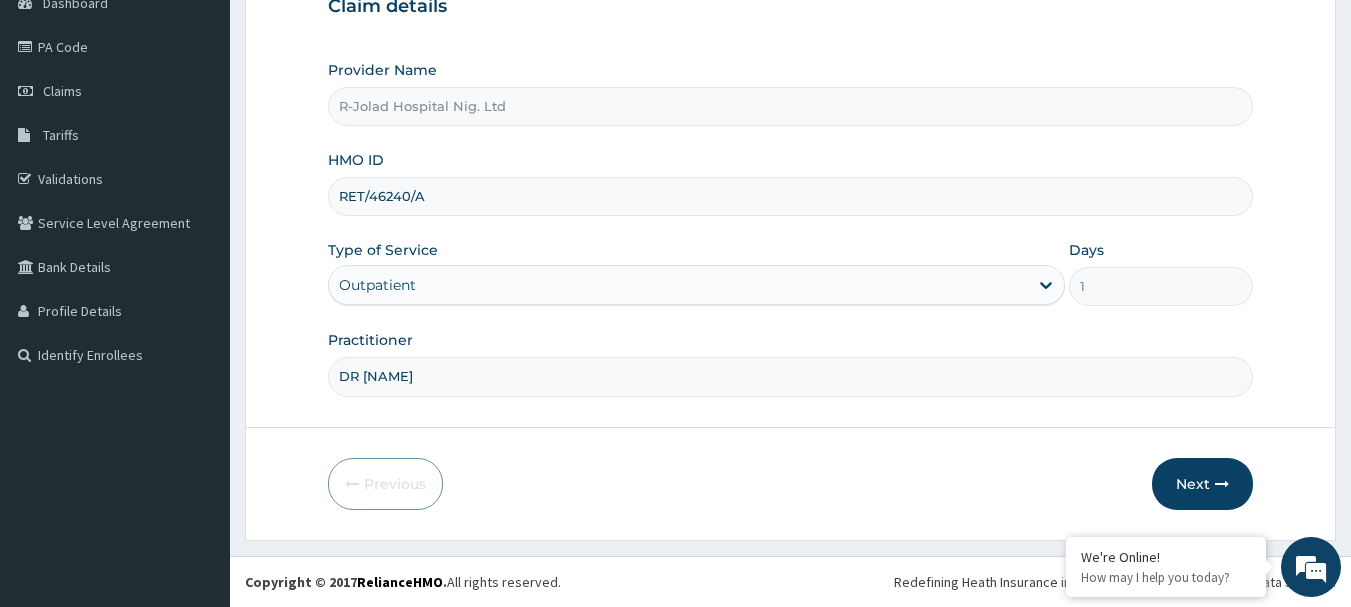 scroll, scrollTop: 0, scrollLeft: 0, axis: both 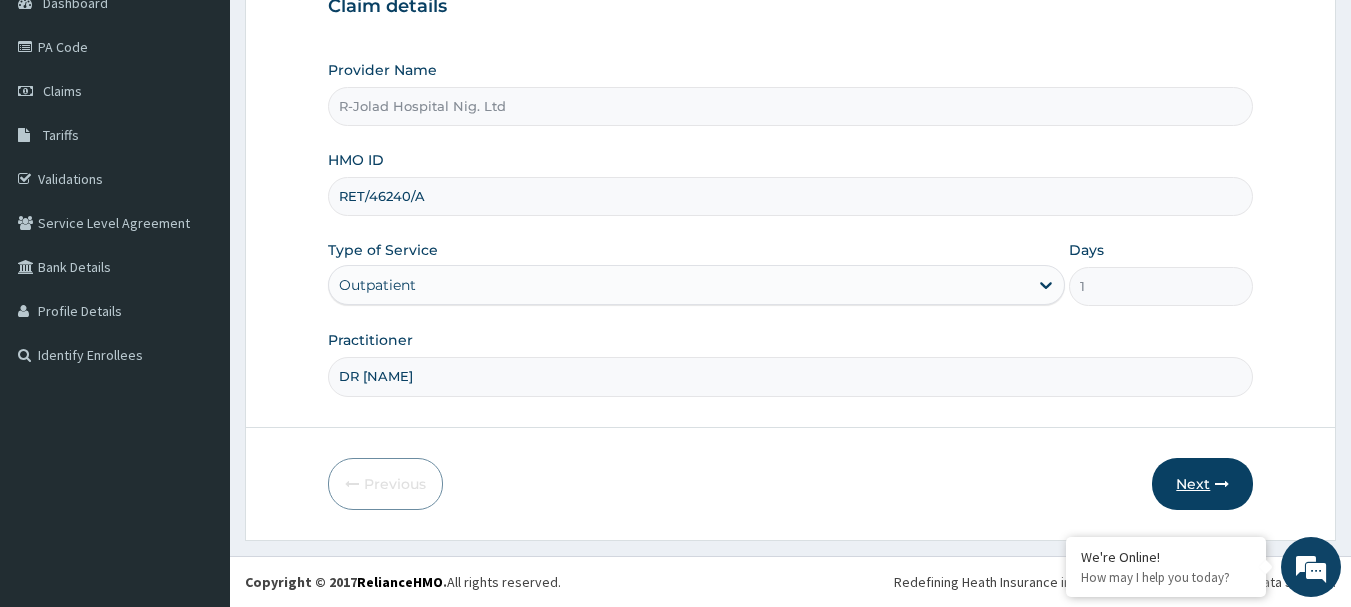type on "DR ALABI" 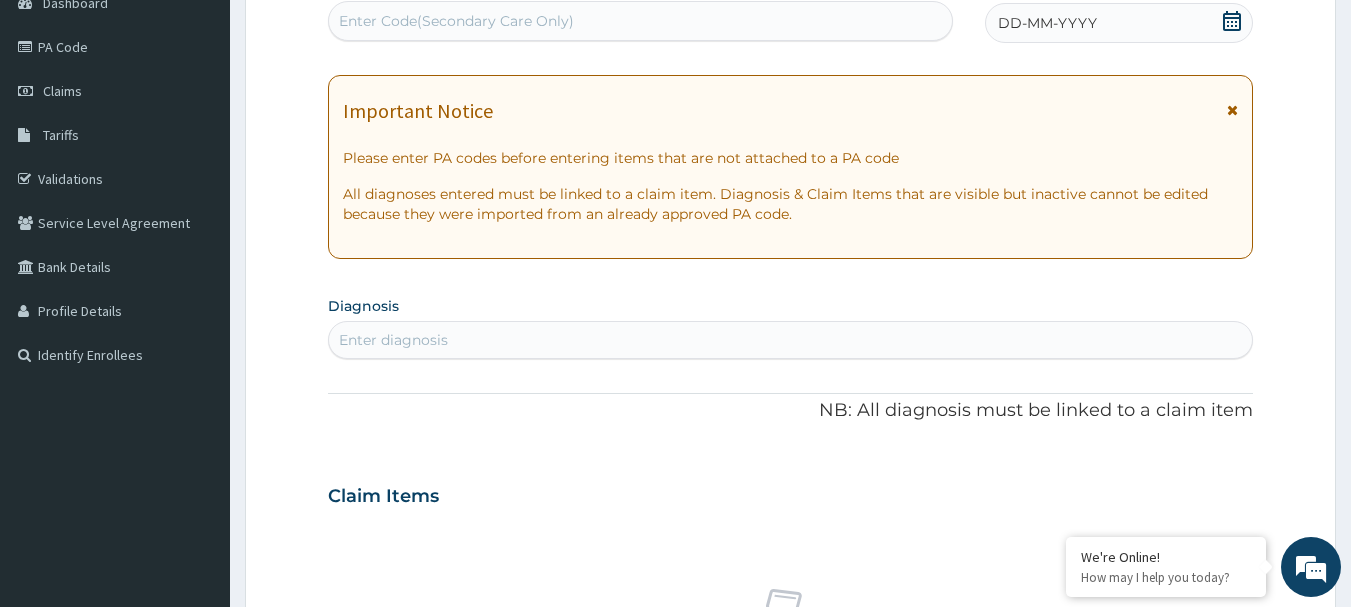 click 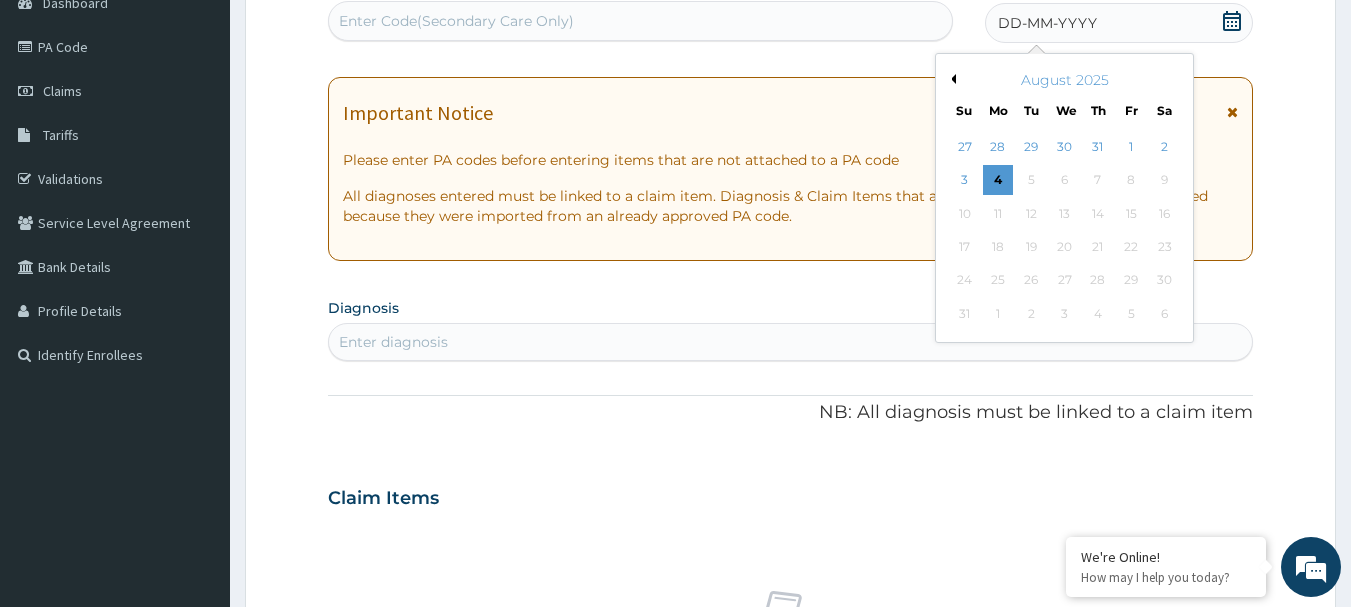 click on "Previous Month" at bounding box center [951, 79] 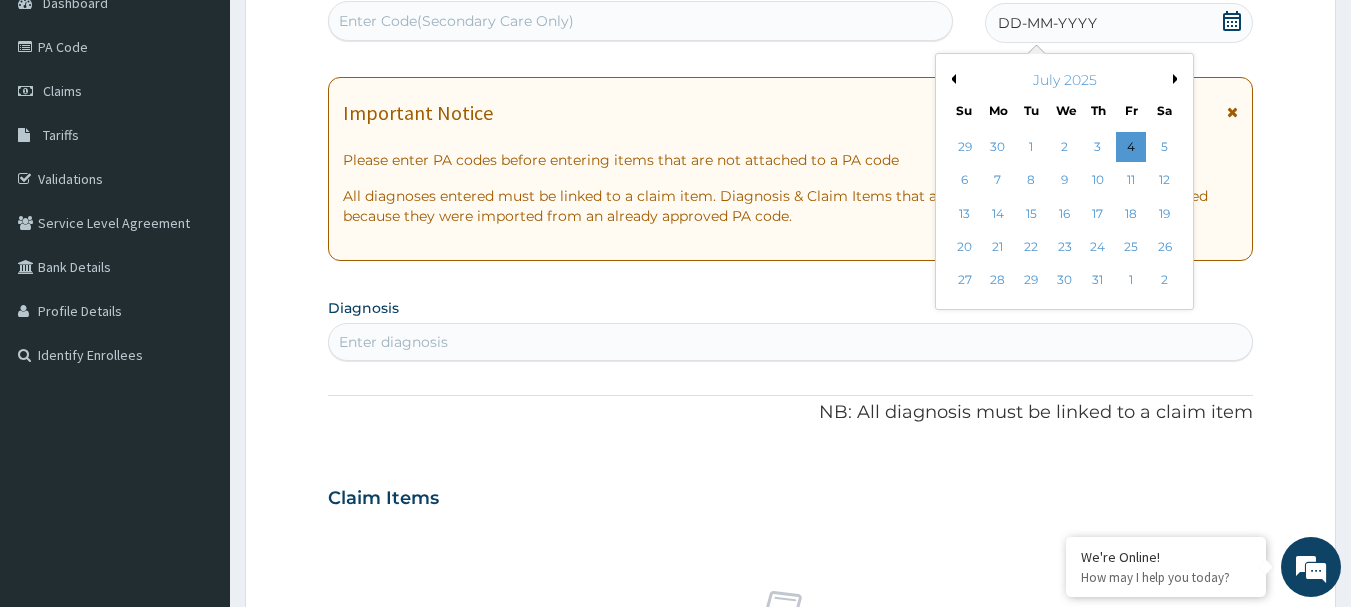 click on "Previous Month" at bounding box center (951, 79) 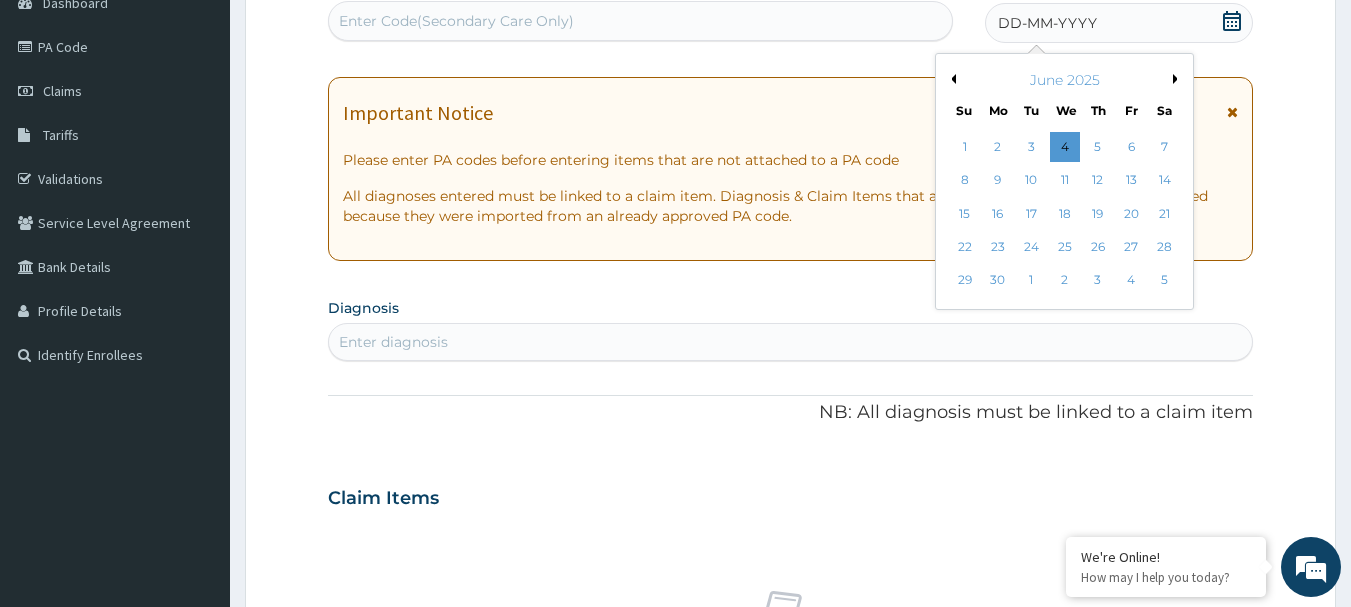 click on "Previous Month" at bounding box center [951, 79] 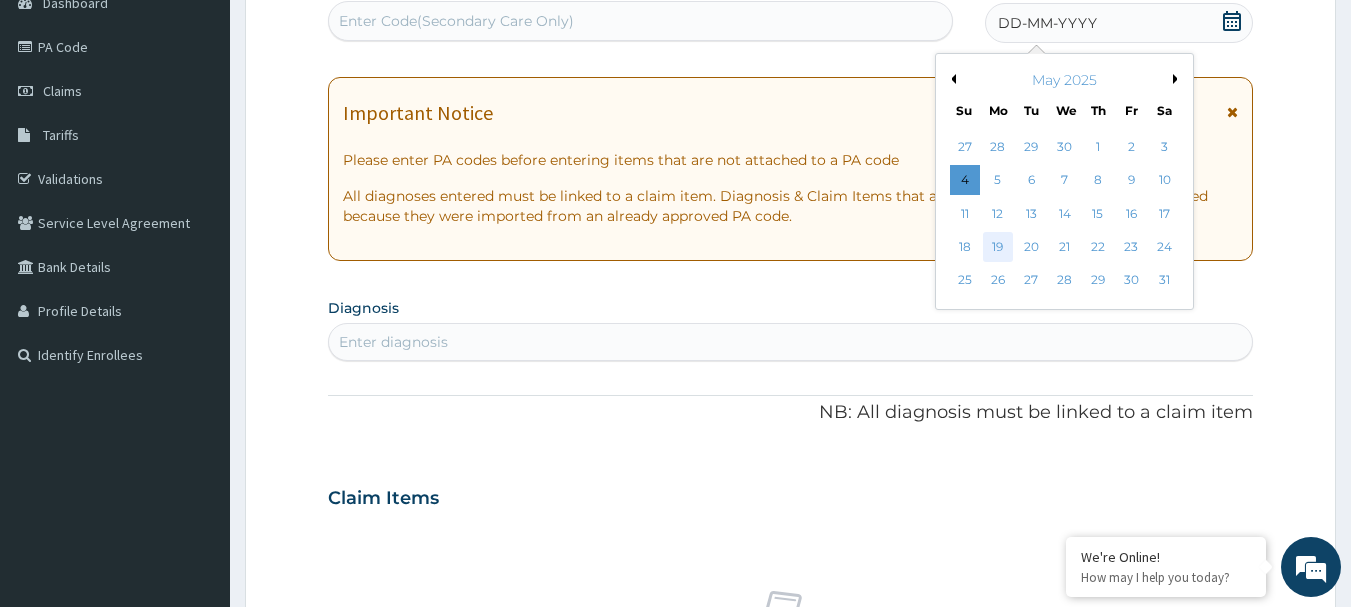 click on "19" at bounding box center (998, 247) 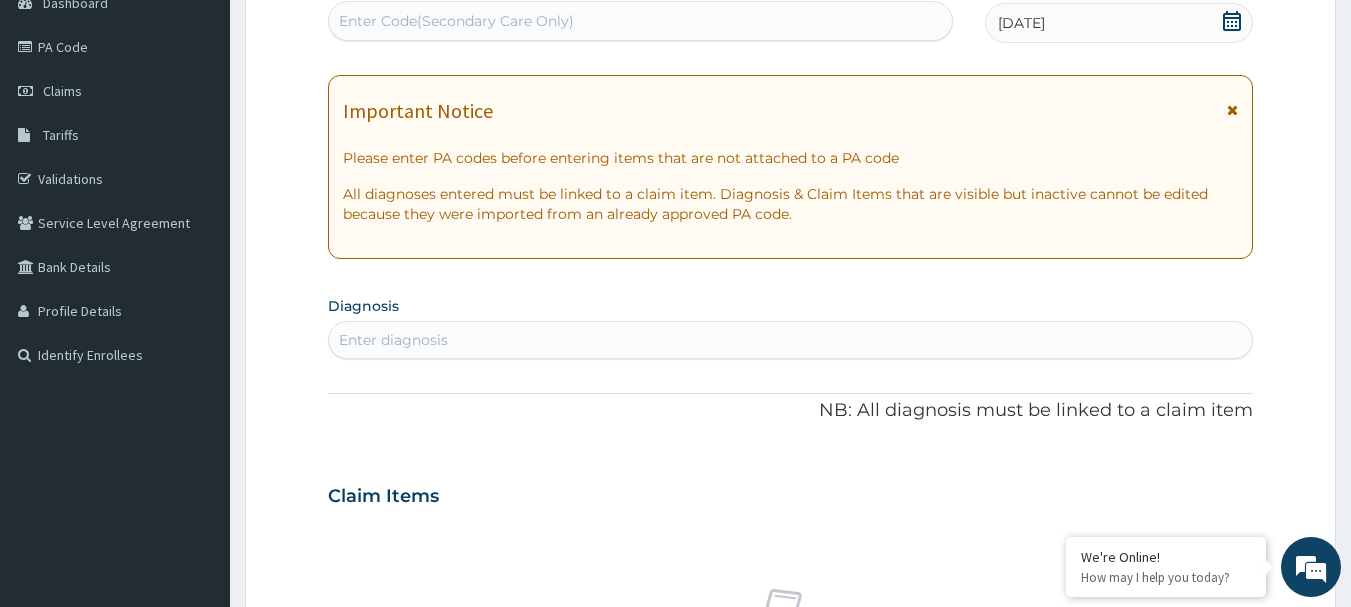 click on "Enter diagnosis" at bounding box center [791, 340] 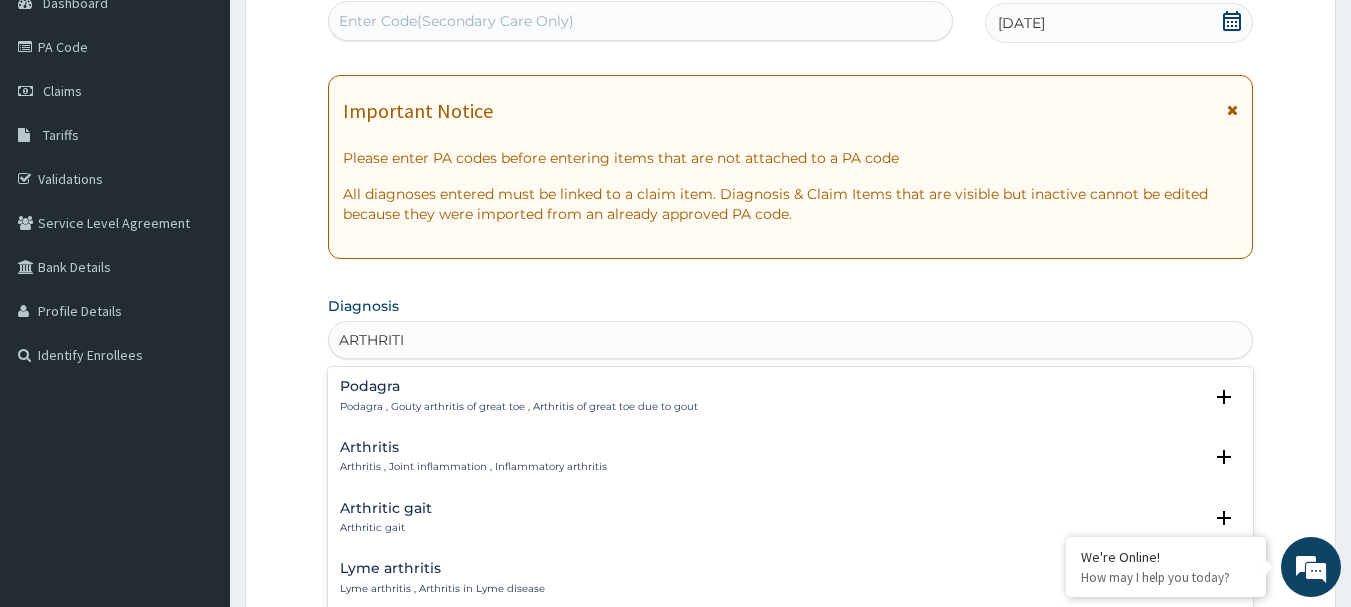 type on "ARTHRITIS" 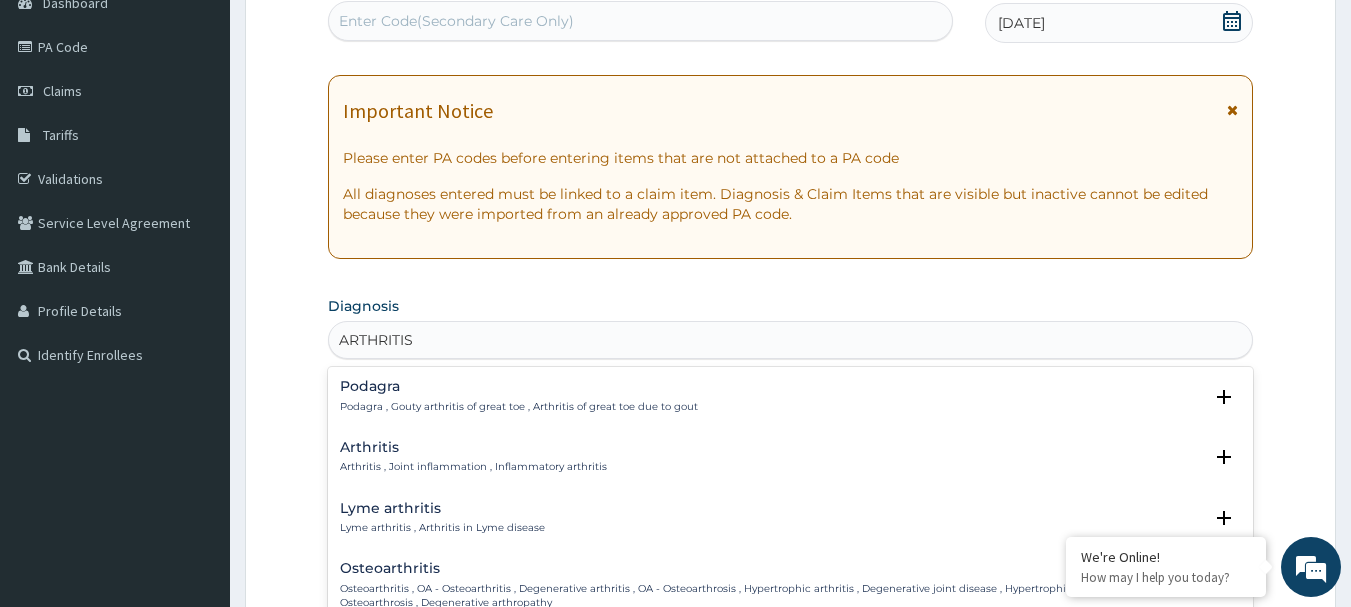 click on "Arthritis" at bounding box center (473, 447) 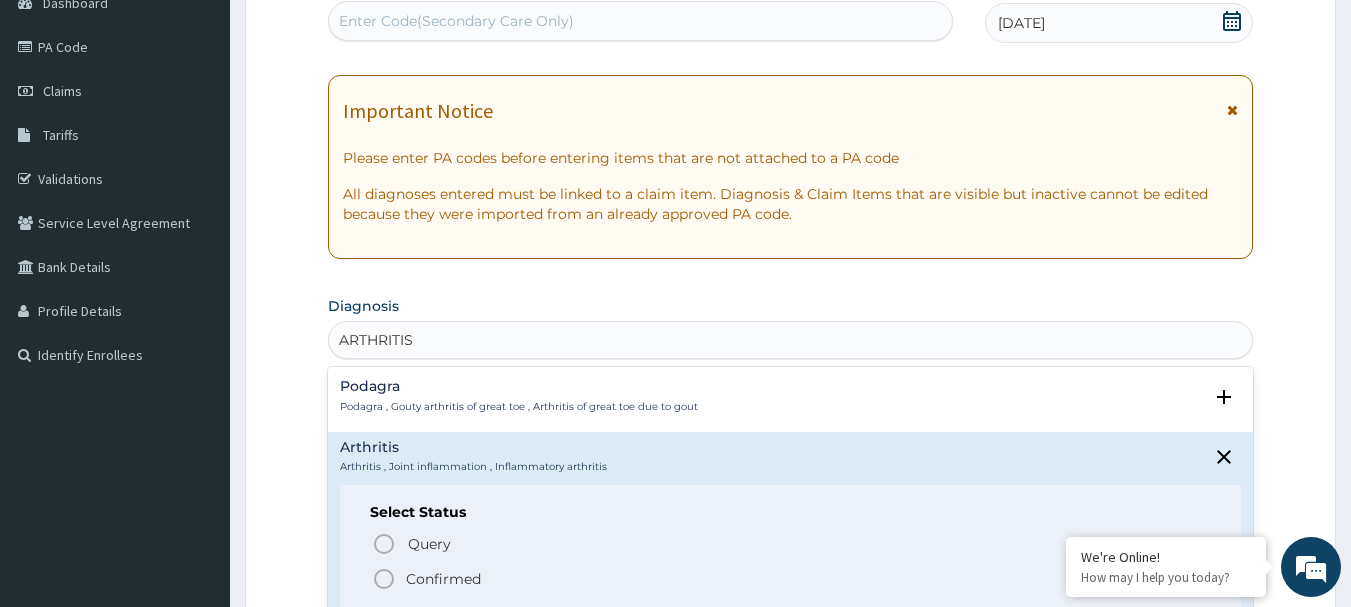 click on "Confirmed" at bounding box center (443, 579) 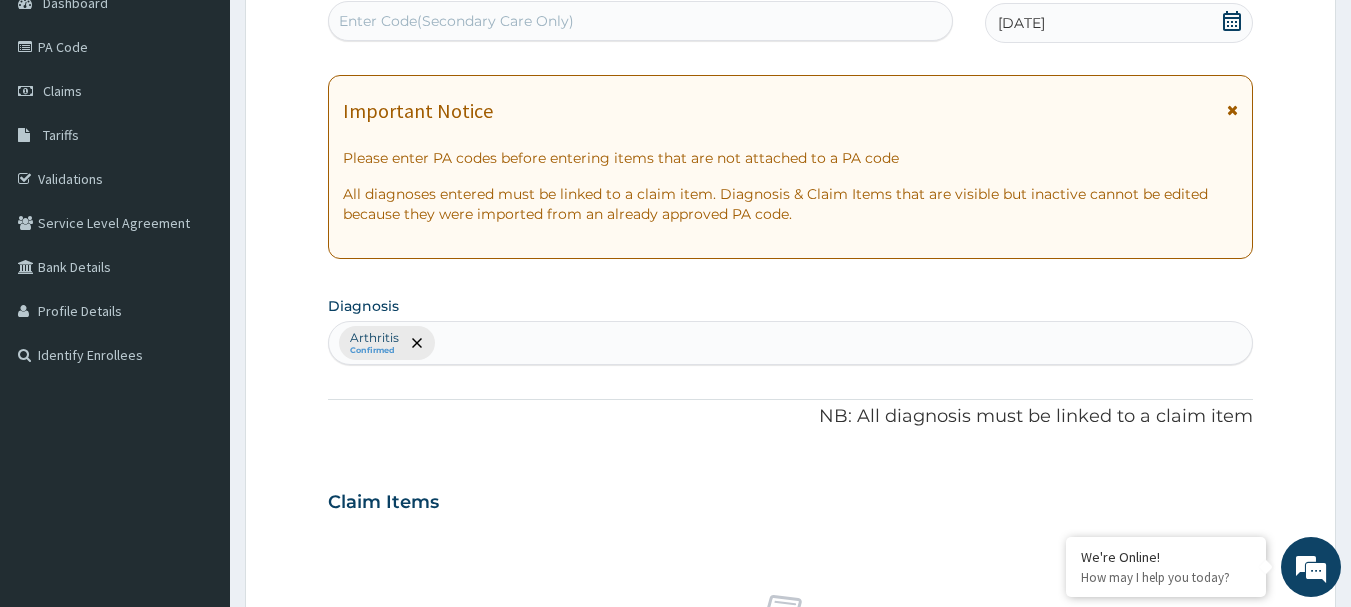 click on "Arthritis Confirmed" at bounding box center [791, 343] 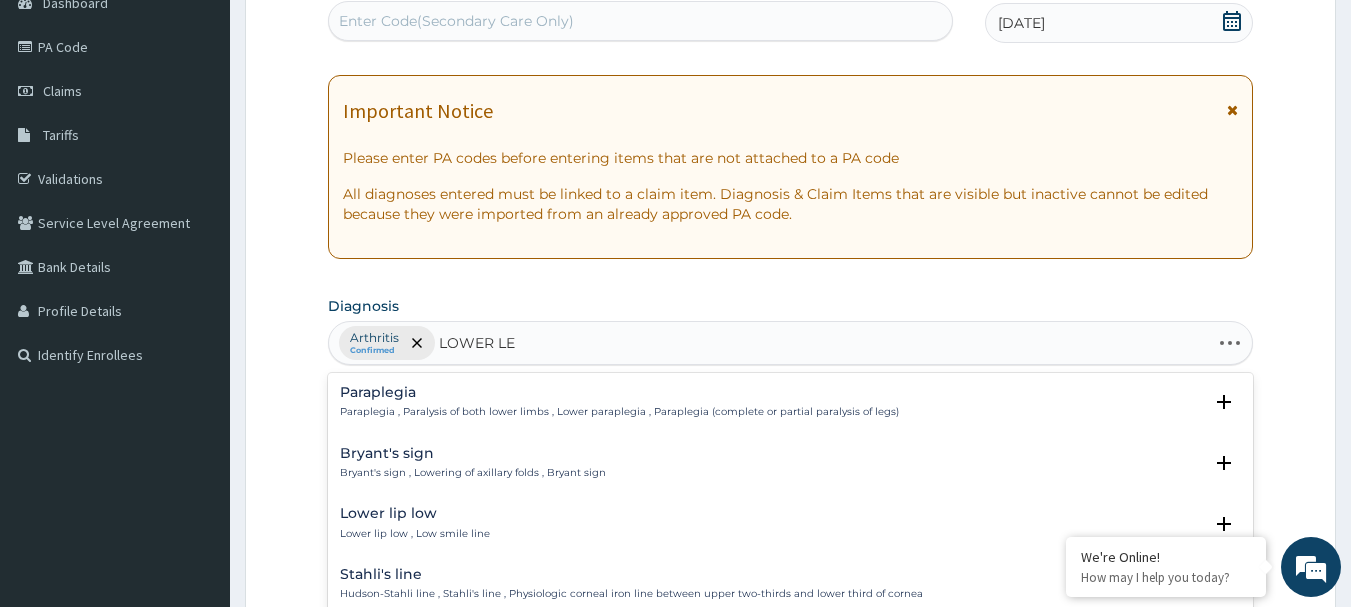 type on "LOWER LEG" 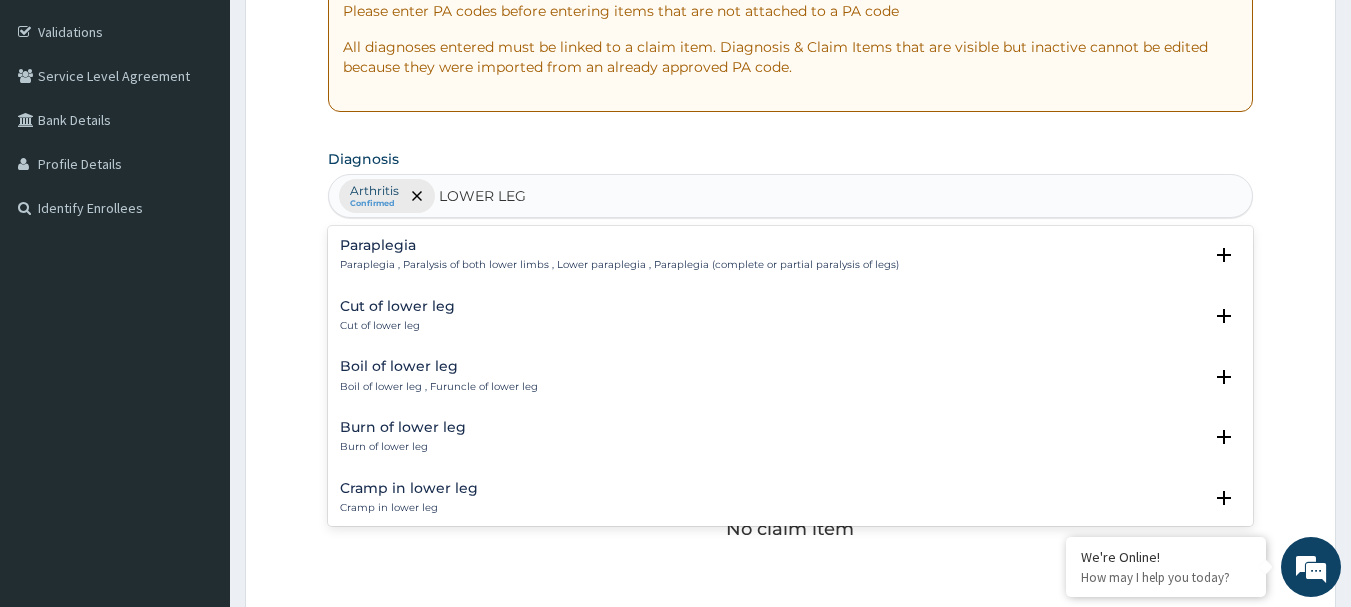scroll, scrollTop: 415, scrollLeft: 0, axis: vertical 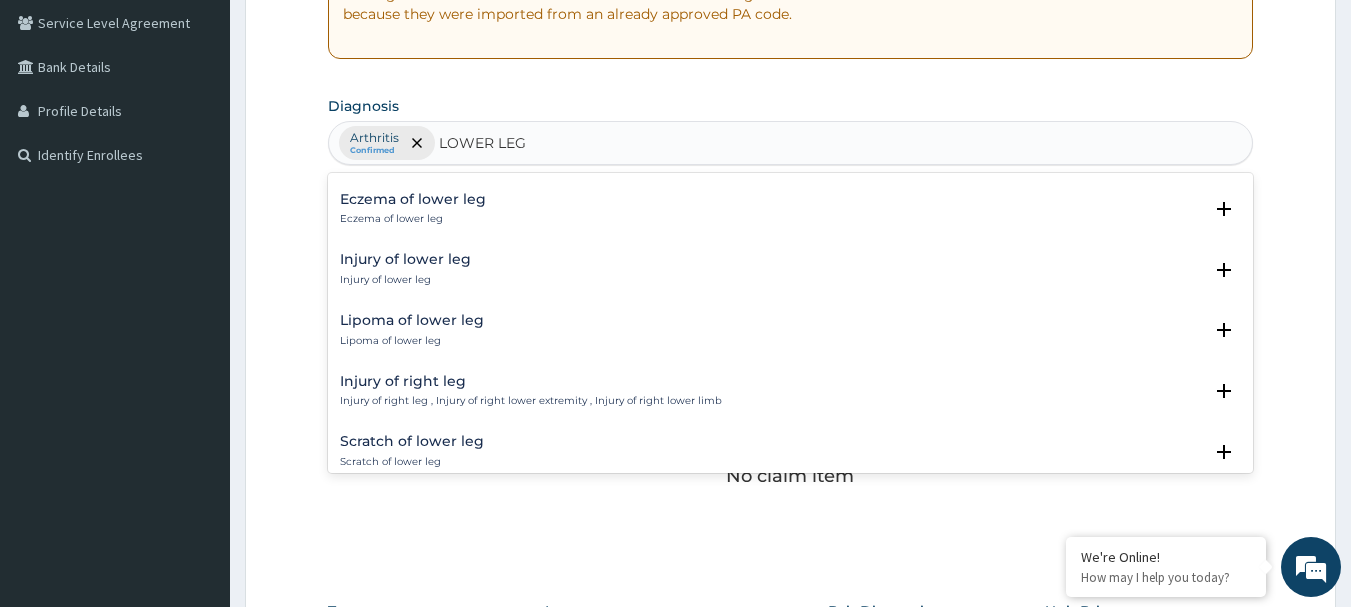click on "Injury of lower leg" at bounding box center (405, 280) 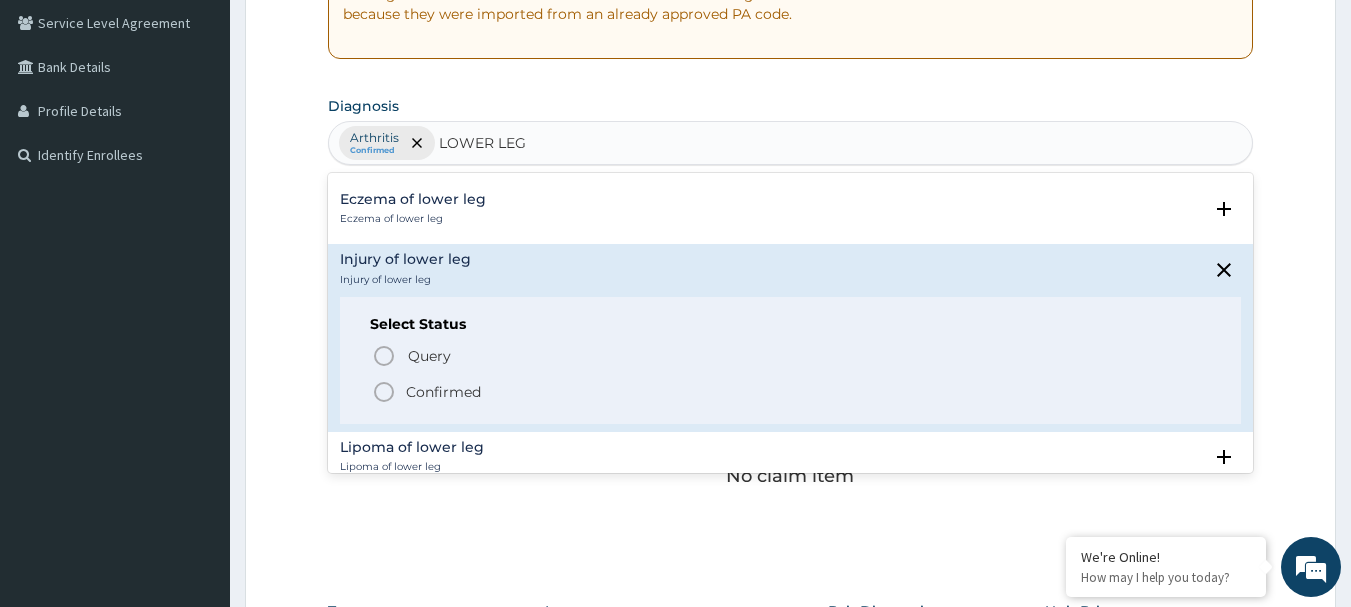 click on "Confirmed" at bounding box center [443, 392] 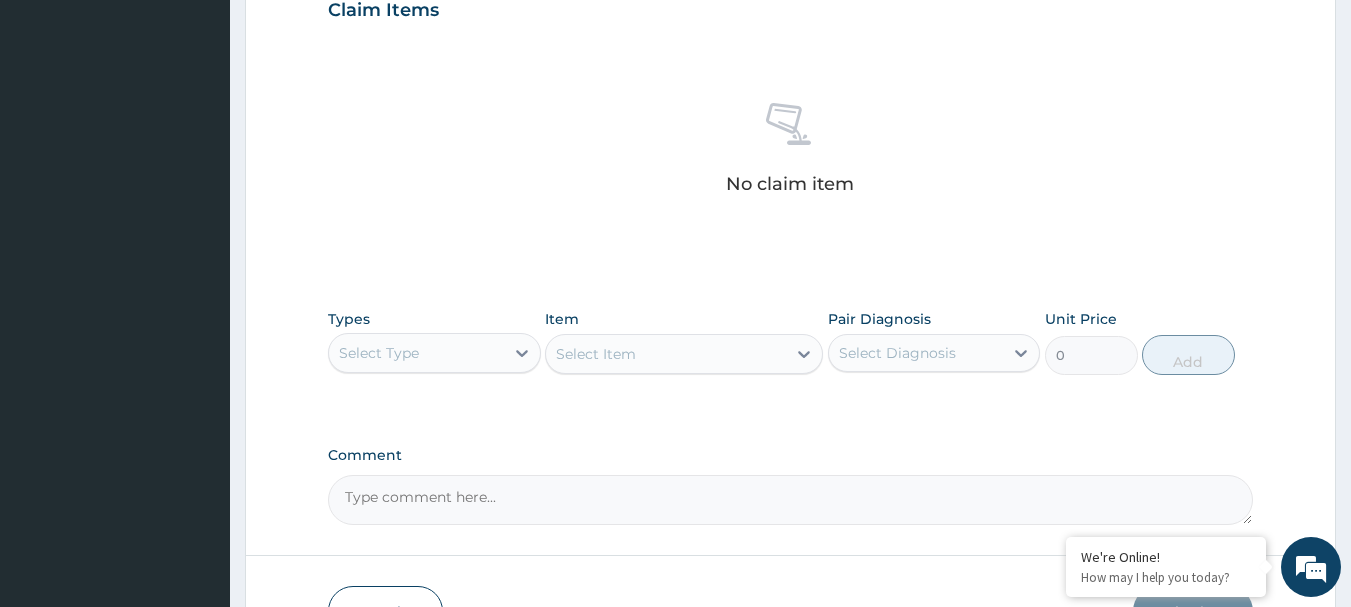 scroll, scrollTop: 715, scrollLeft: 0, axis: vertical 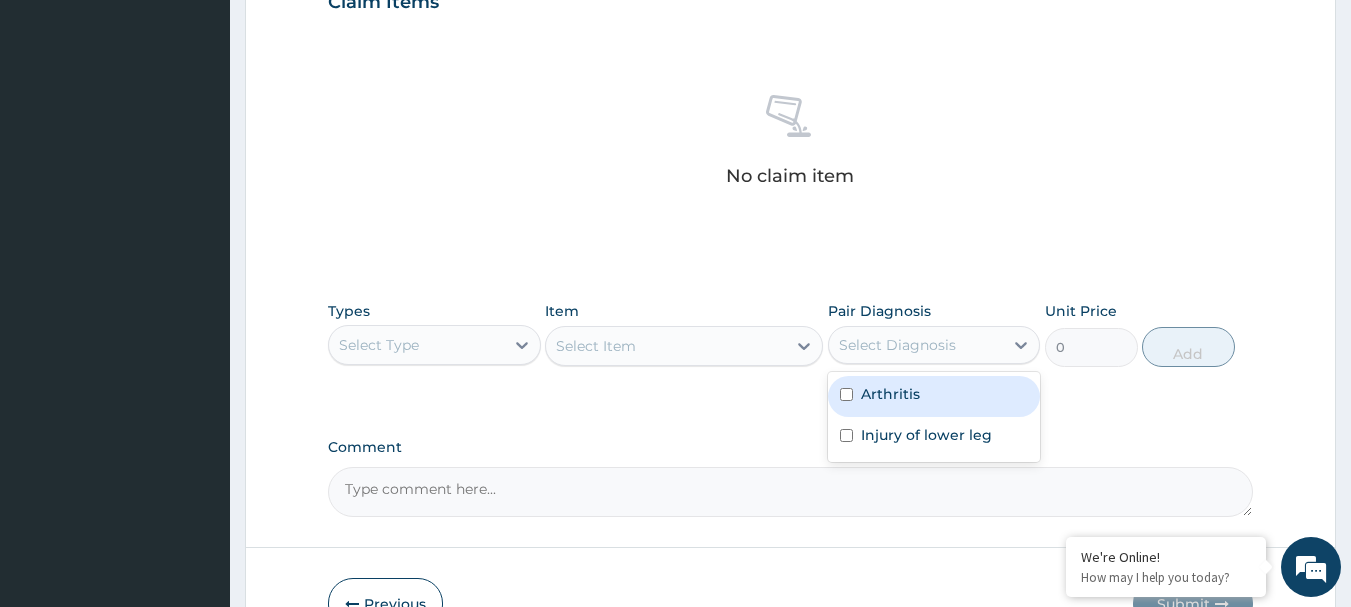 click on "Select Diagnosis" at bounding box center [916, 345] 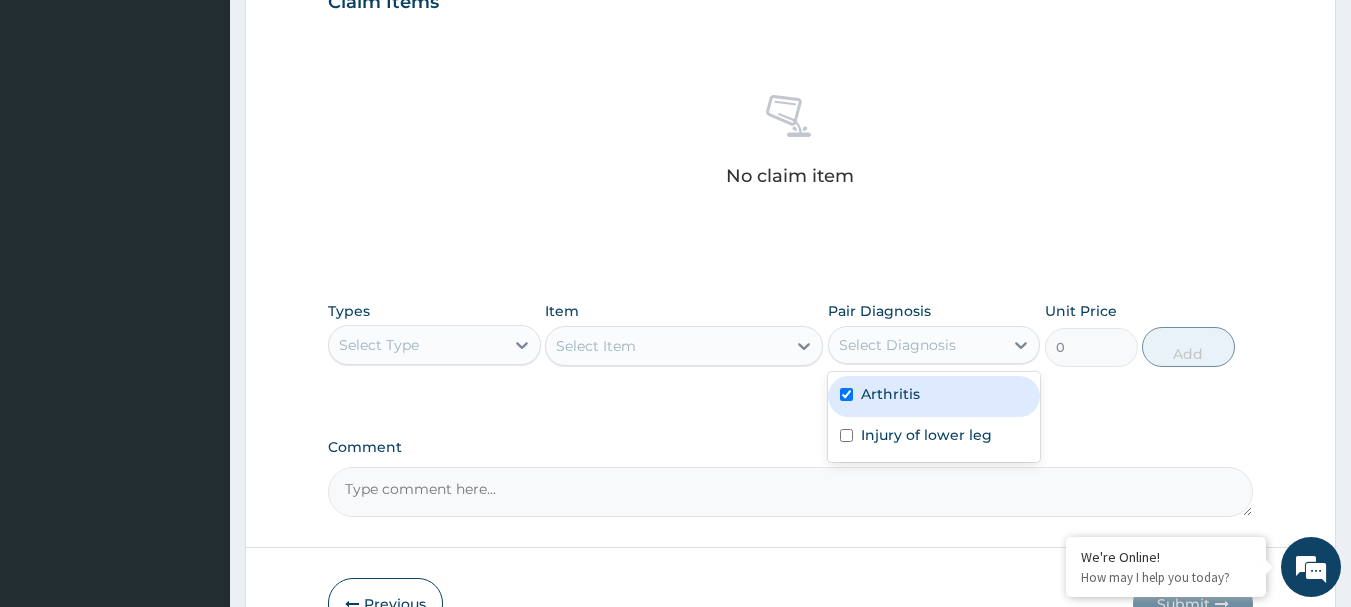 checkbox on "true" 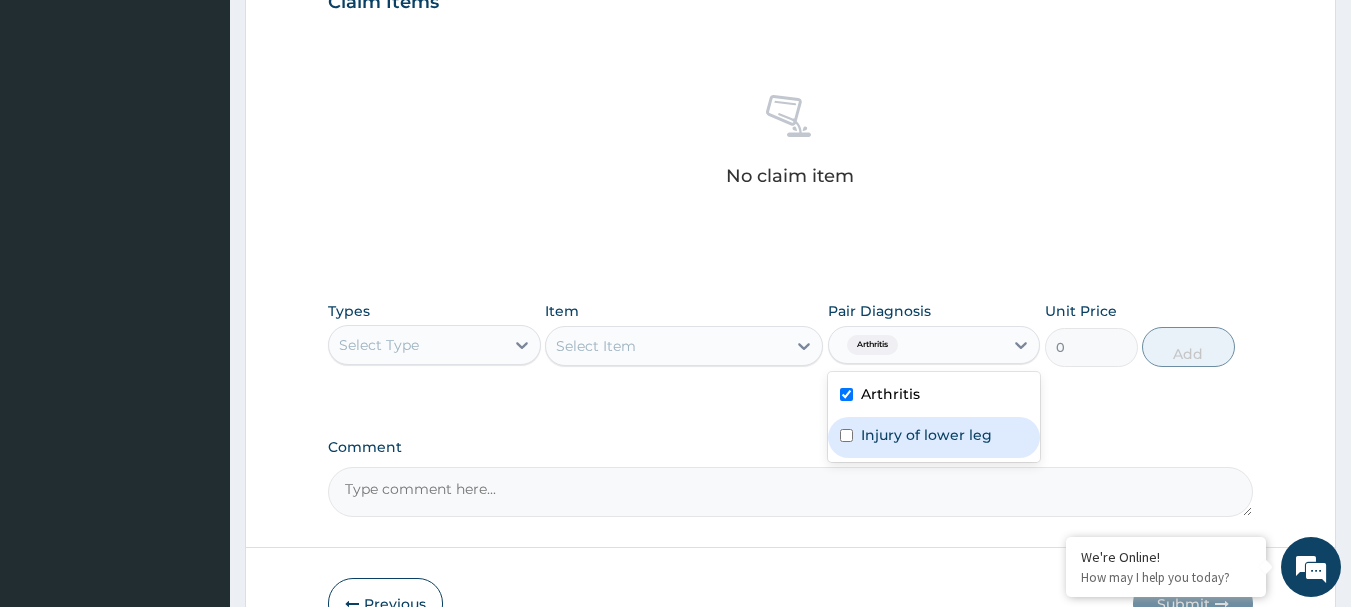 click on "Injury of lower leg" at bounding box center (926, 435) 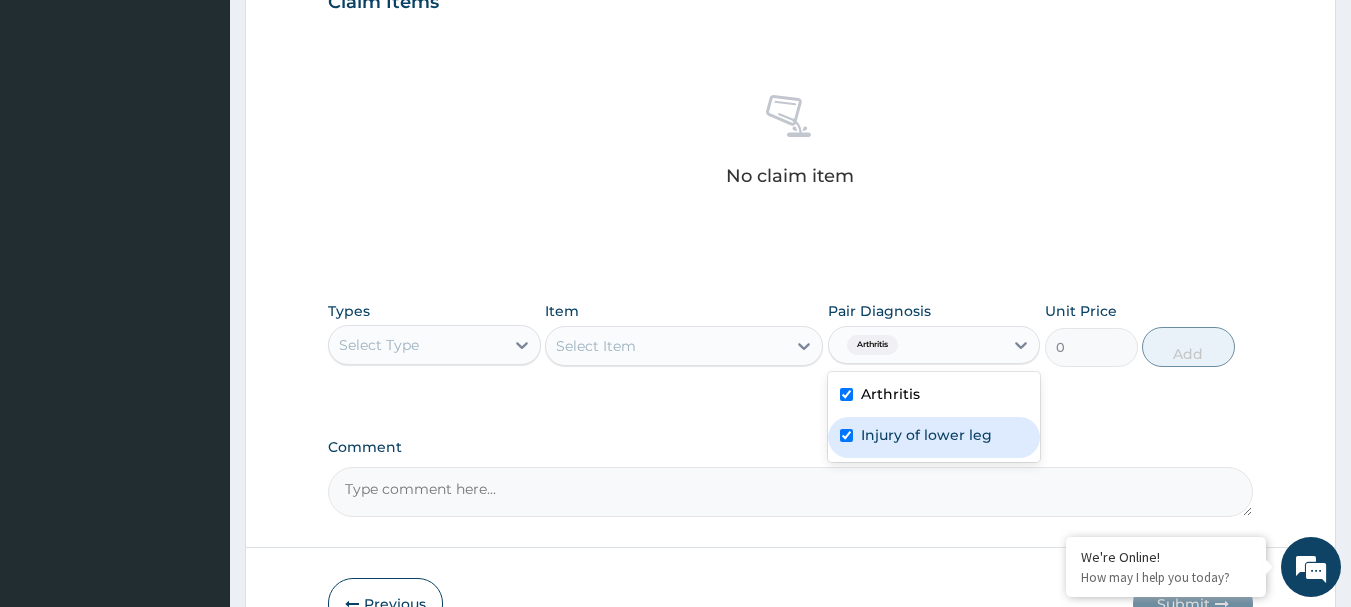checkbox on "true" 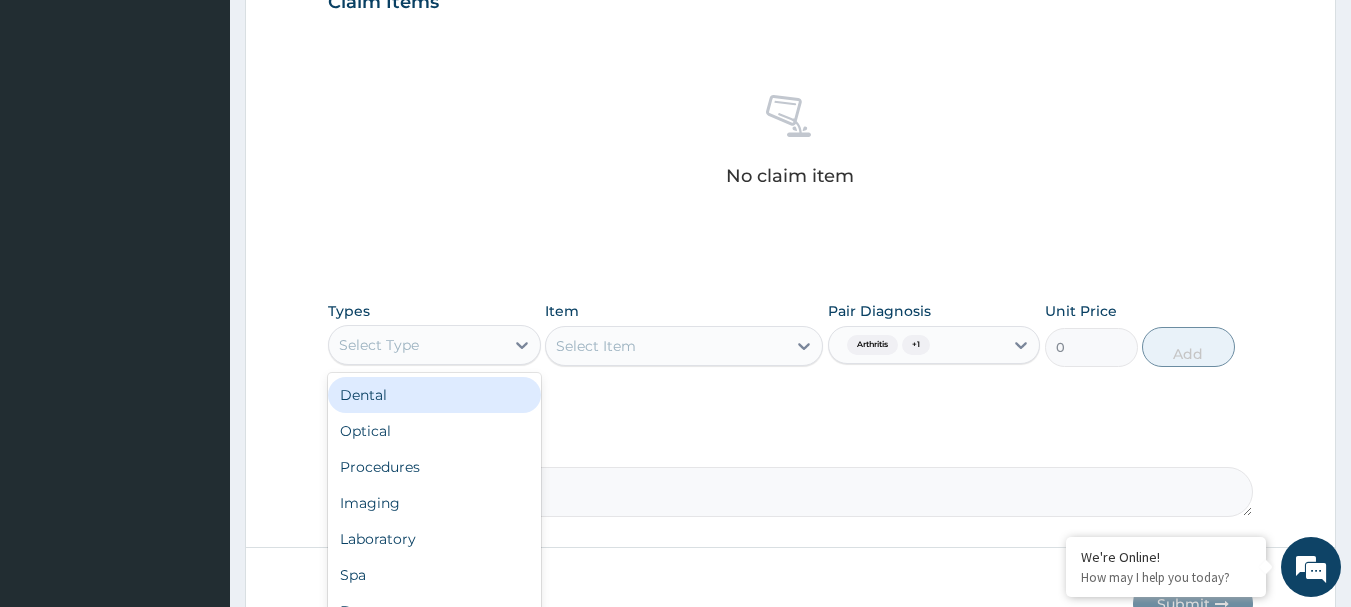 click on "Select Type" at bounding box center [416, 345] 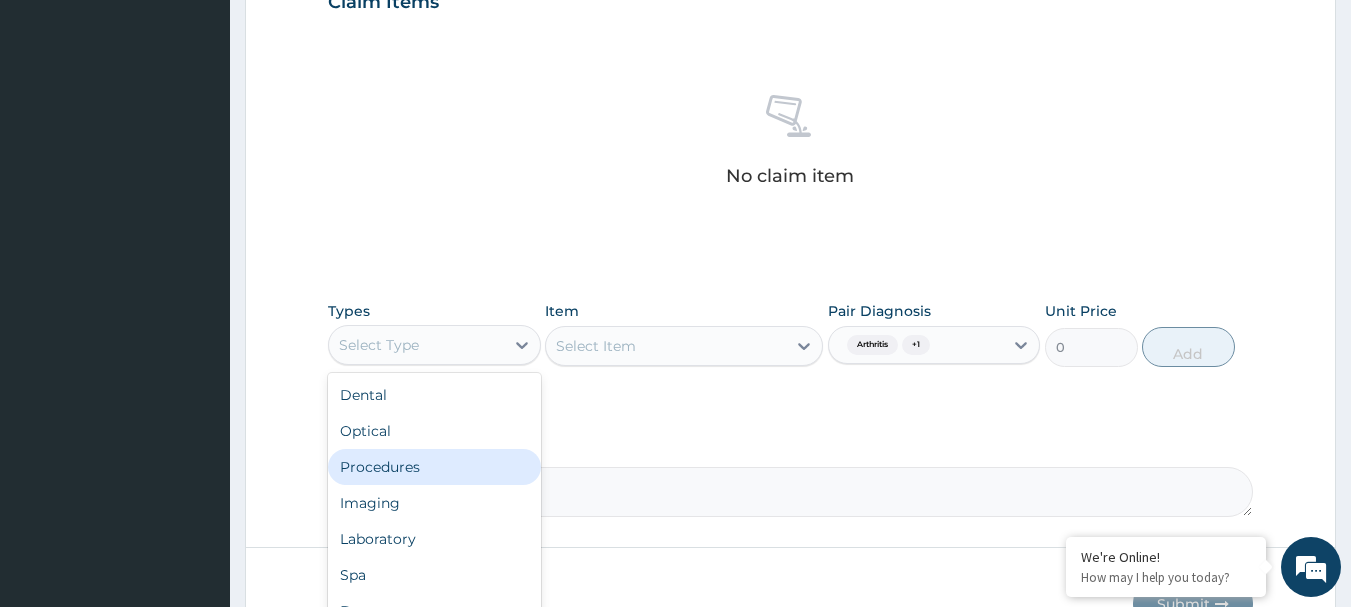 click on "Procedures" at bounding box center (434, 467) 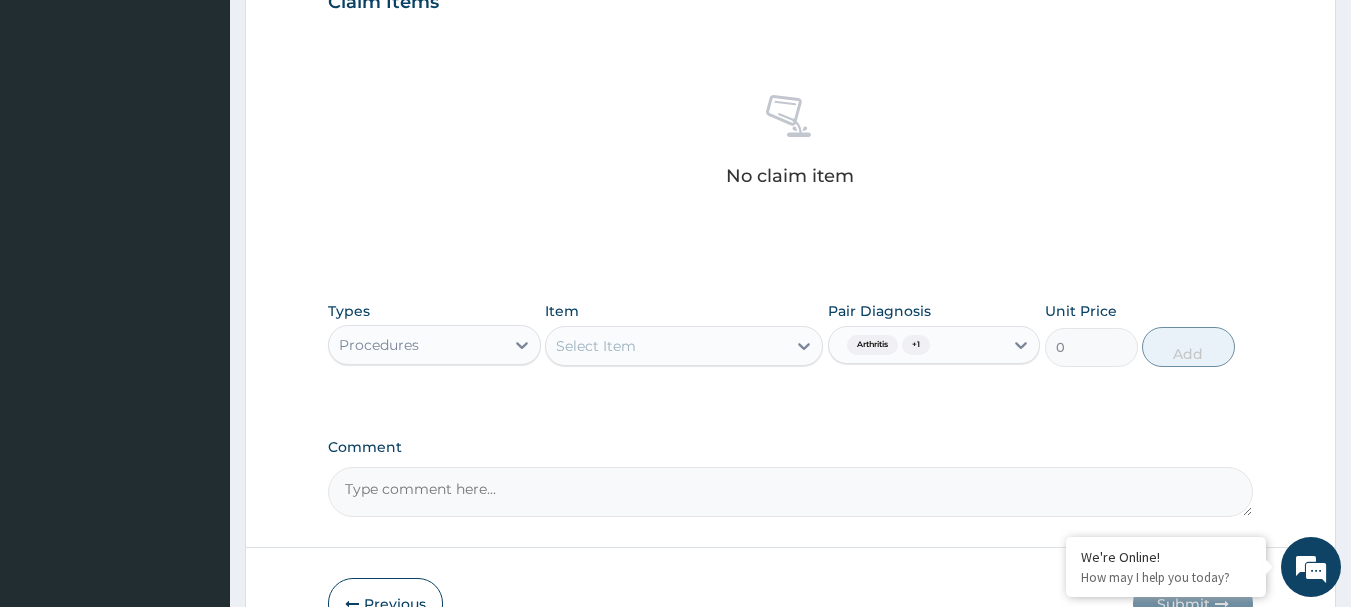 click on "Select Item" at bounding box center [666, 346] 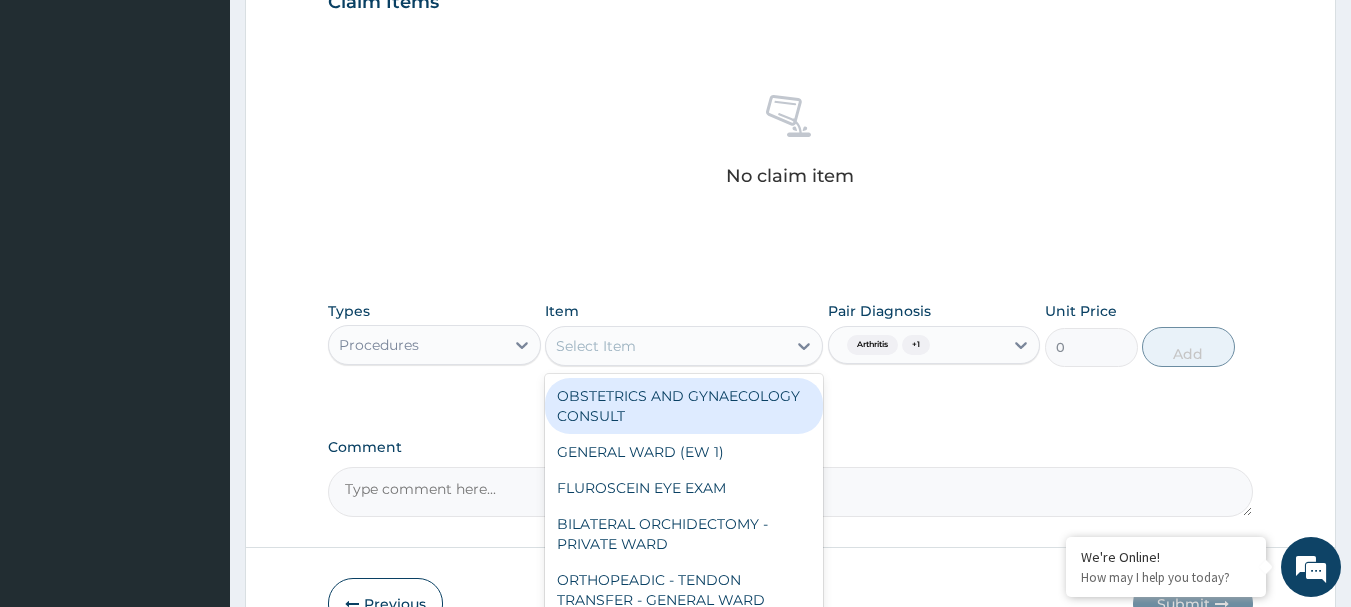 paste on "GENERAL CONSULTATION" 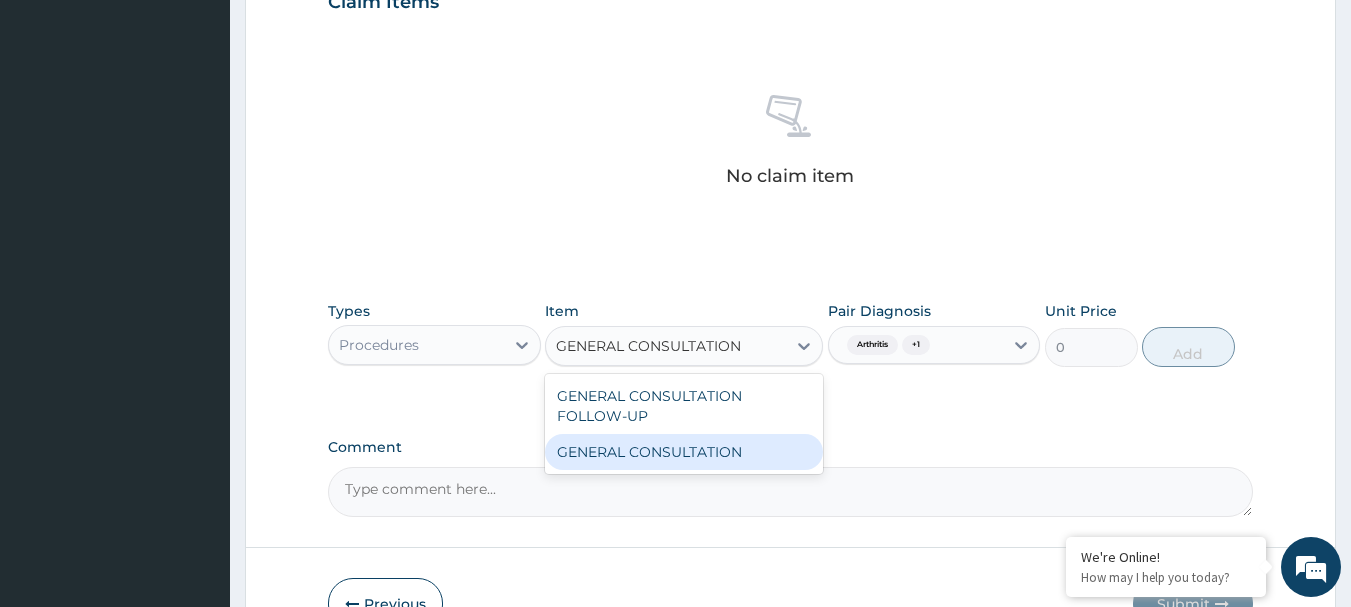 click on "GENERAL CONSULTATION" at bounding box center [684, 452] 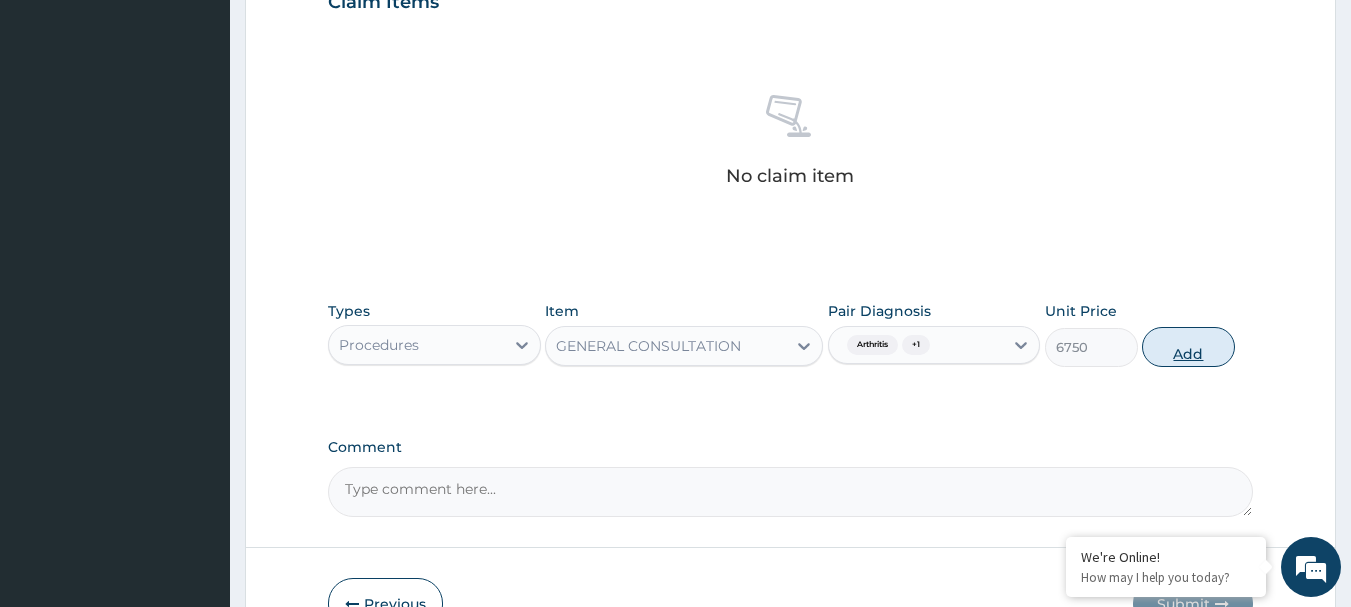 click on "Add" at bounding box center (1188, 347) 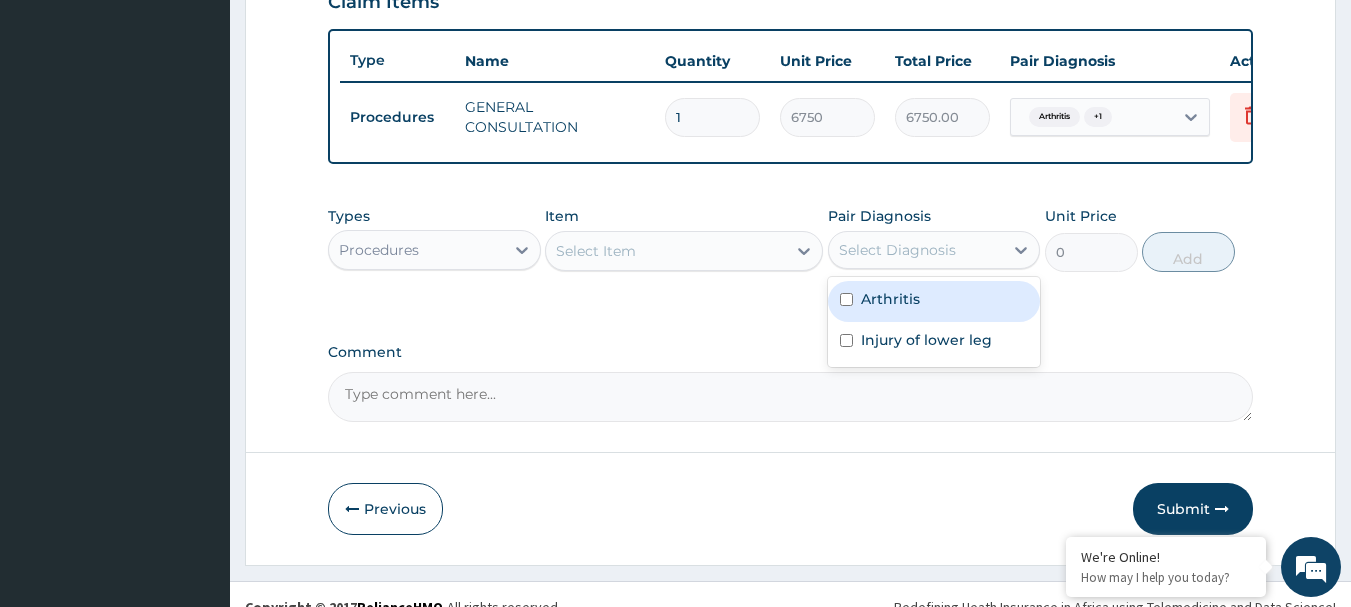 click on "Select Diagnosis" at bounding box center (916, 250) 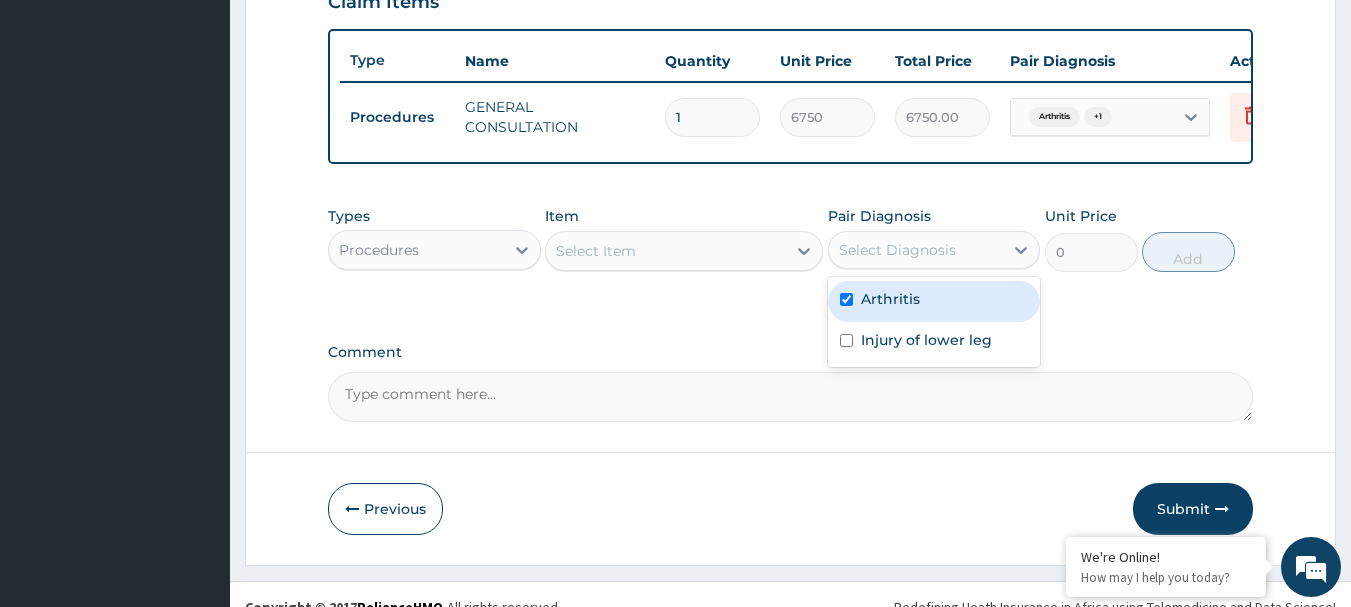 checkbox on "true" 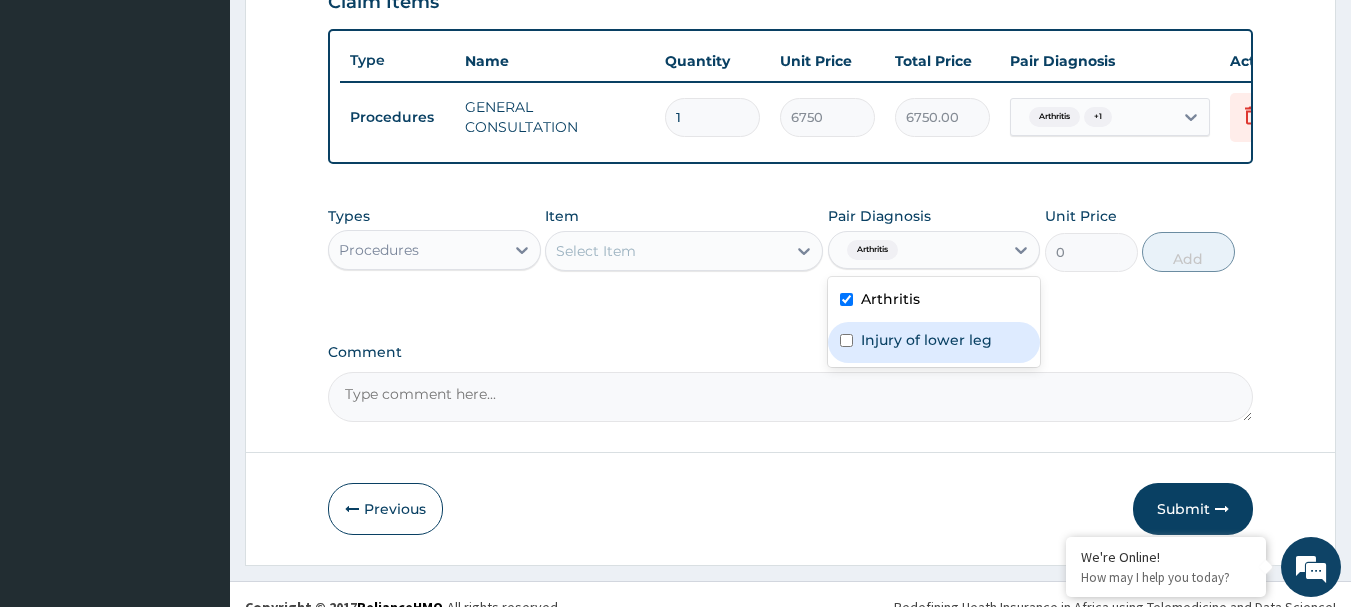 click on "Injury of lower leg" at bounding box center [926, 340] 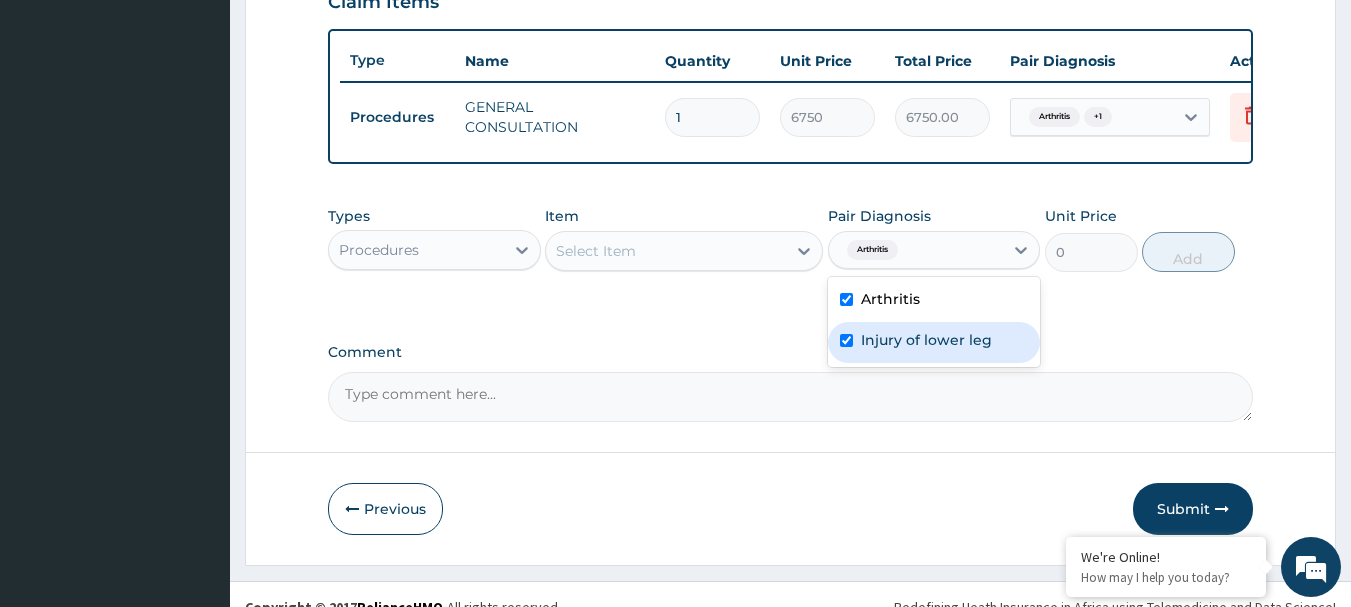 checkbox on "true" 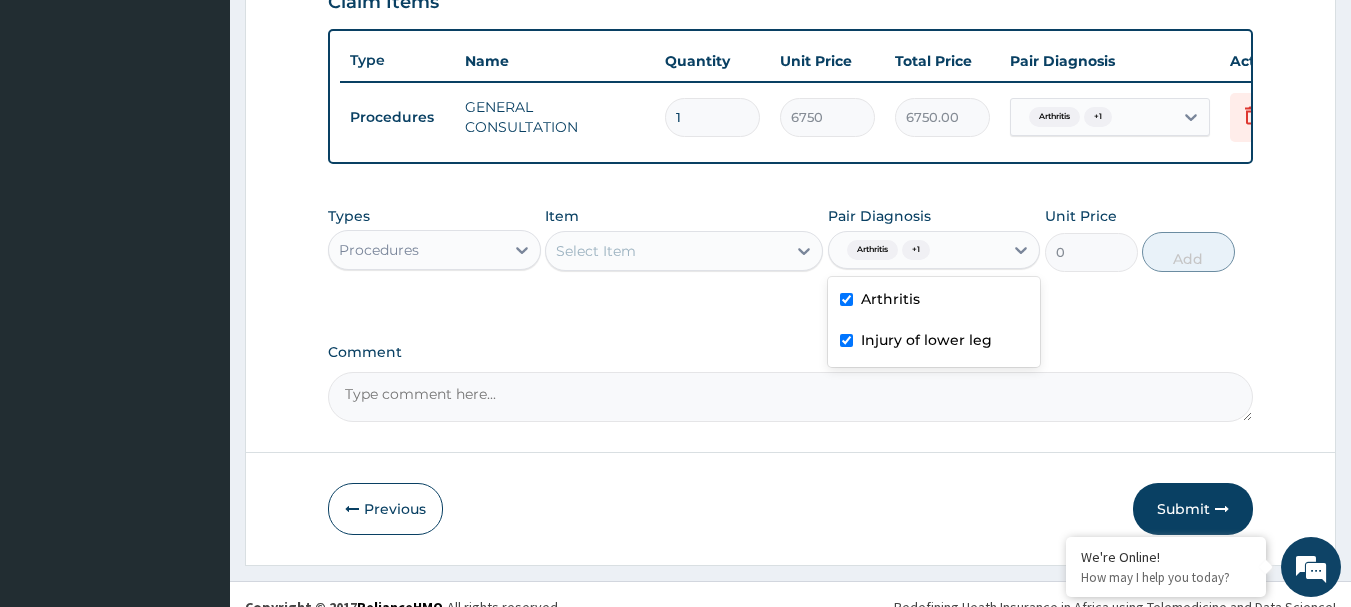 click on "Procedures" at bounding box center [416, 250] 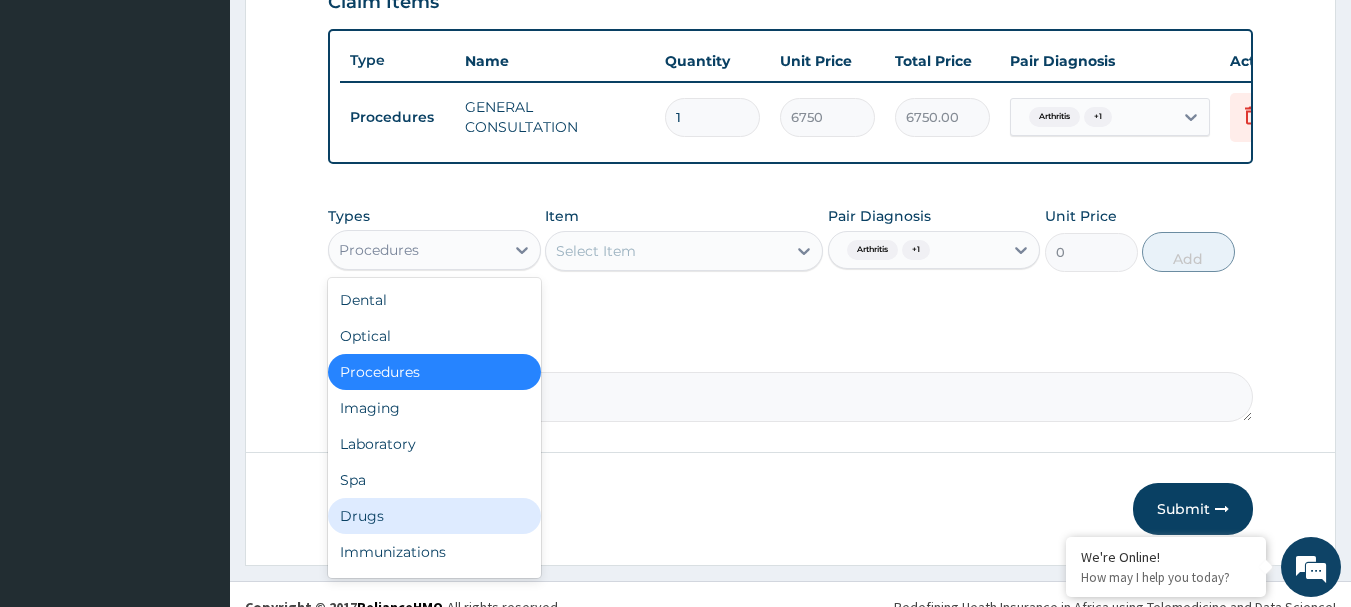 click on "Drugs" at bounding box center [434, 516] 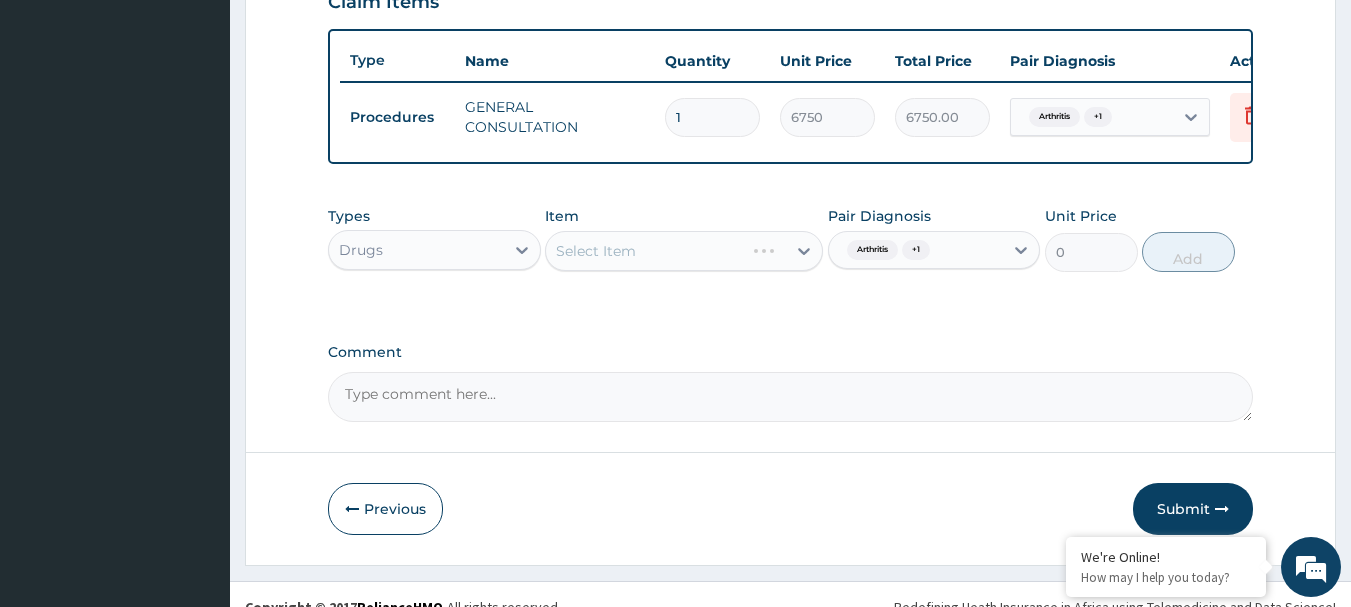 click on "Select Item" at bounding box center [684, 251] 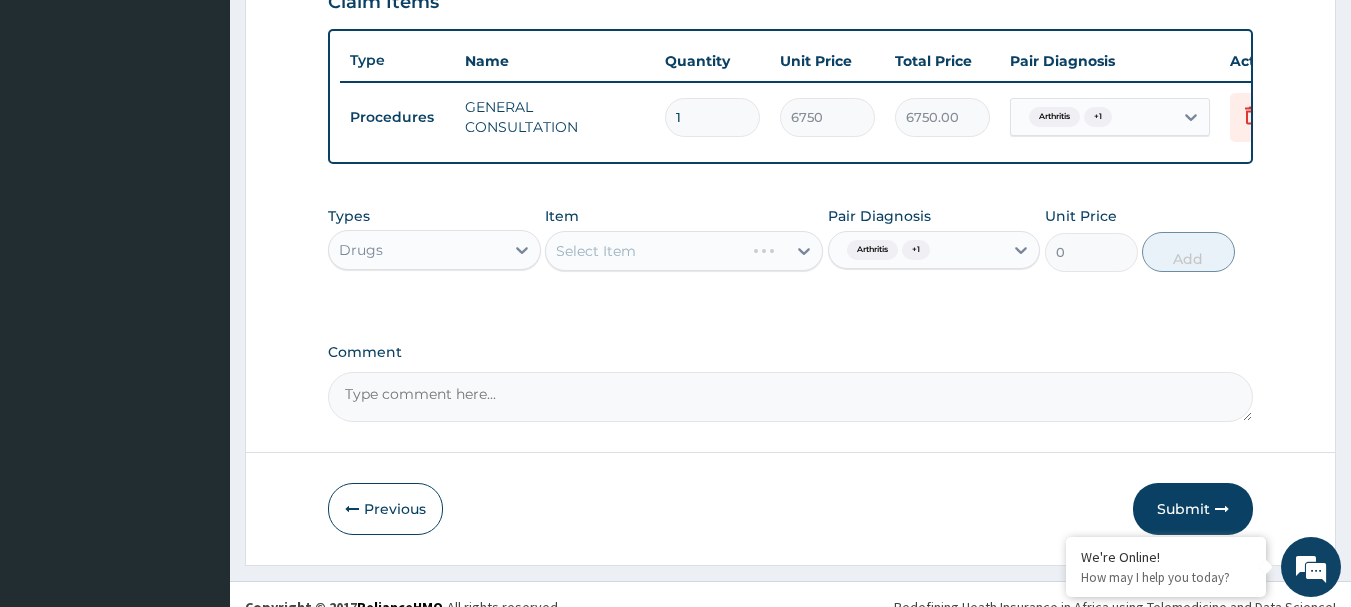click on "Select Item" at bounding box center (684, 251) 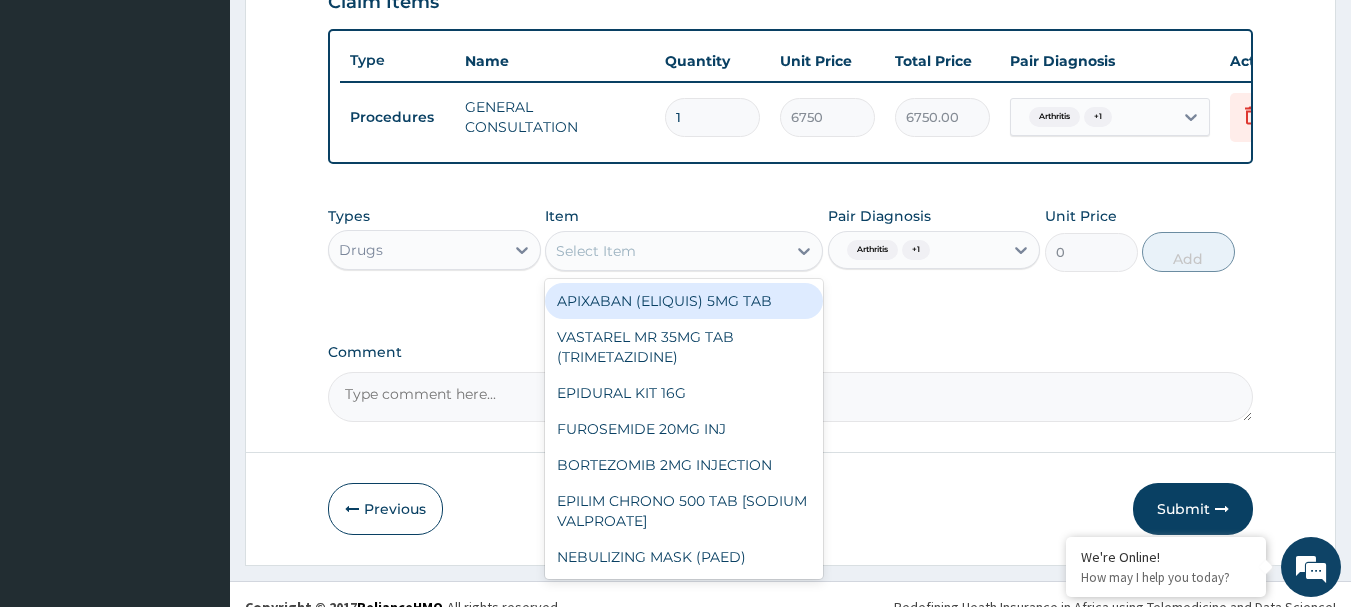 click on "Select Item" at bounding box center [666, 251] 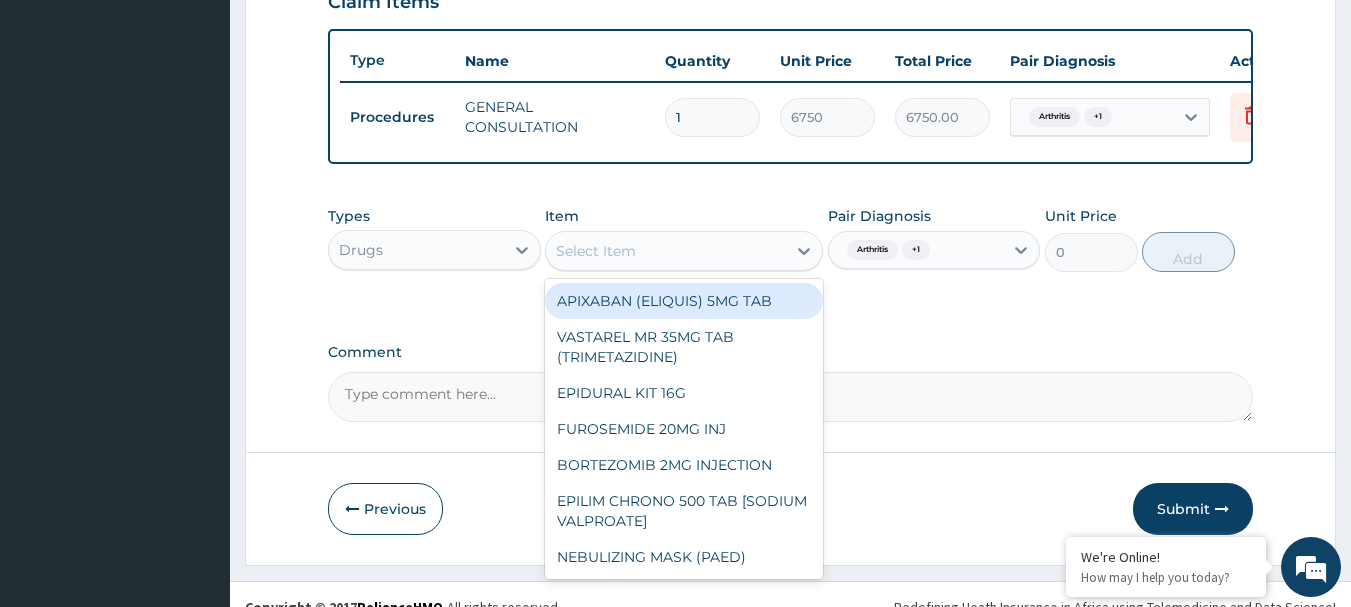 paste on "LOFNAC GEL (DICLOFENAC 1%) (GREENLIFE)" 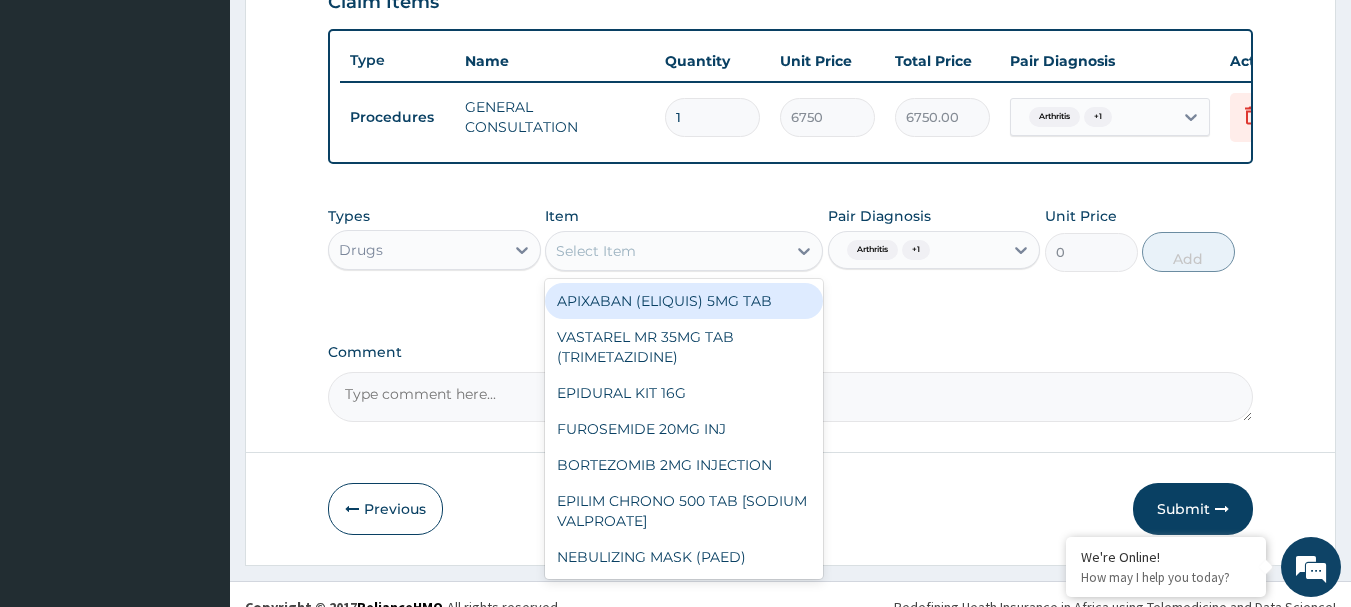 type on "LOFNAC GEL (DICLOFENAC 1%) (GREENLIFE)" 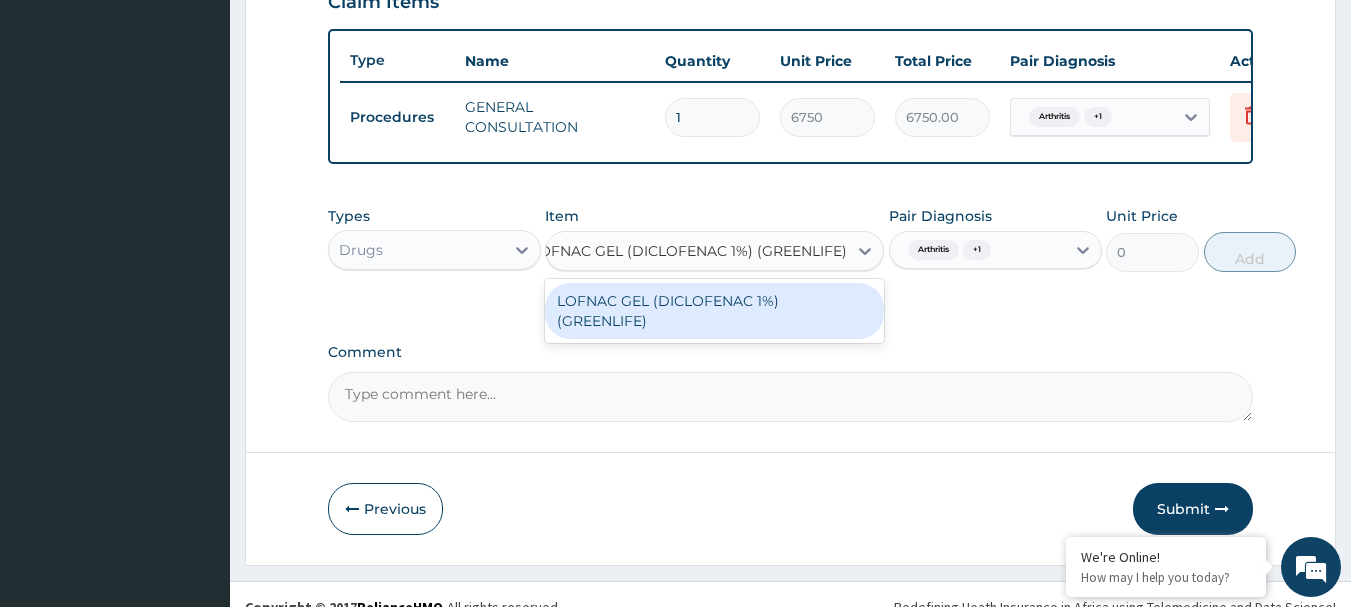 click on "LOFNAC GEL (DICLOFENAC 1%) (GREENLIFE)" at bounding box center (714, 311) 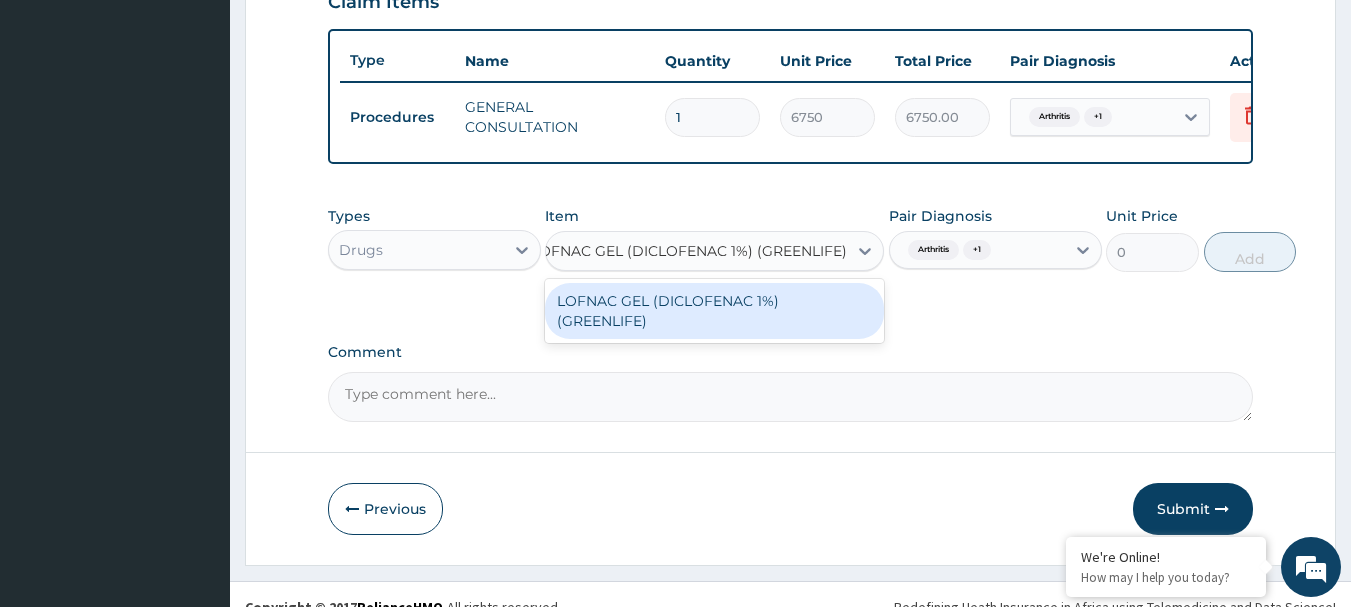 type 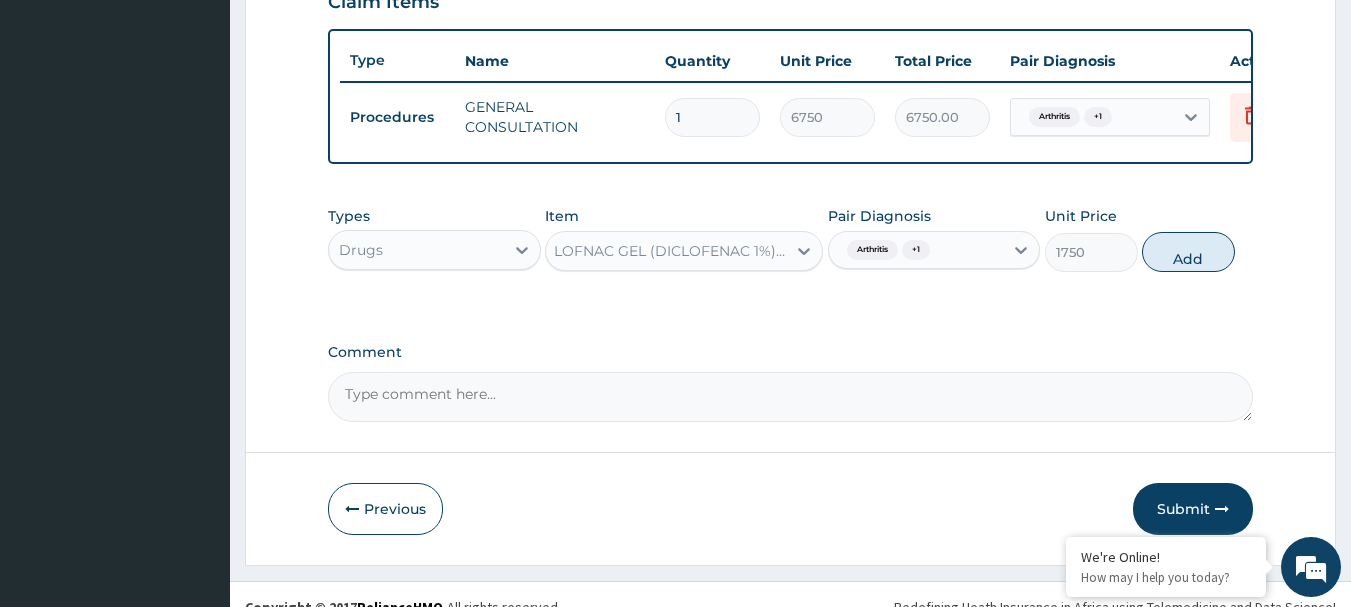 scroll, scrollTop: 0, scrollLeft: 2, axis: horizontal 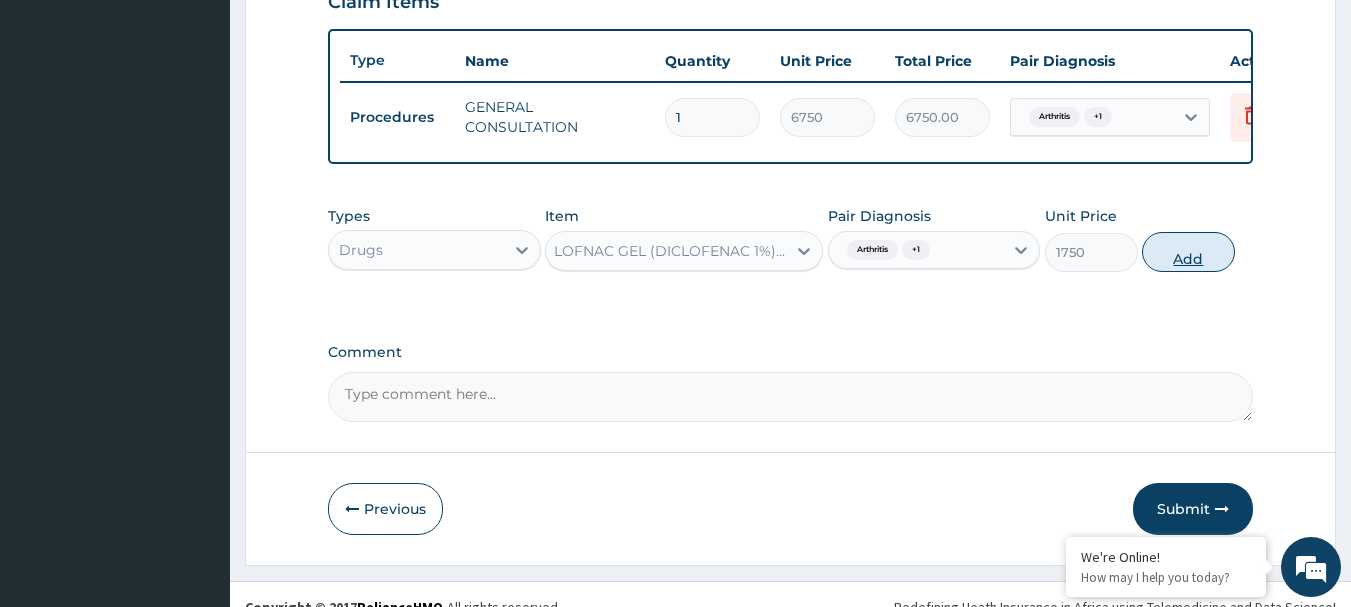 click on "Add" at bounding box center [1188, 252] 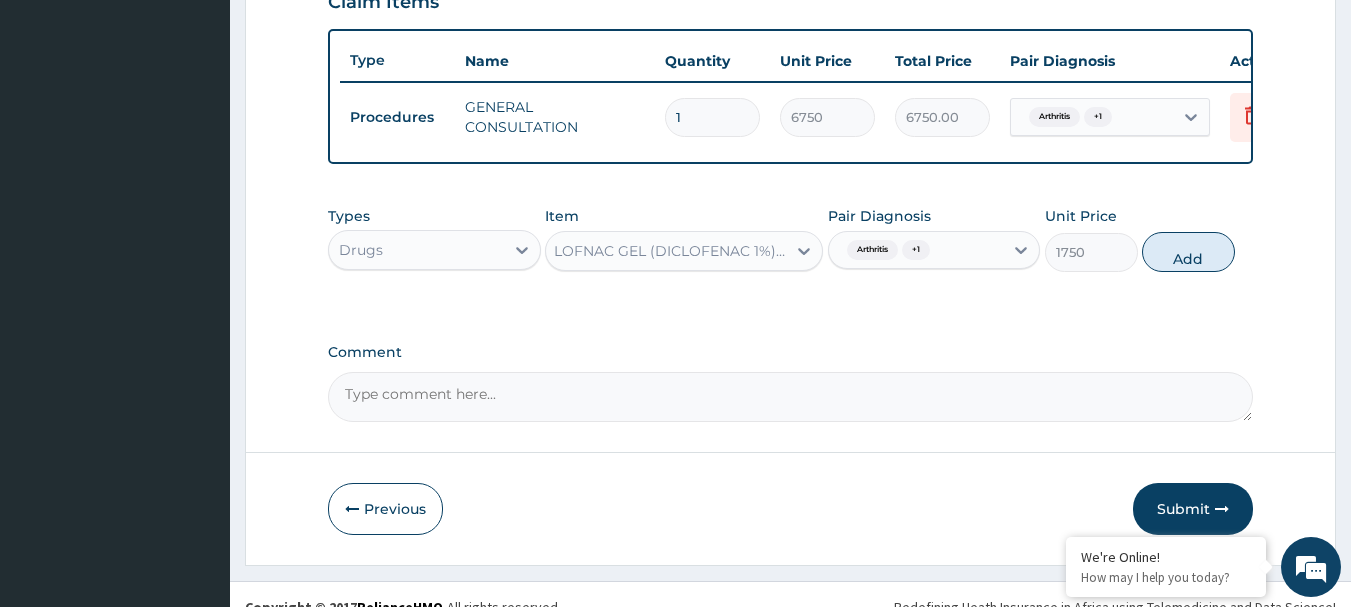 type on "0" 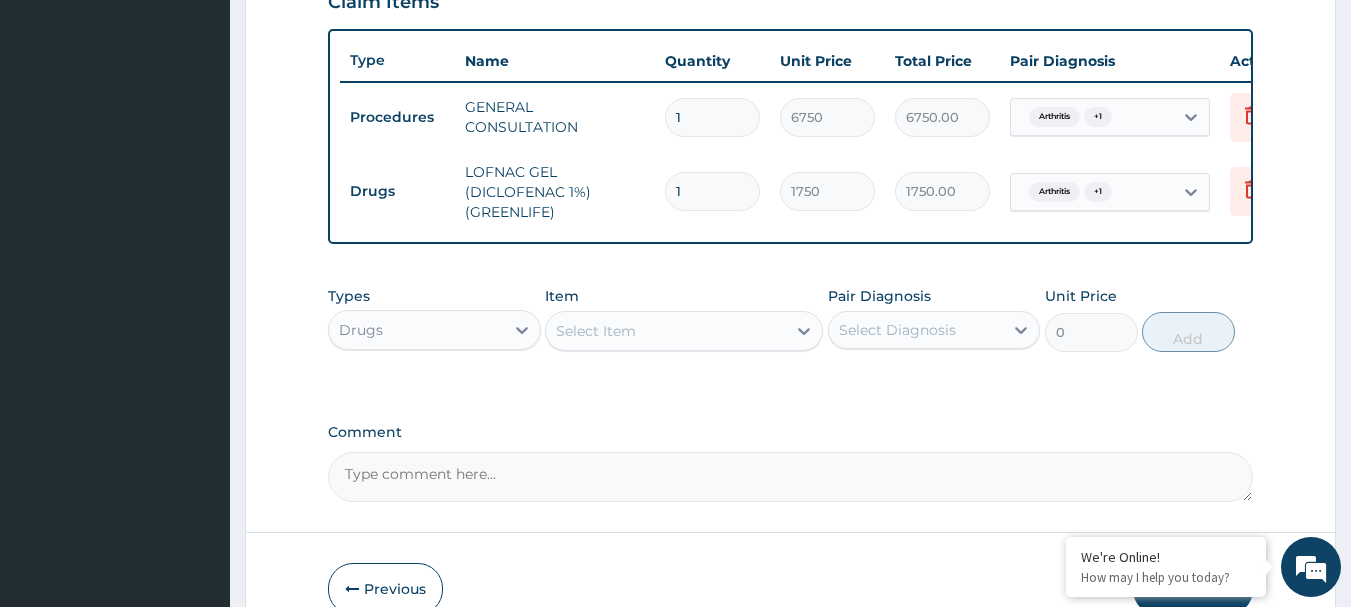 scroll, scrollTop: 0, scrollLeft: 0, axis: both 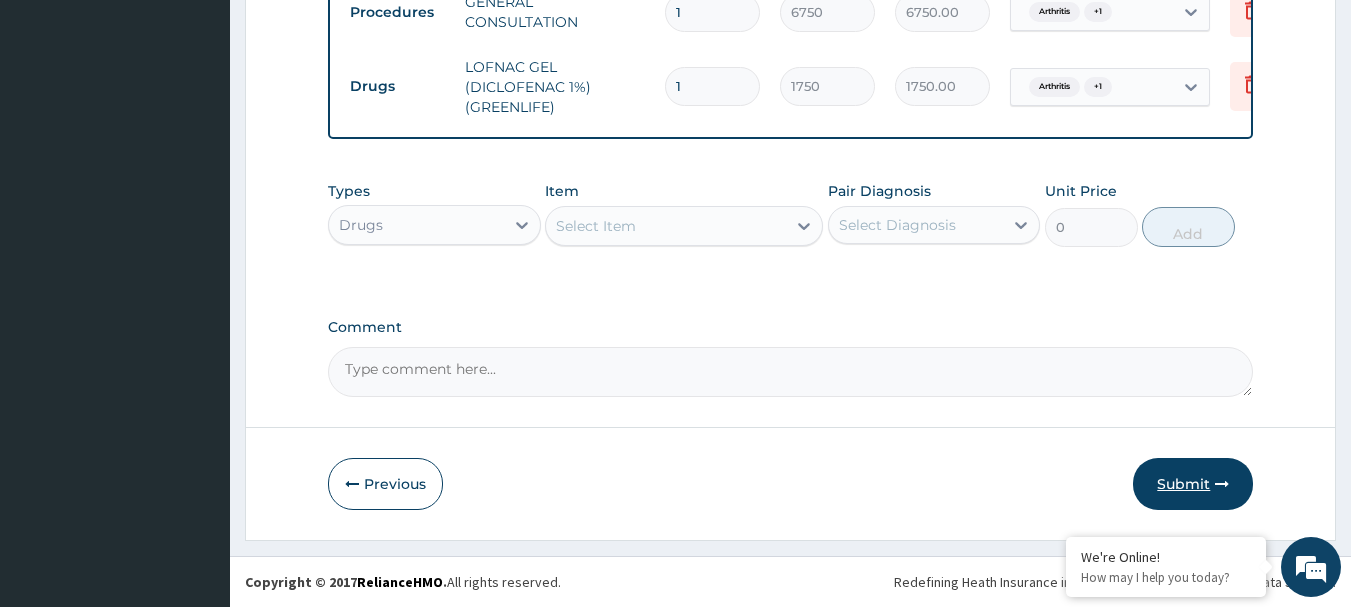 click on "Submit" at bounding box center (1193, 484) 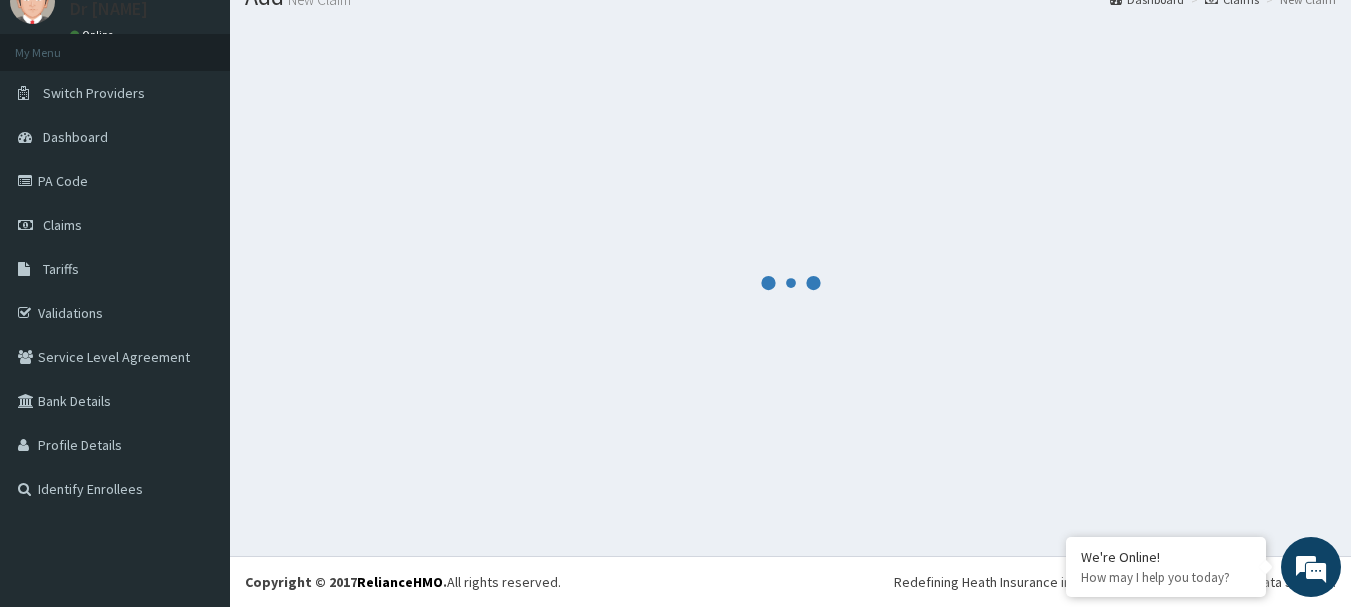 scroll, scrollTop: 835, scrollLeft: 0, axis: vertical 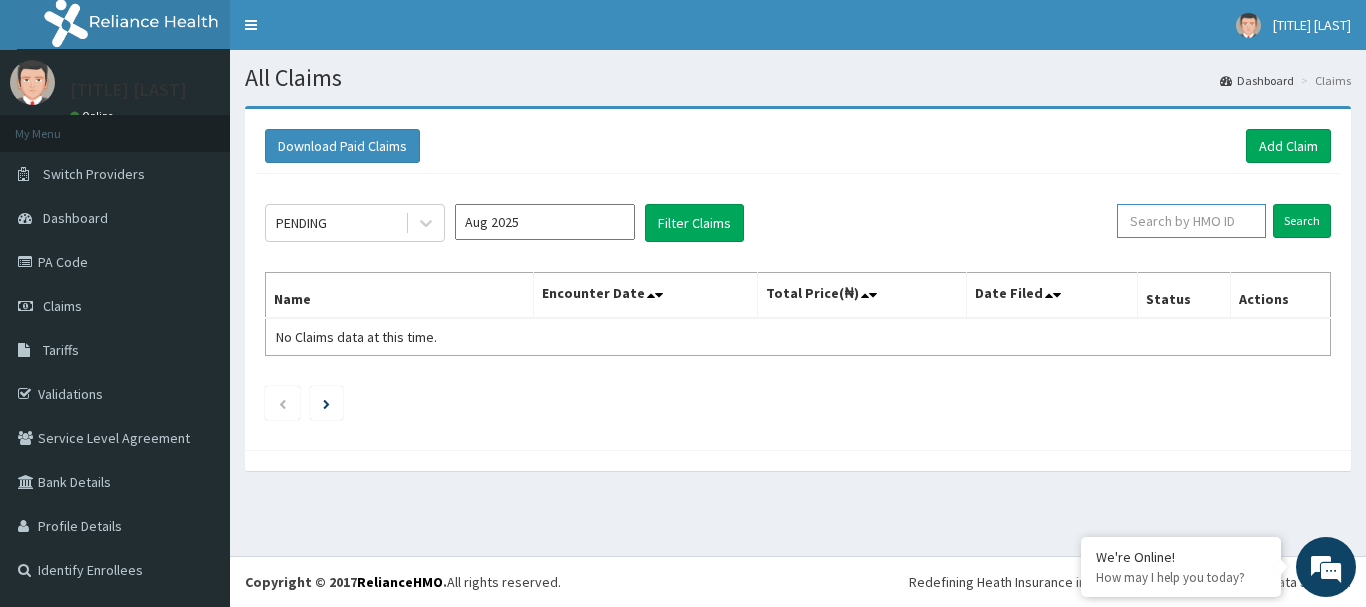 click at bounding box center [1191, 221] 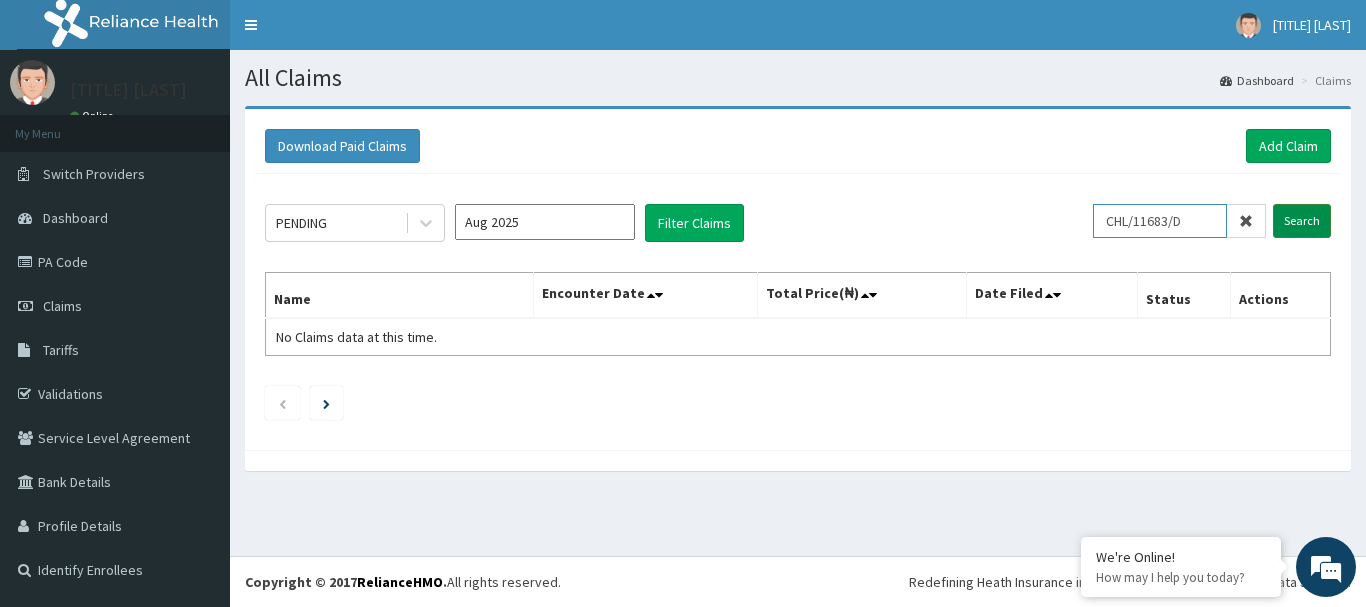 type on "CHL/11683/D" 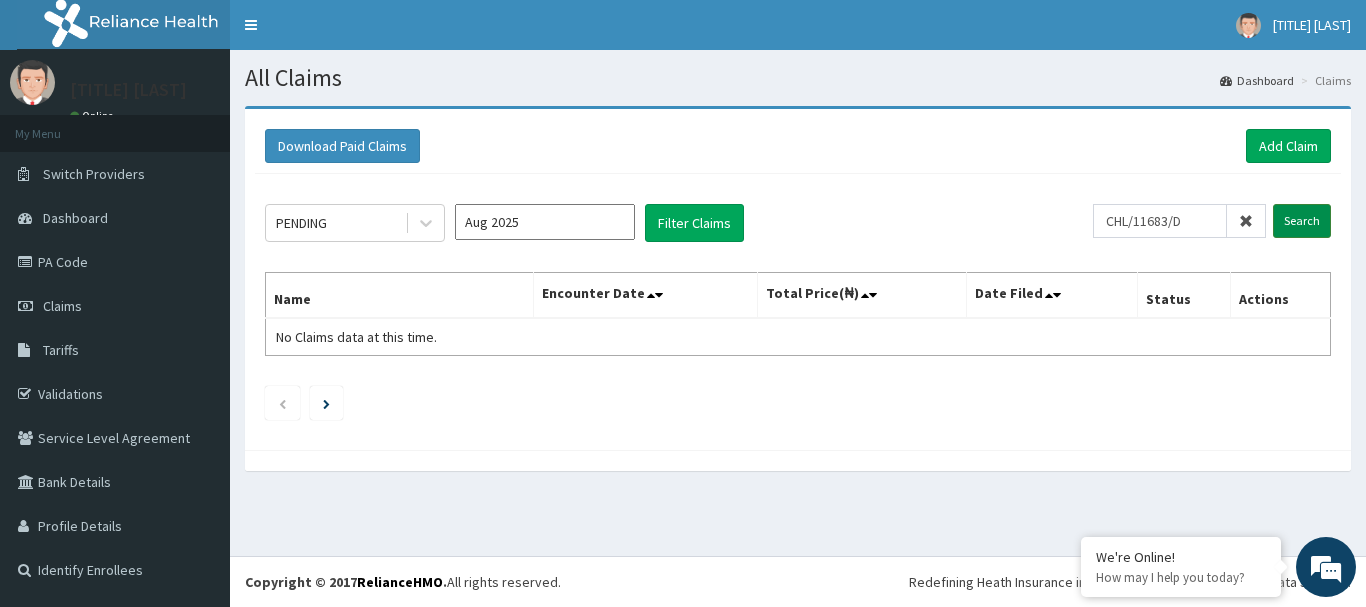 click on "Search" at bounding box center [1302, 221] 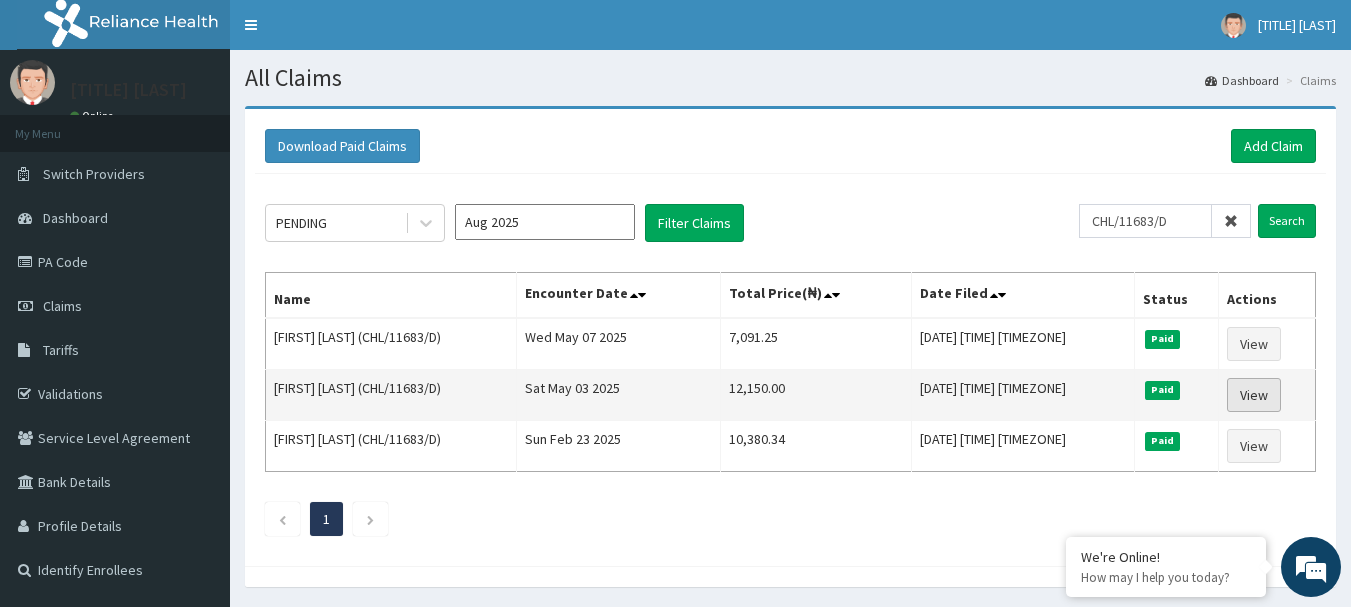 click on "View" at bounding box center (1254, 395) 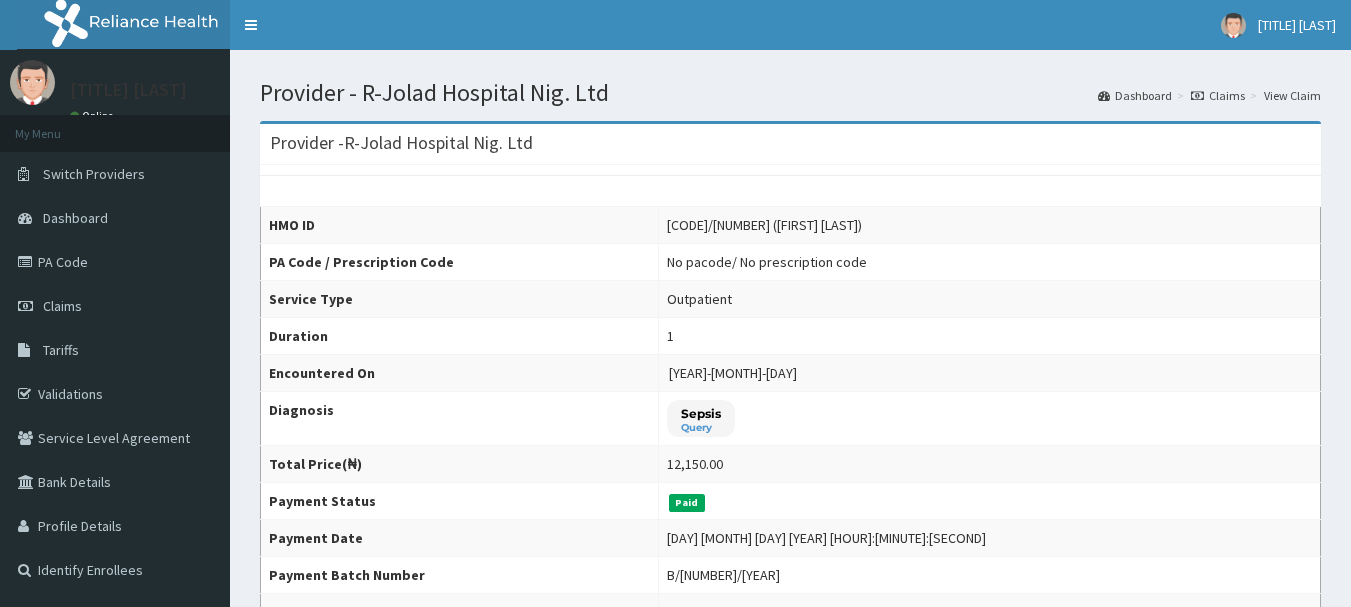 scroll, scrollTop: 0, scrollLeft: 0, axis: both 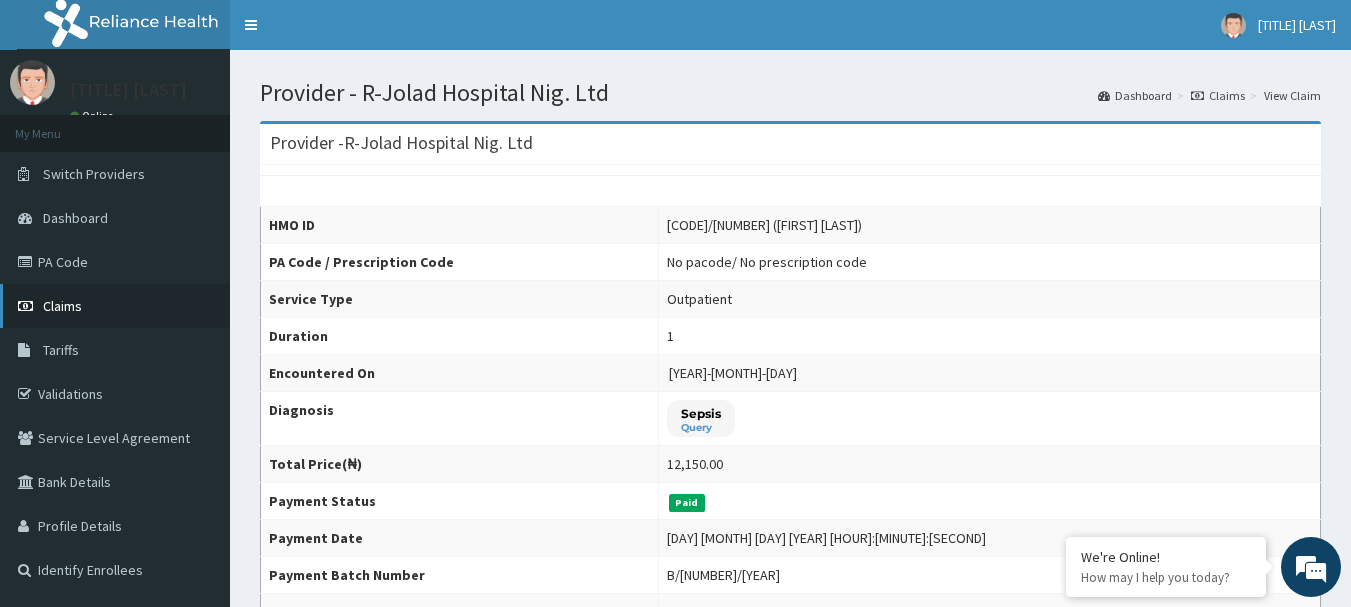 click on "Claims" at bounding box center (62, 306) 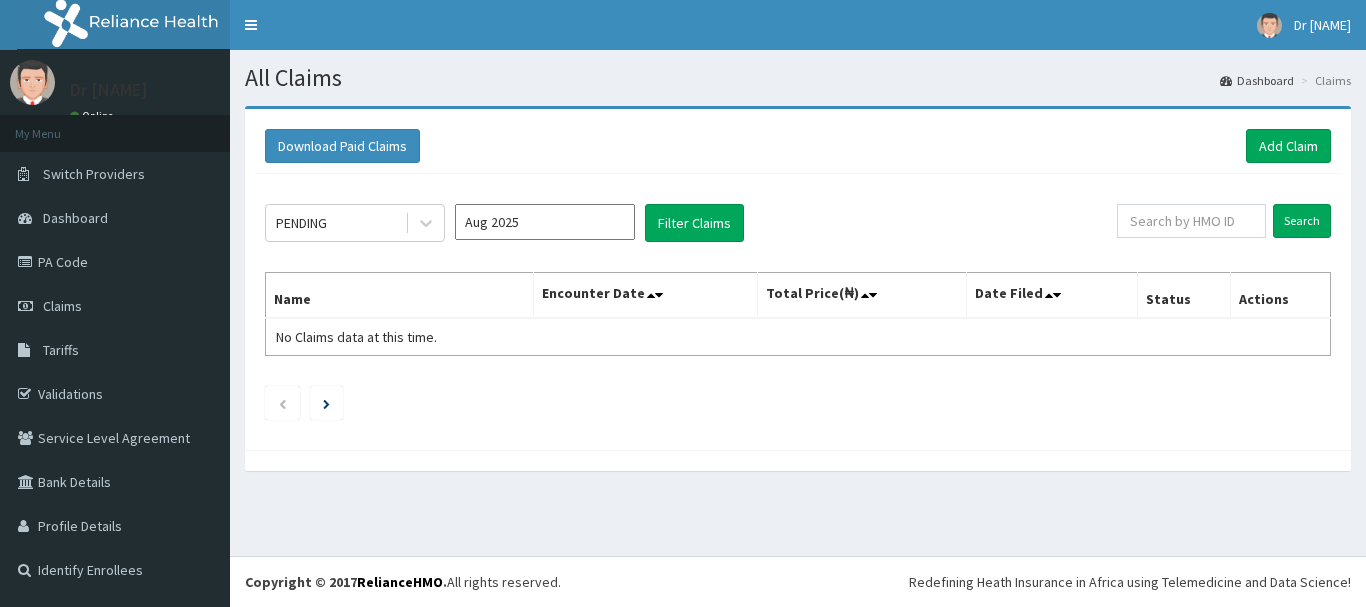 scroll, scrollTop: 0, scrollLeft: 0, axis: both 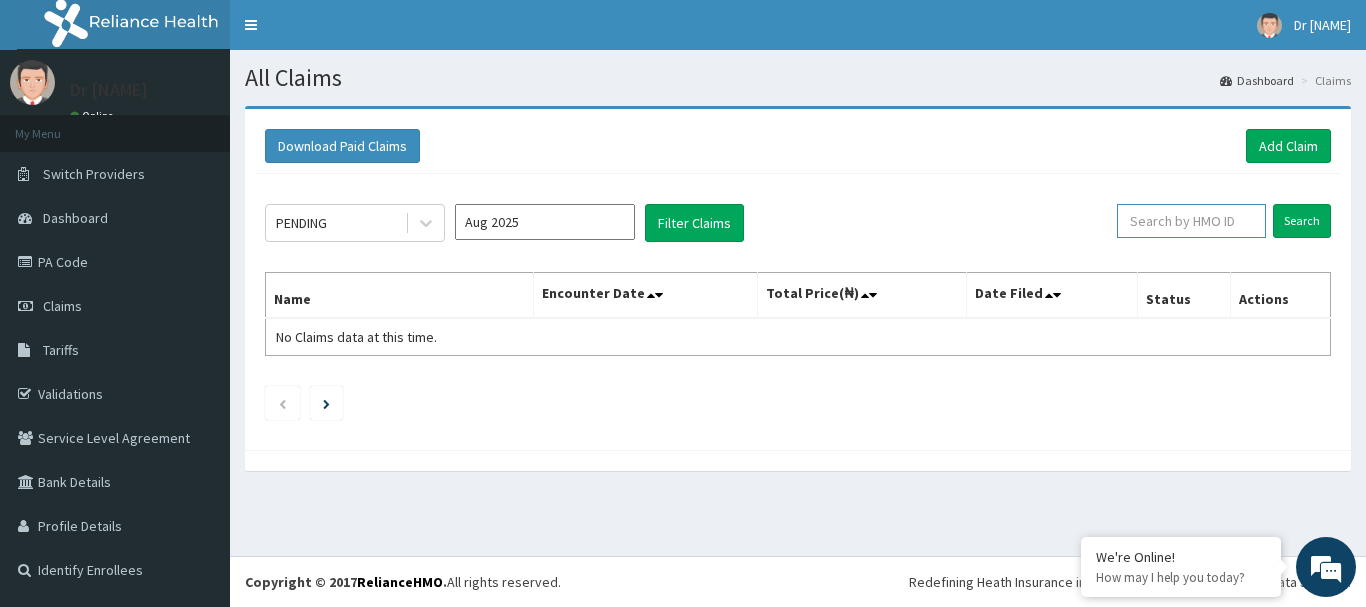 click at bounding box center (1191, 221) 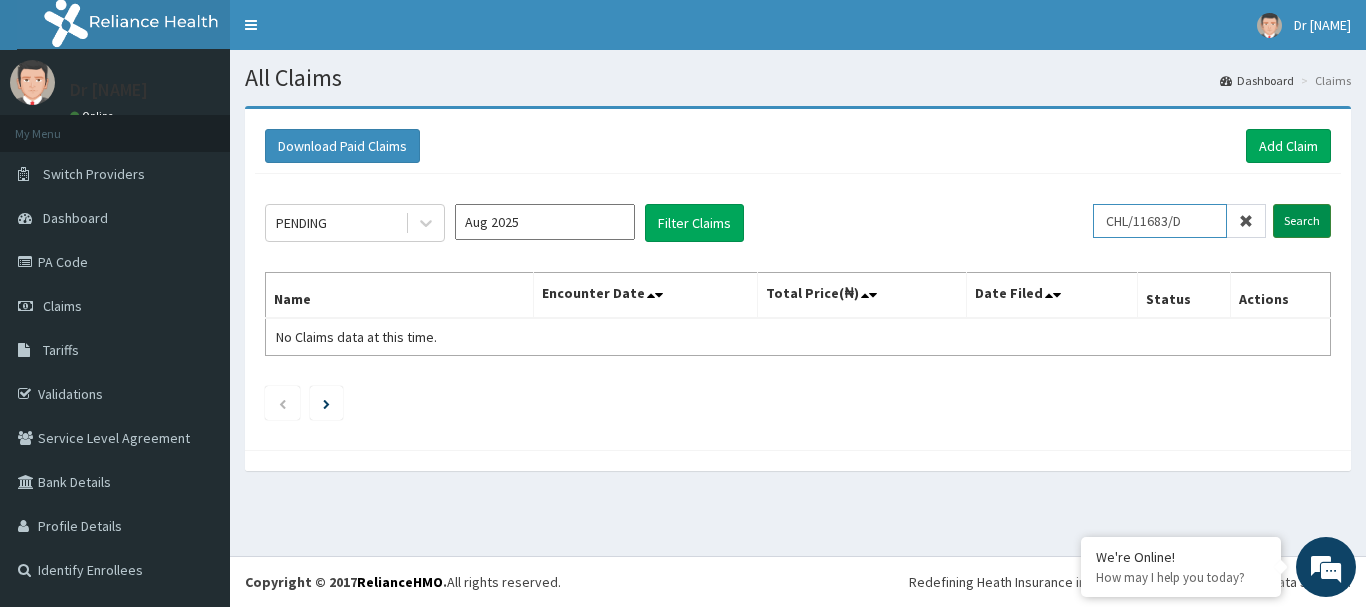 type on "CHL/11683/D" 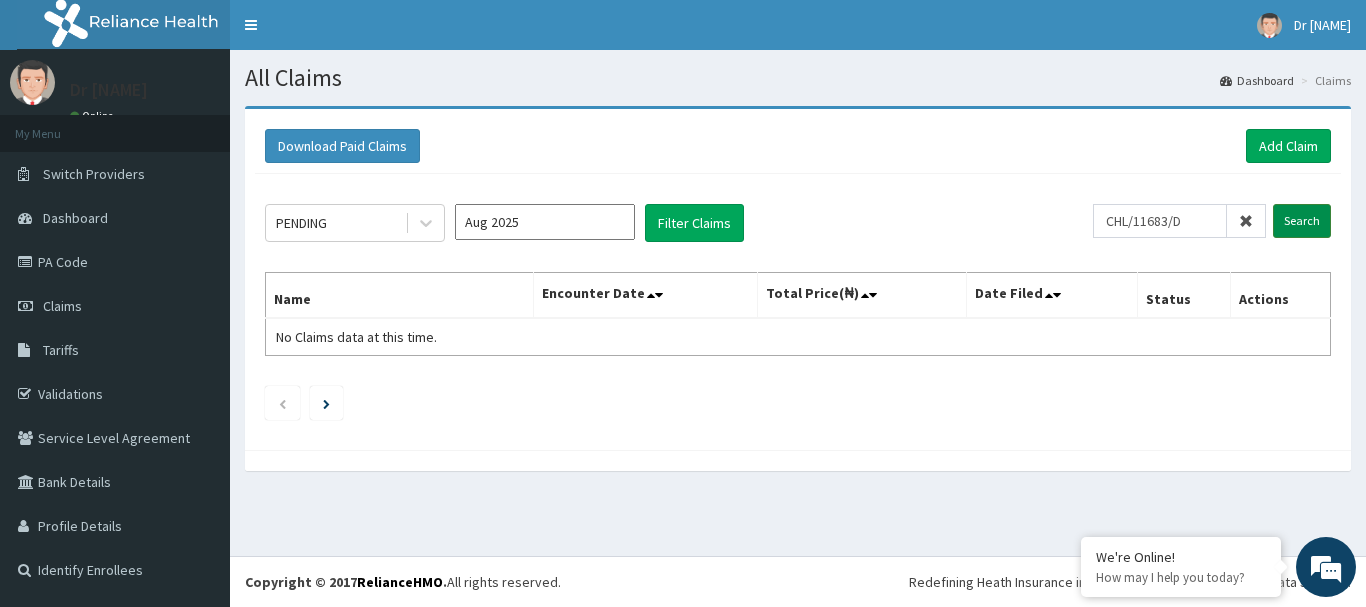 click on "Search" at bounding box center [1302, 221] 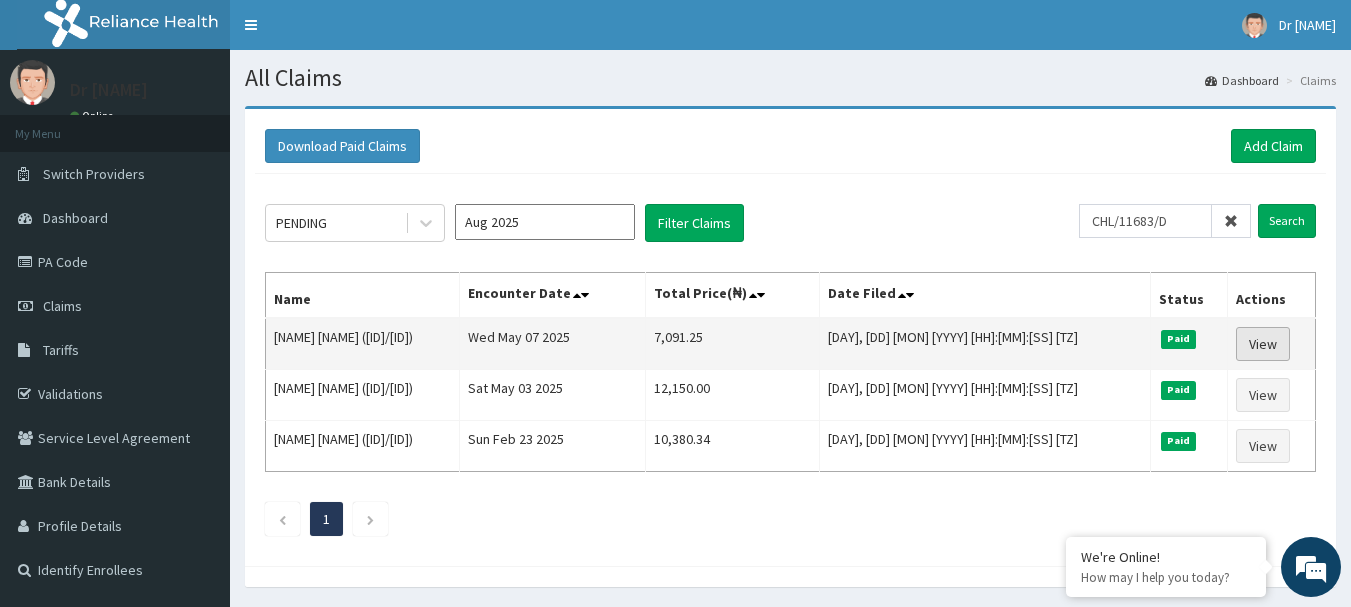 click on "View" at bounding box center (1263, 344) 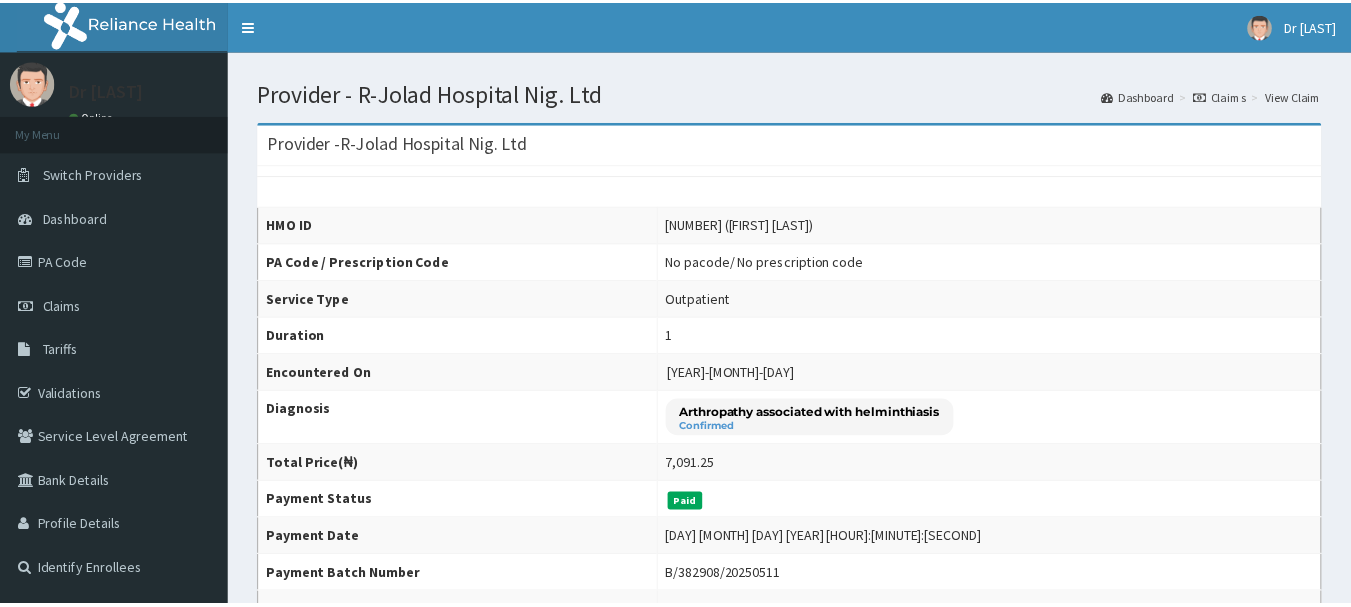 scroll, scrollTop: 0, scrollLeft: 0, axis: both 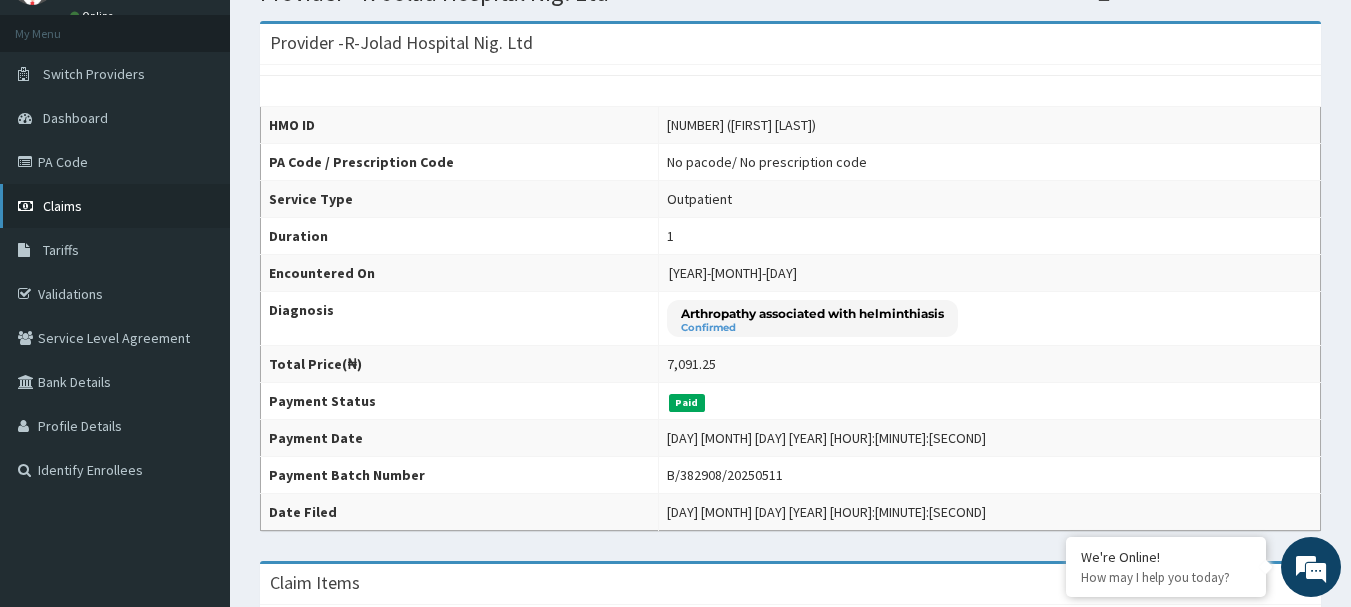 click on "Claims" at bounding box center (62, 206) 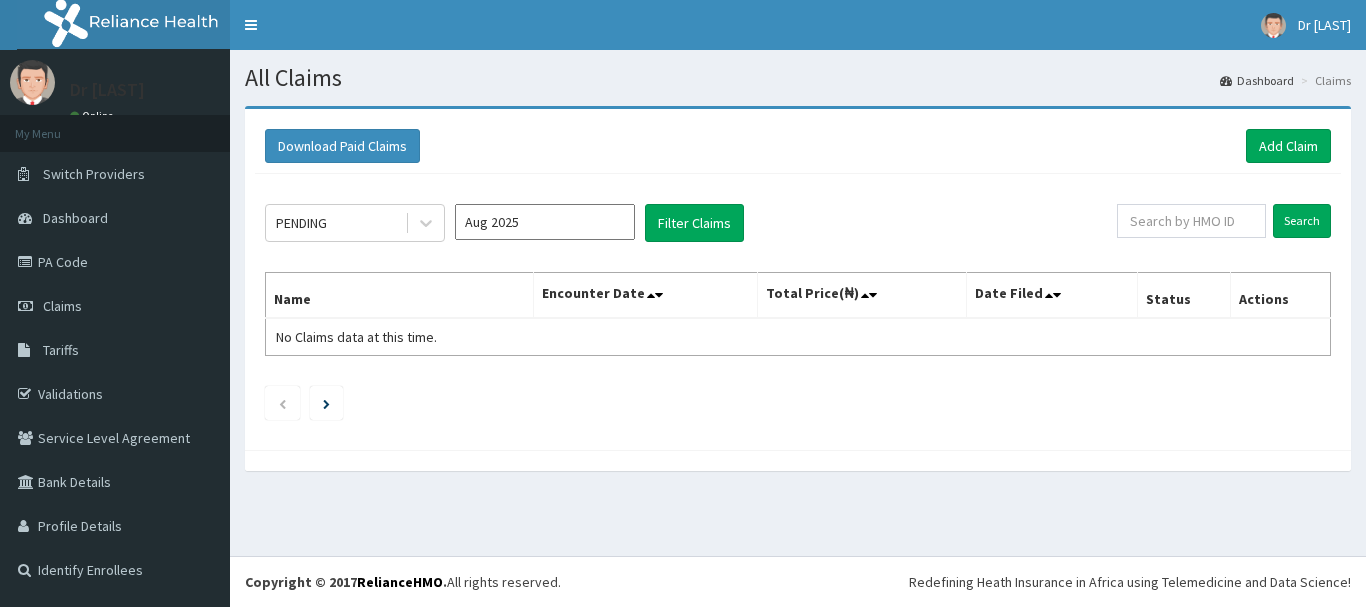 scroll, scrollTop: 0, scrollLeft: 0, axis: both 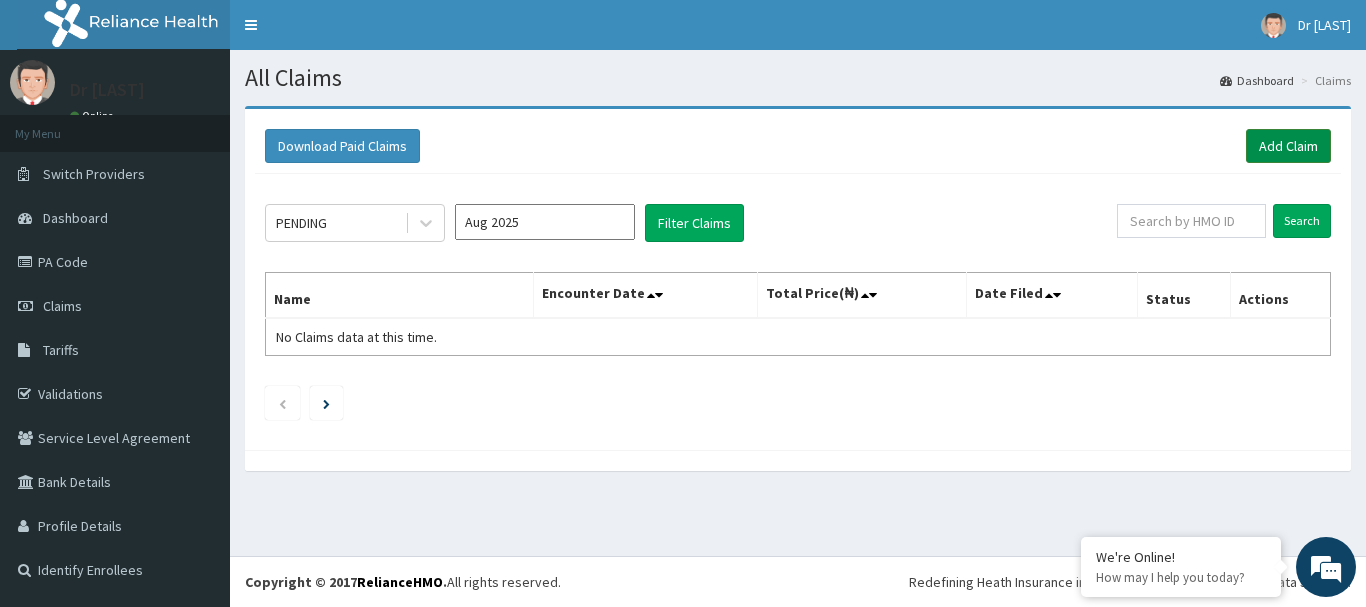 click on "Add Claim" at bounding box center [1288, 146] 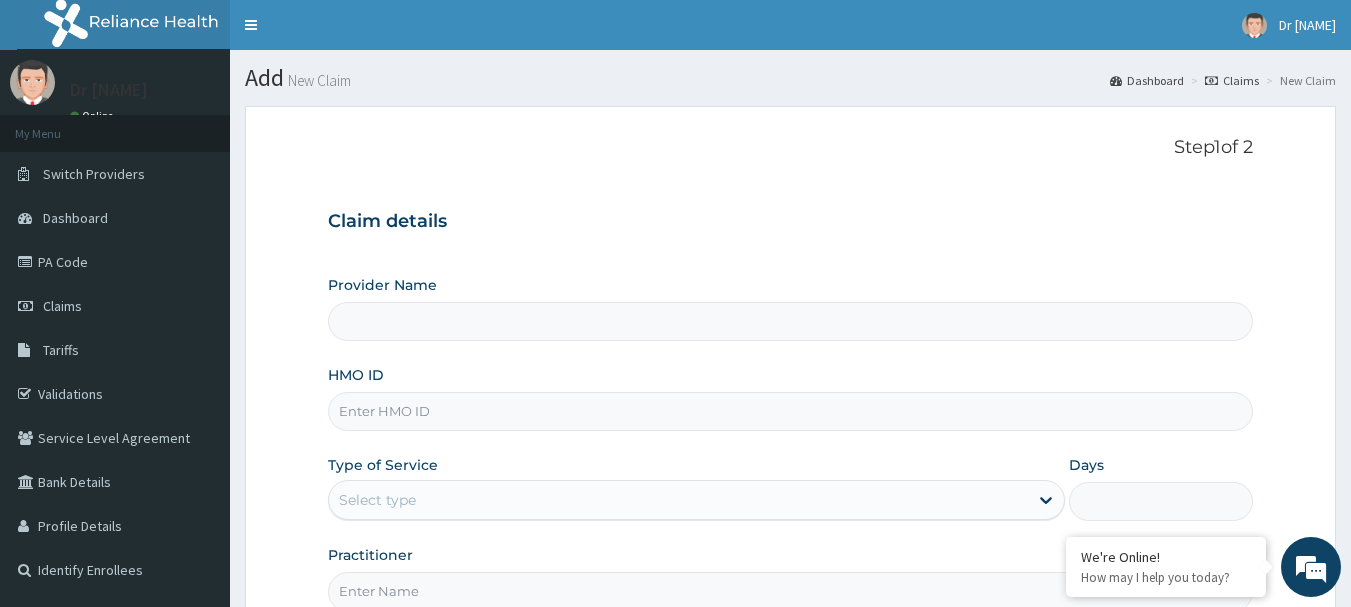 scroll, scrollTop: 0, scrollLeft: 0, axis: both 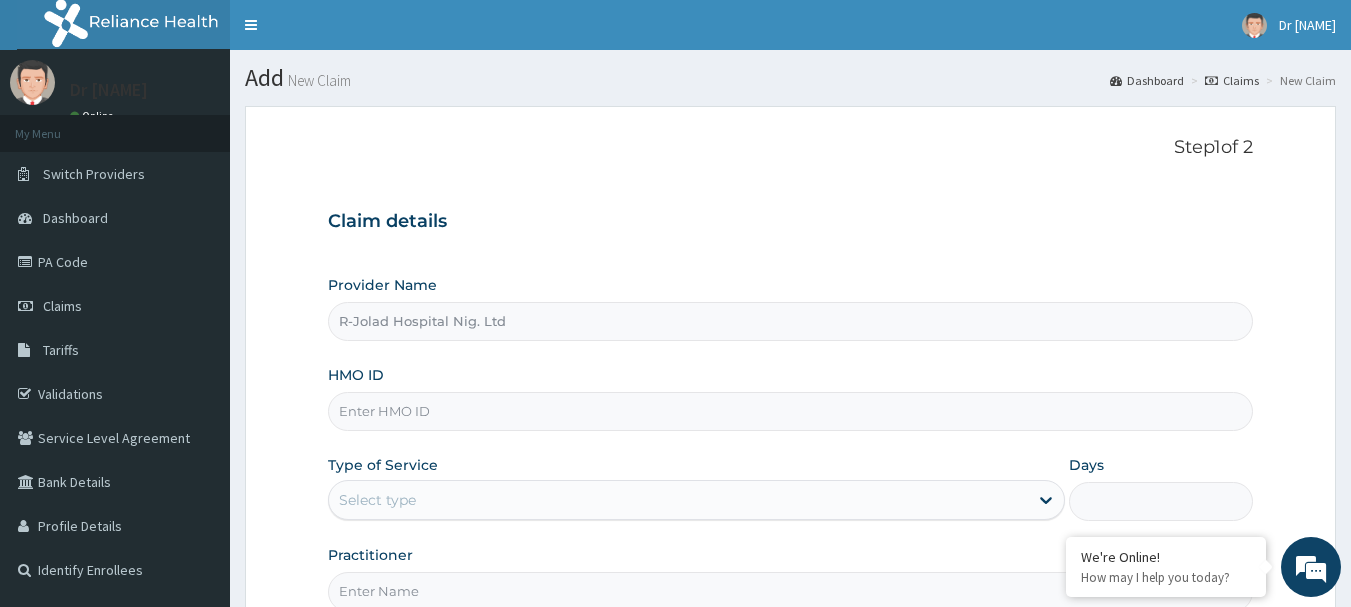 click on "HMO ID" at bounding box center [791, 411] 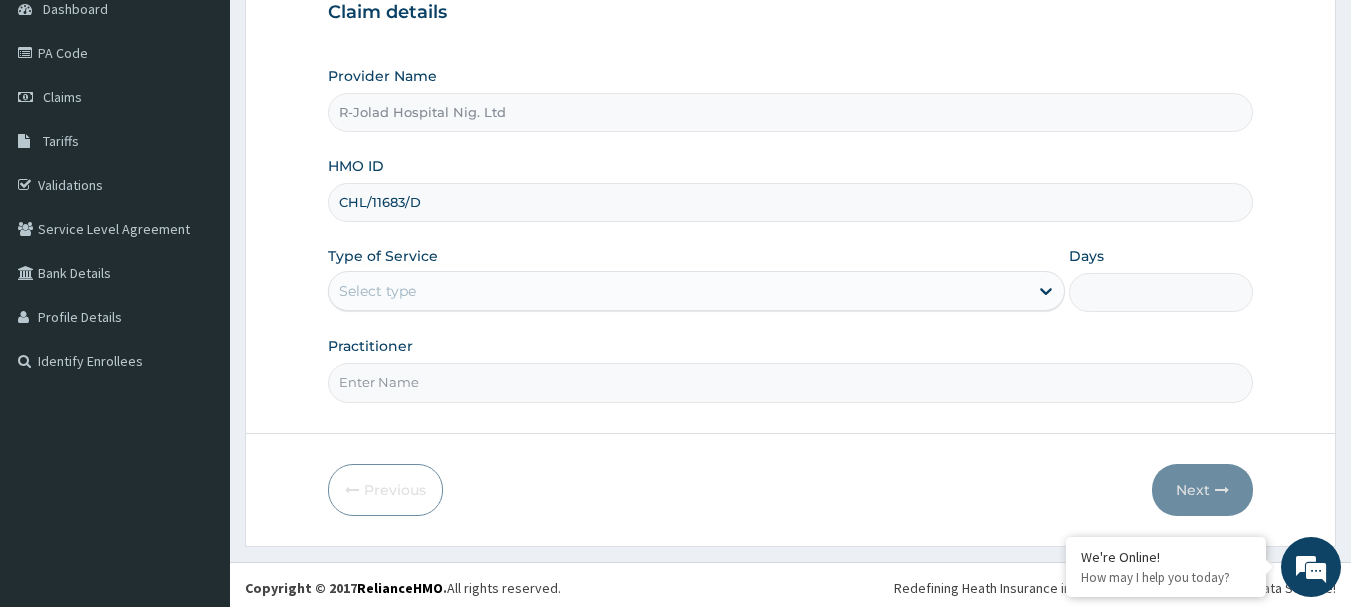 scroll, scrollTop: 215, scrollLeft: 0, axis: vertical 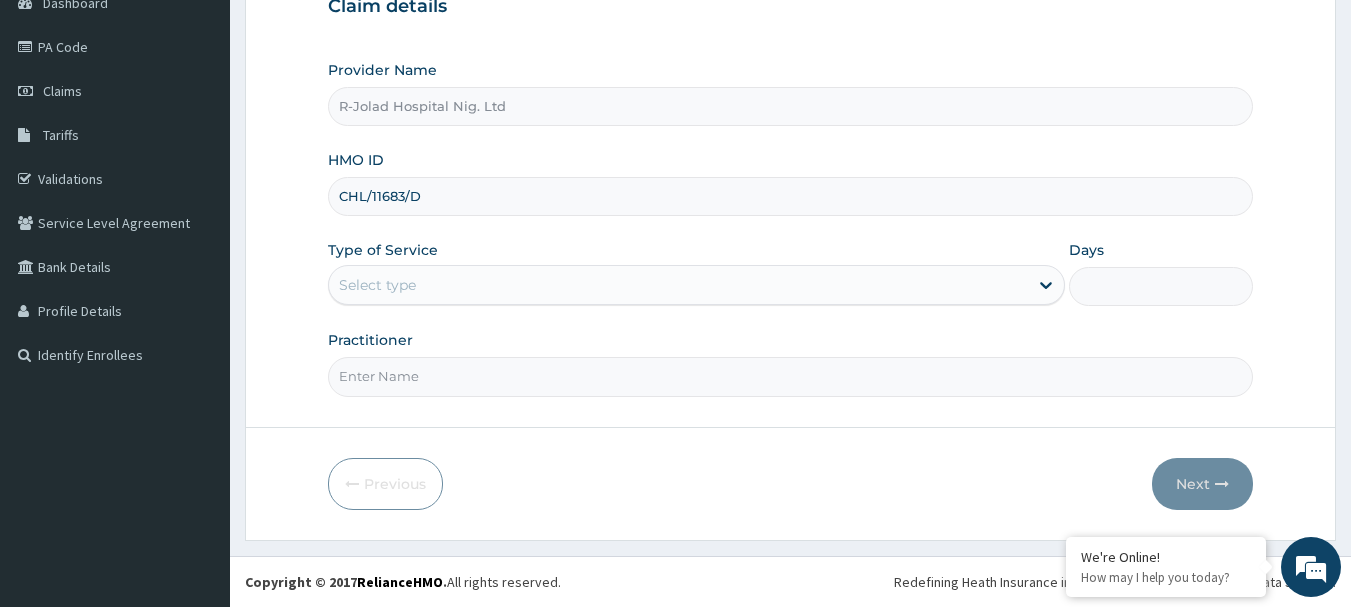 type on "CHL/11683/D" 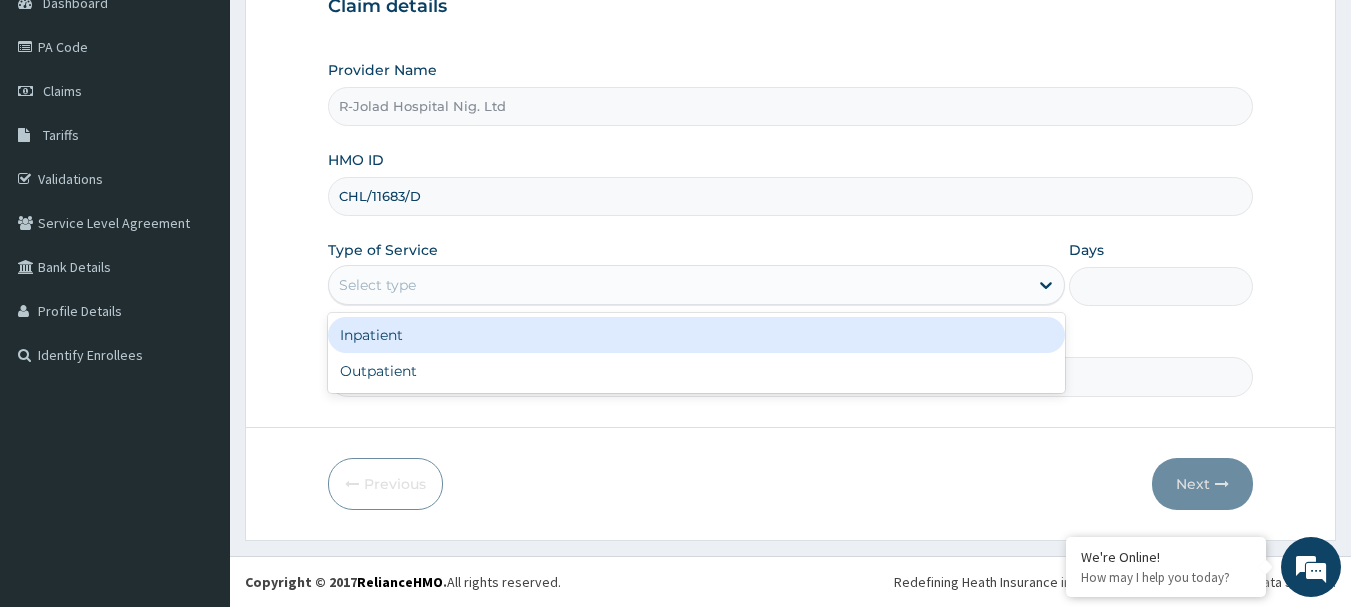 click on "Select type" at bounding box center (678, 285) 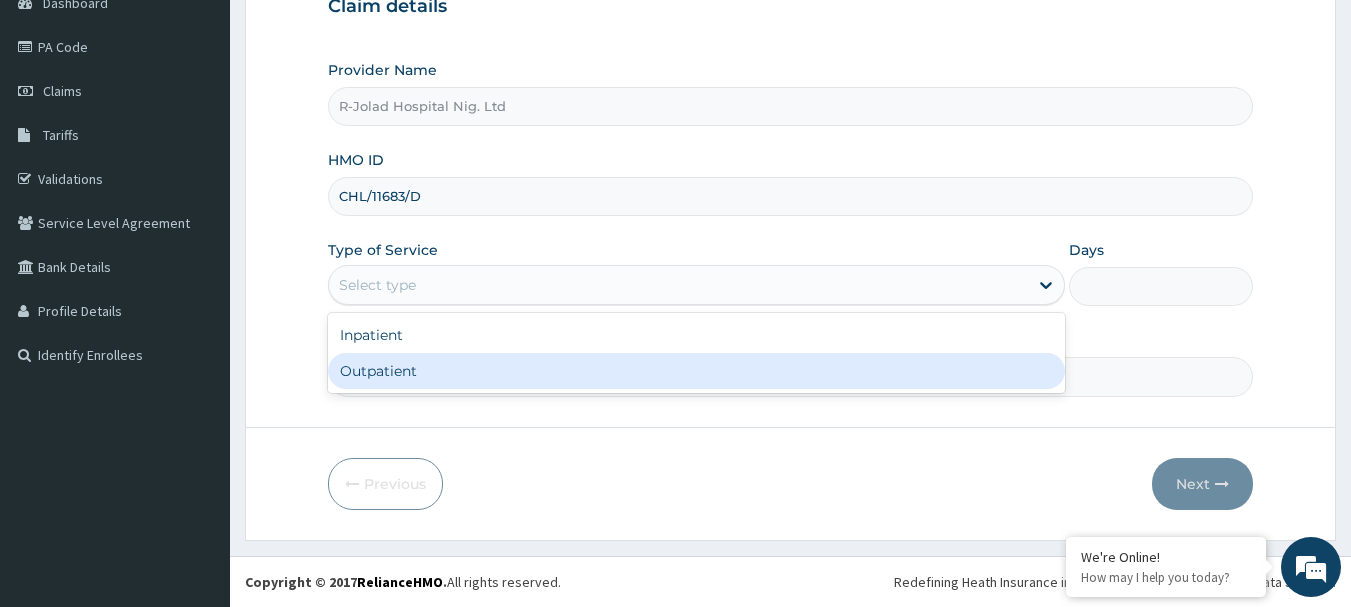 click on "Outpatient" at bounding box center [696, 371] 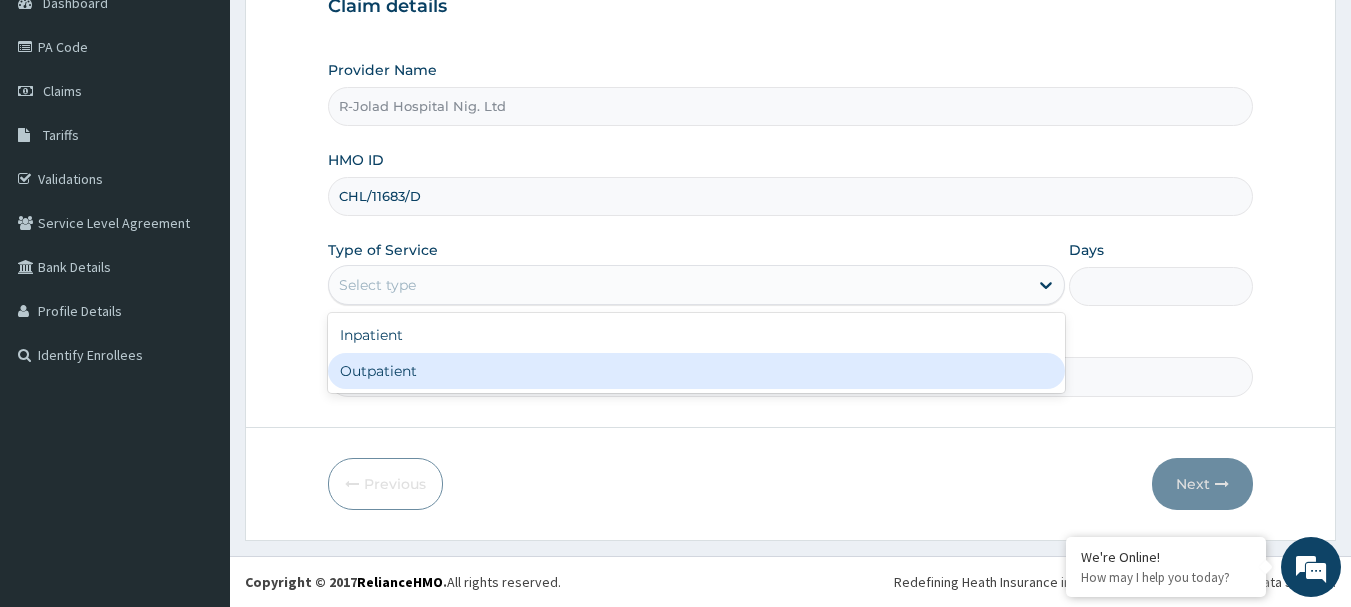 type on "1" 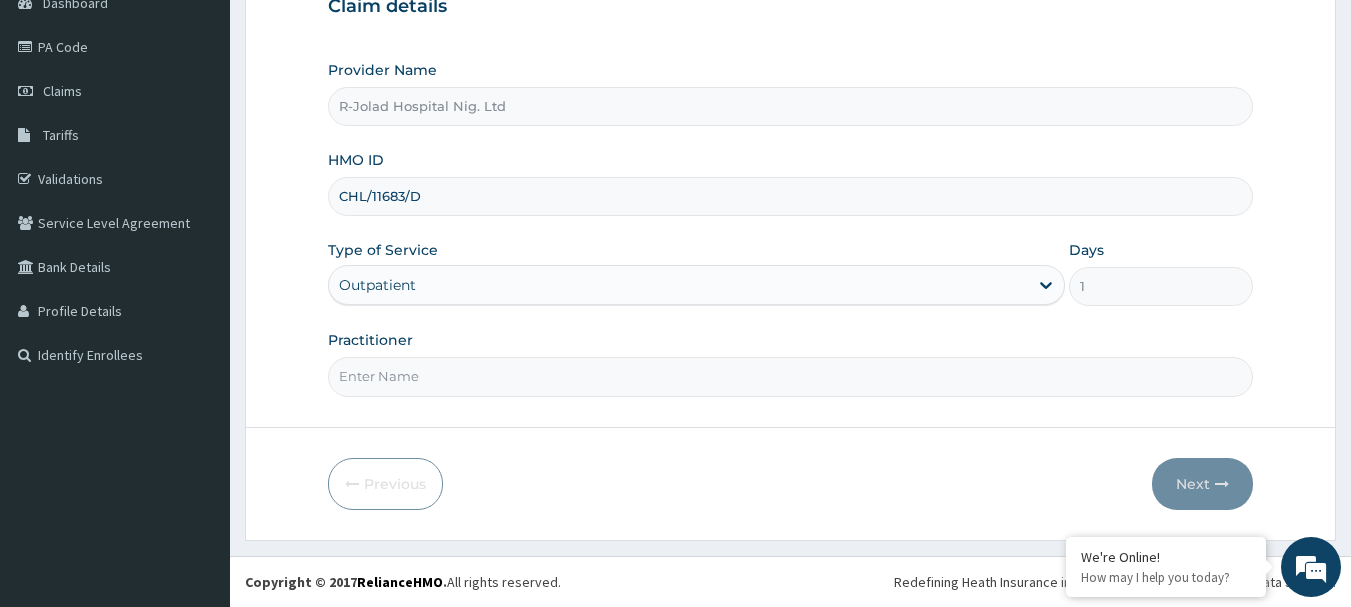 scroll, scrollTop: 0, scrollLeft: 0, axis: both 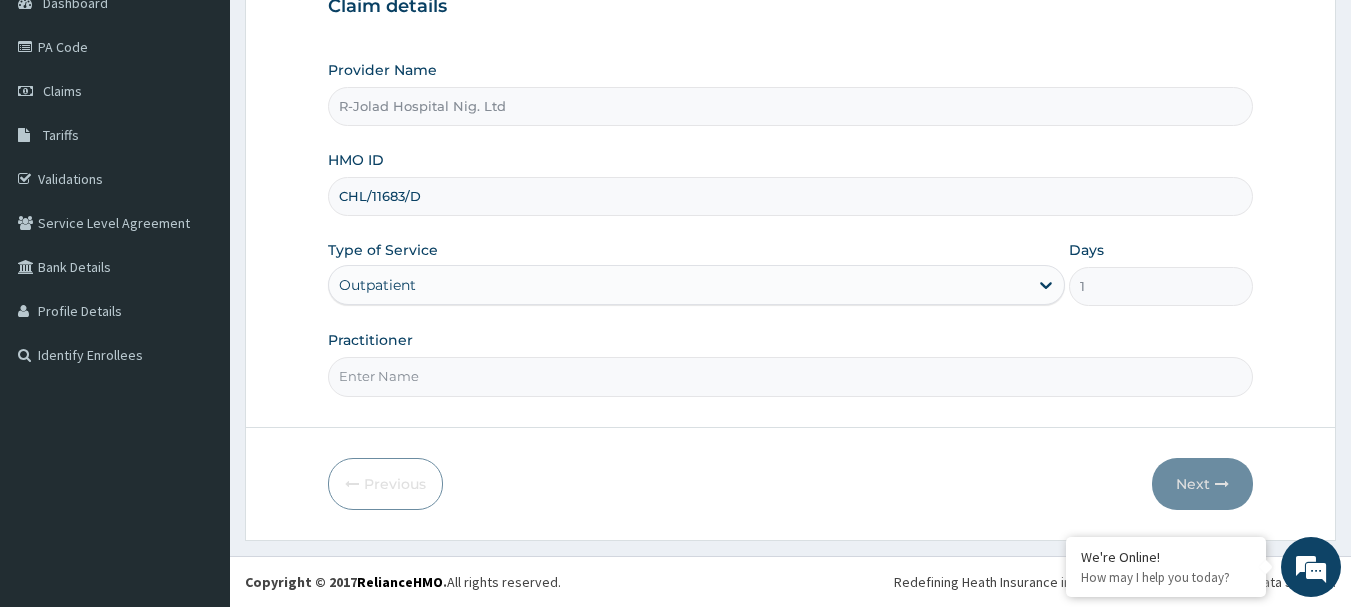 click on "Practitioner" at bounding box center (791, 376) 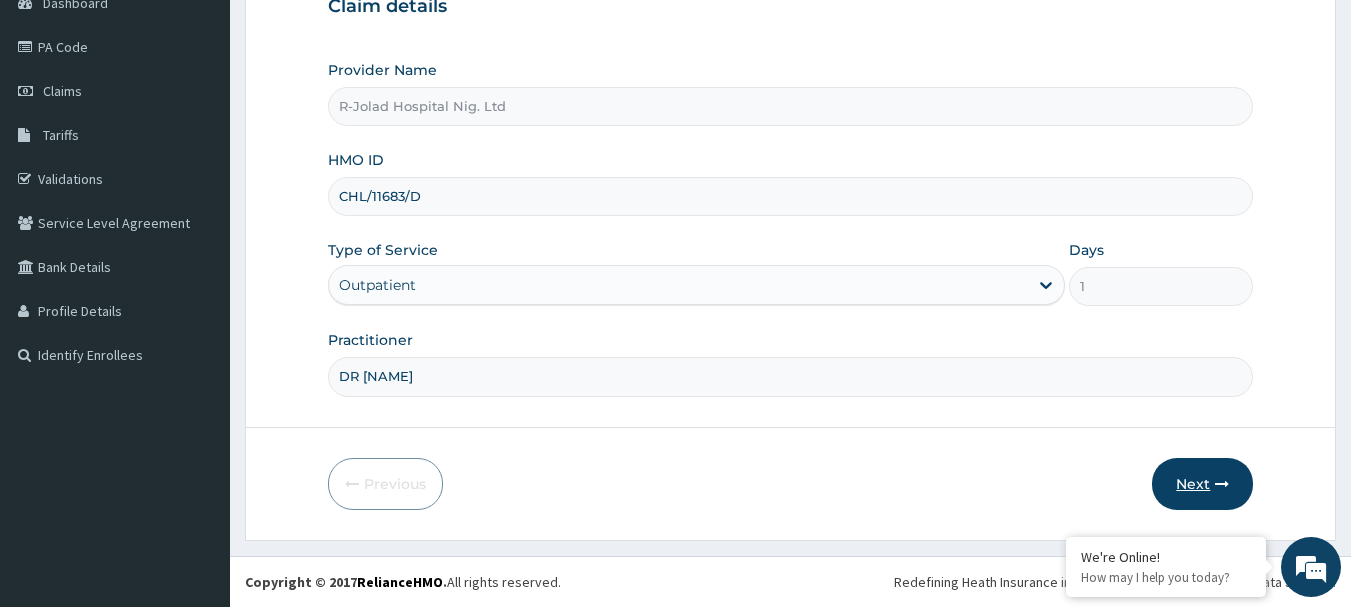 type on "DR ALABI" 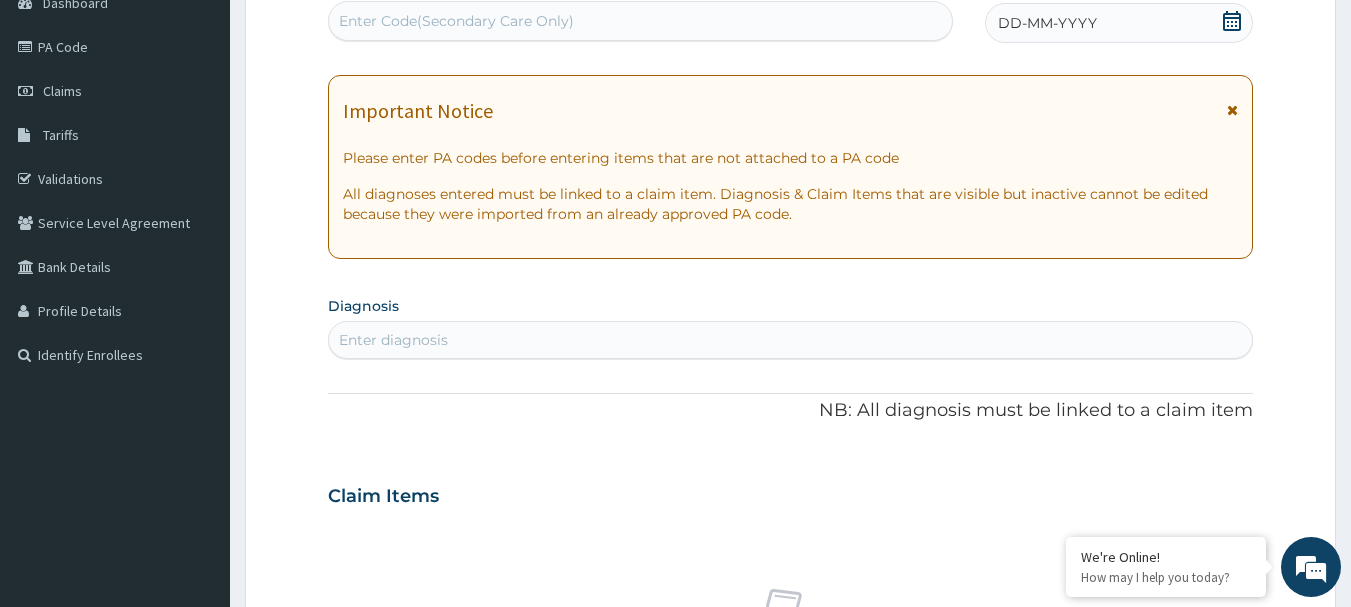 click 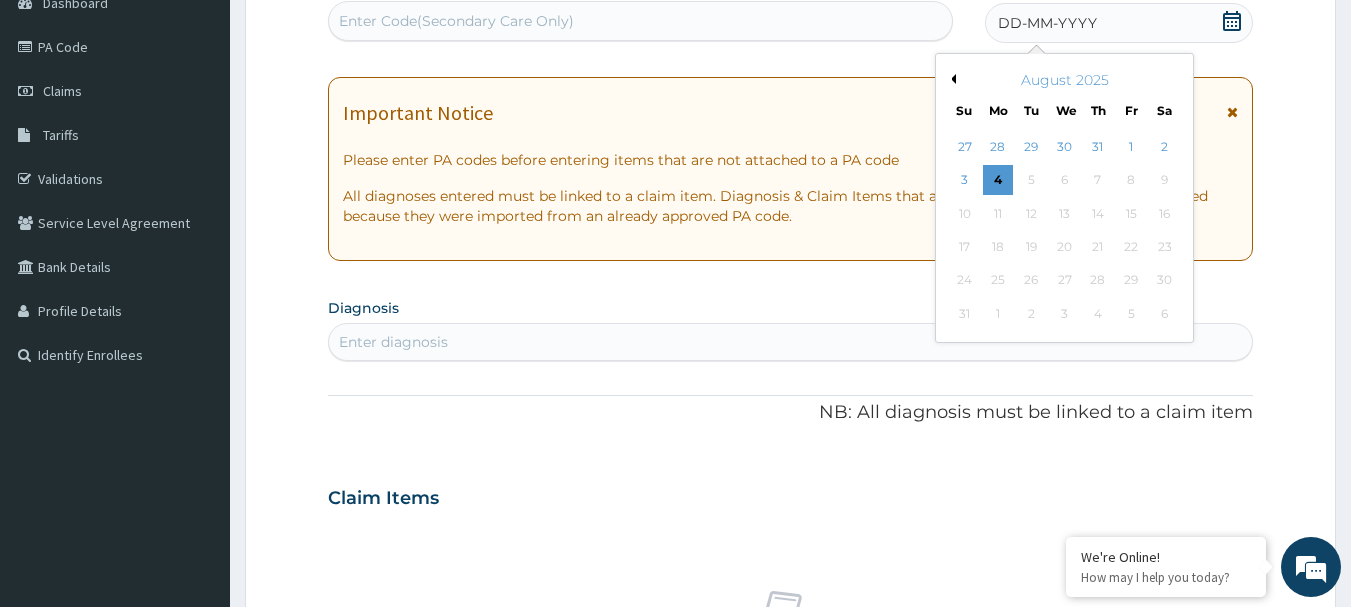 click on "Previous Month" at bounding box center [951, 79] 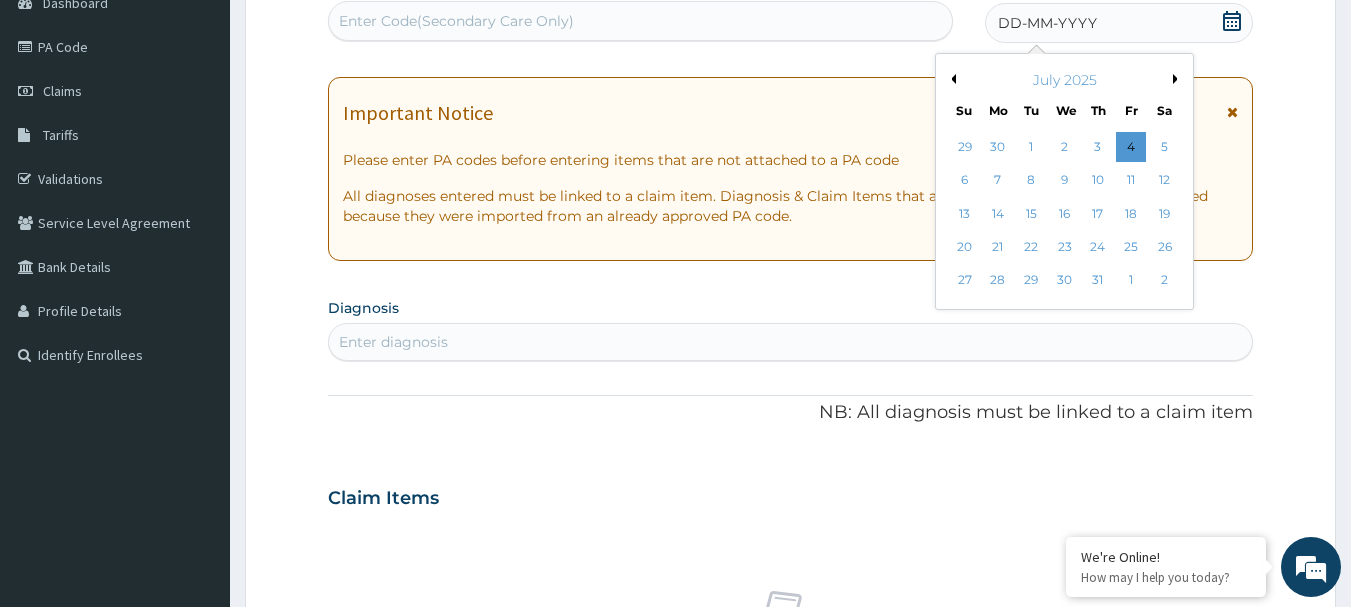 click on "Previous Month" at bounding box center [951, 79] 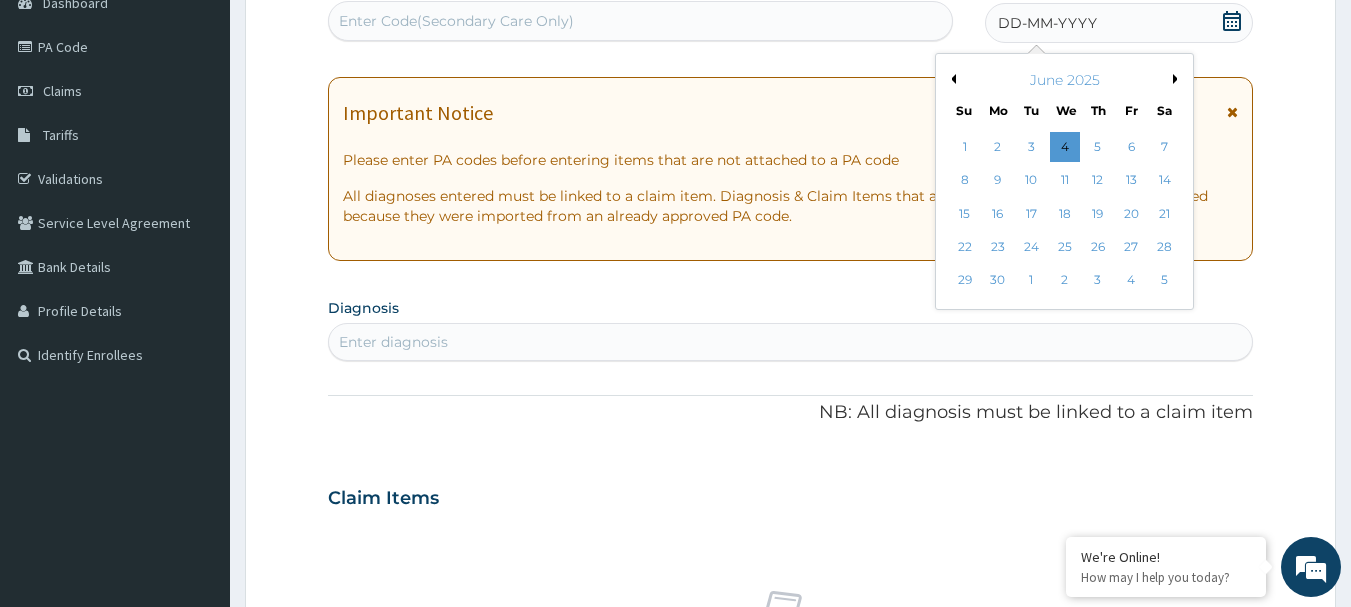 click on "Previous Month" at bounding box center [951, 79] 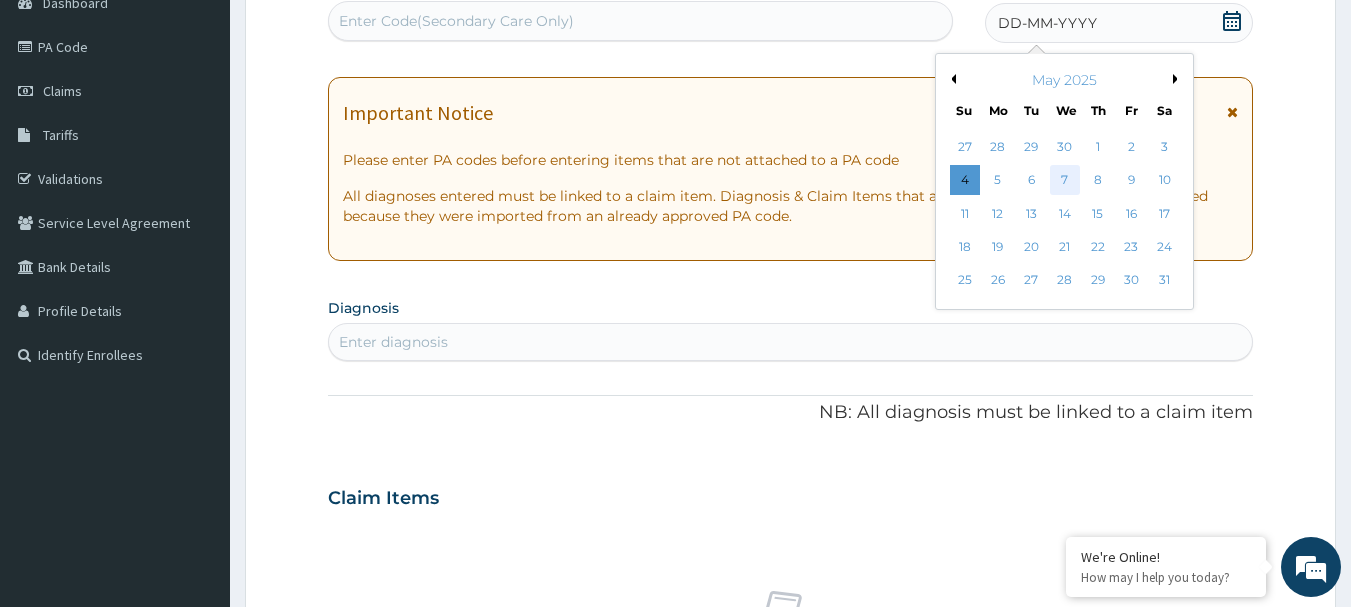 click on "7" at bounding box center [1065, 181] 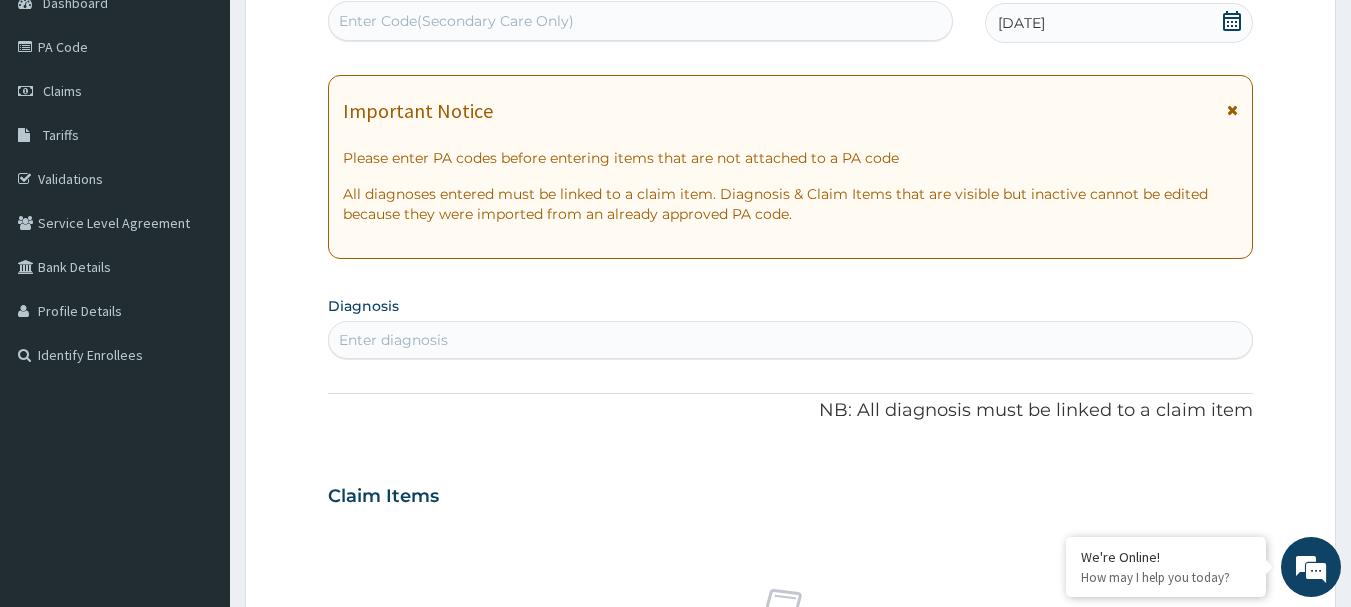 click on "Enter Code(Secondary Care Only)" at bounding box center [641, 21] 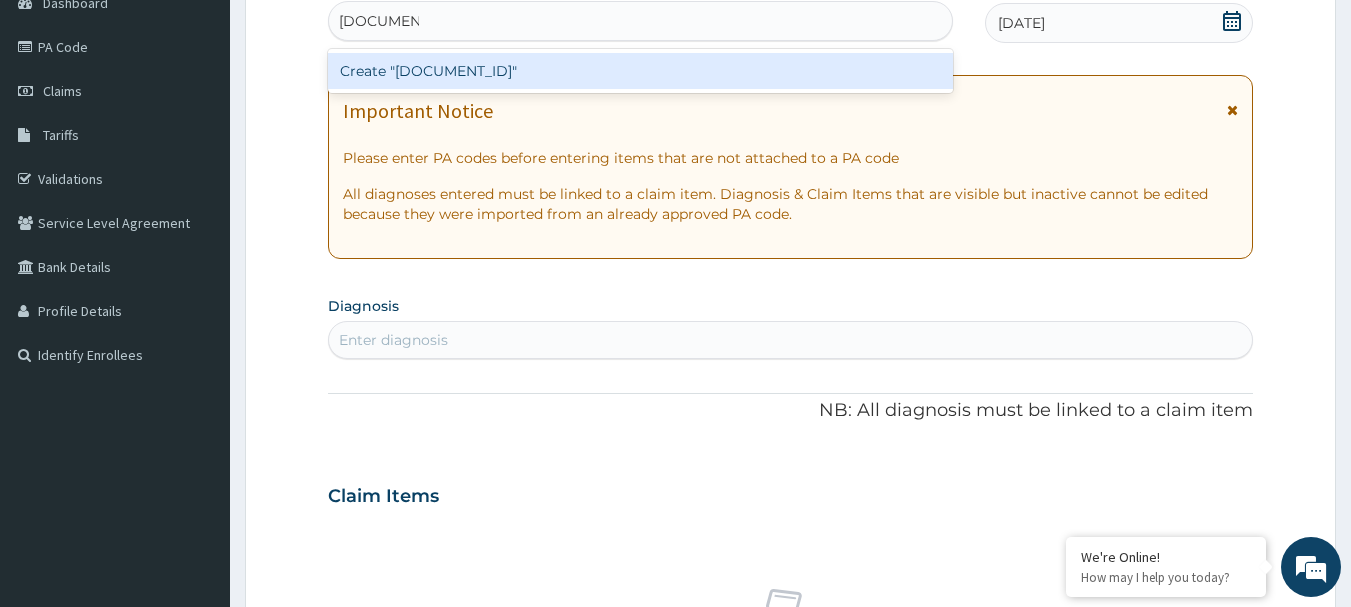 click on "Create "PA/559D6F"" at bounding box center [641, 71] 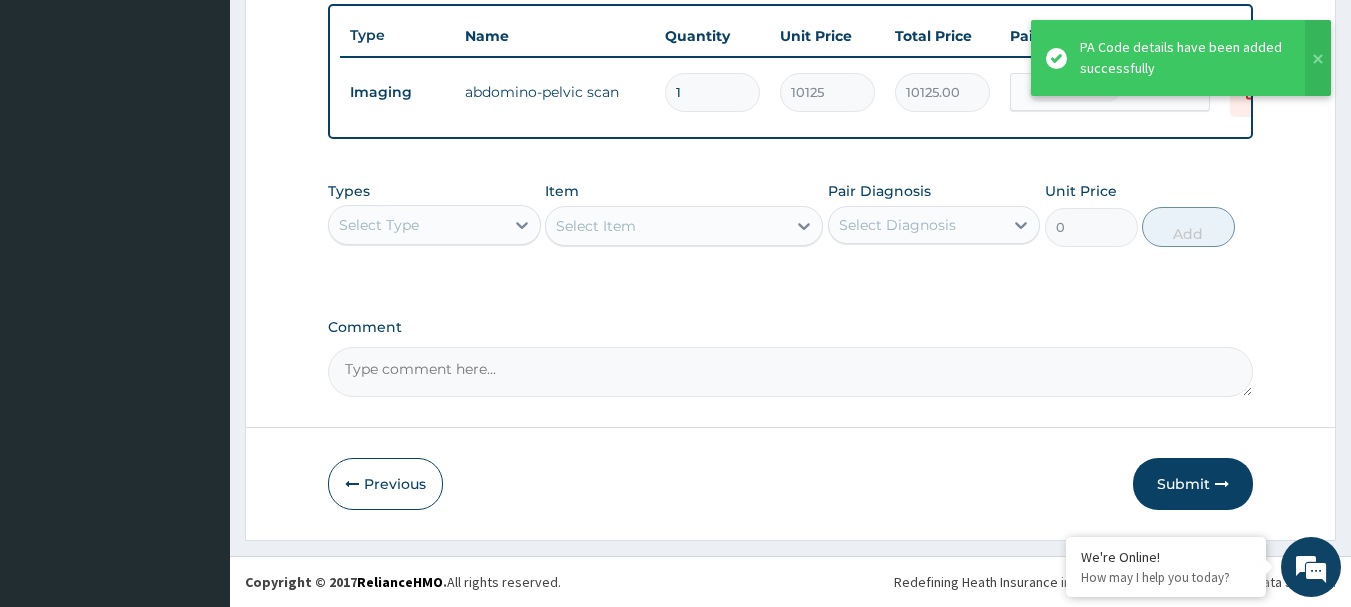 scroll, scrollTop: 755, scrollLeft: 0, axis: vertical 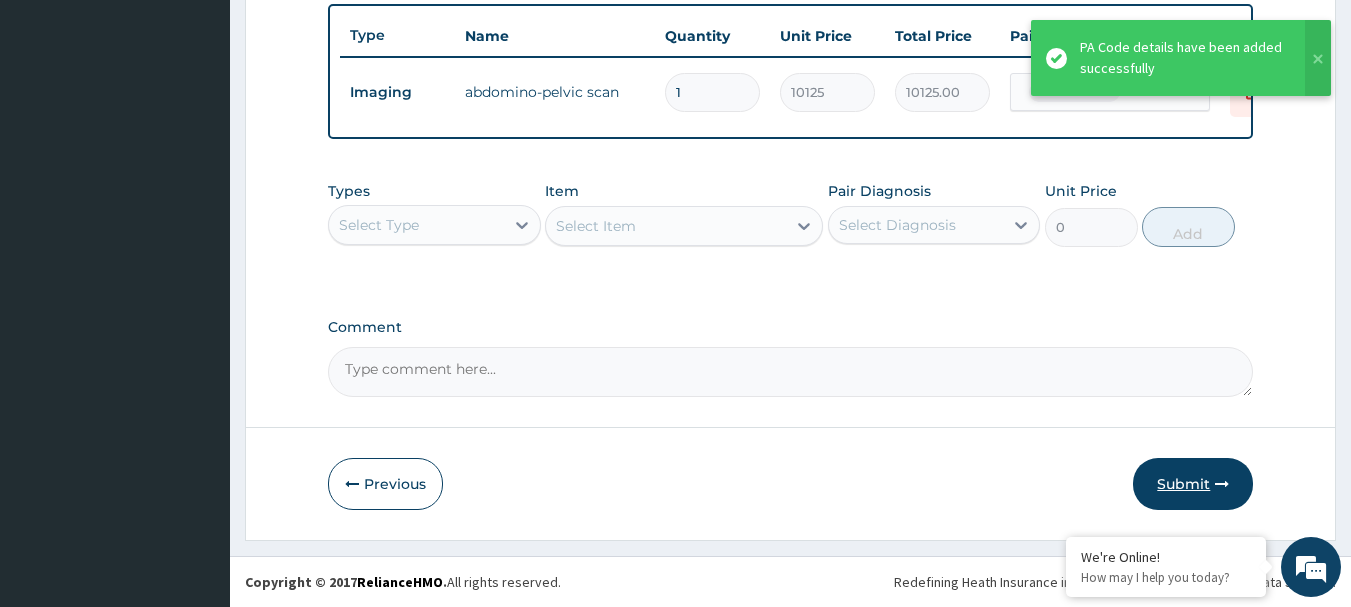click on "Submit" at bounding box center (1193, 484) 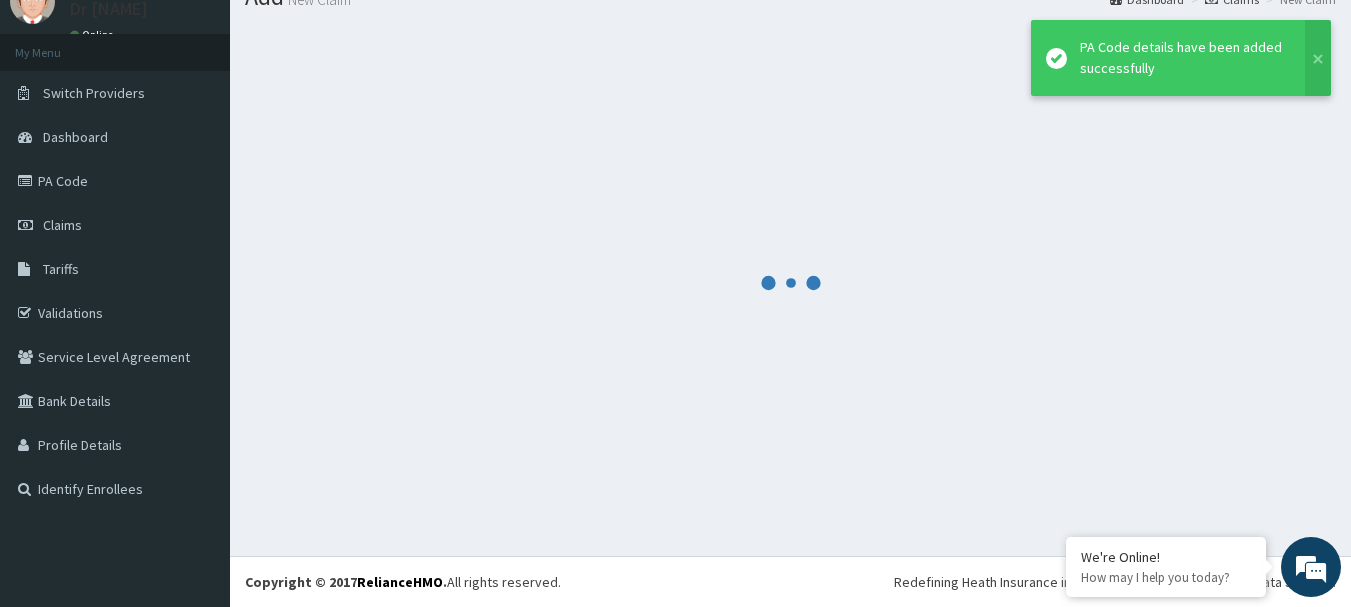 scroll, scrollTop: 81, scrollLeft: 0, axis: vertical 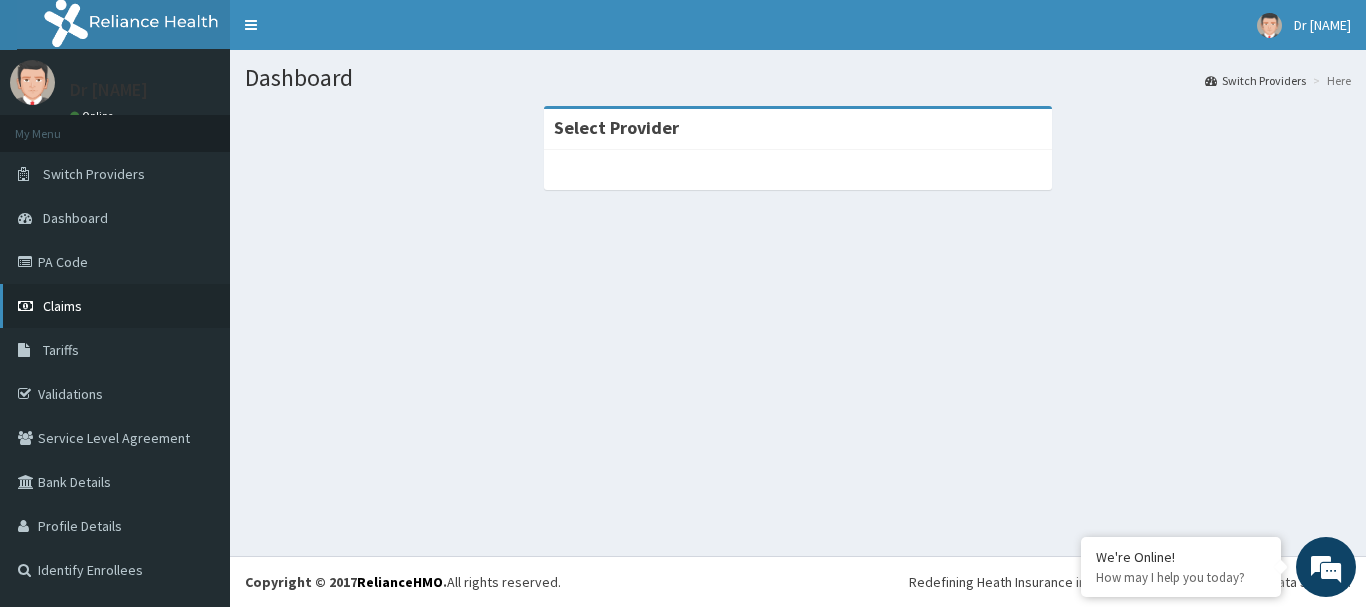 click on "Claims" at bounding box center [62, 306] 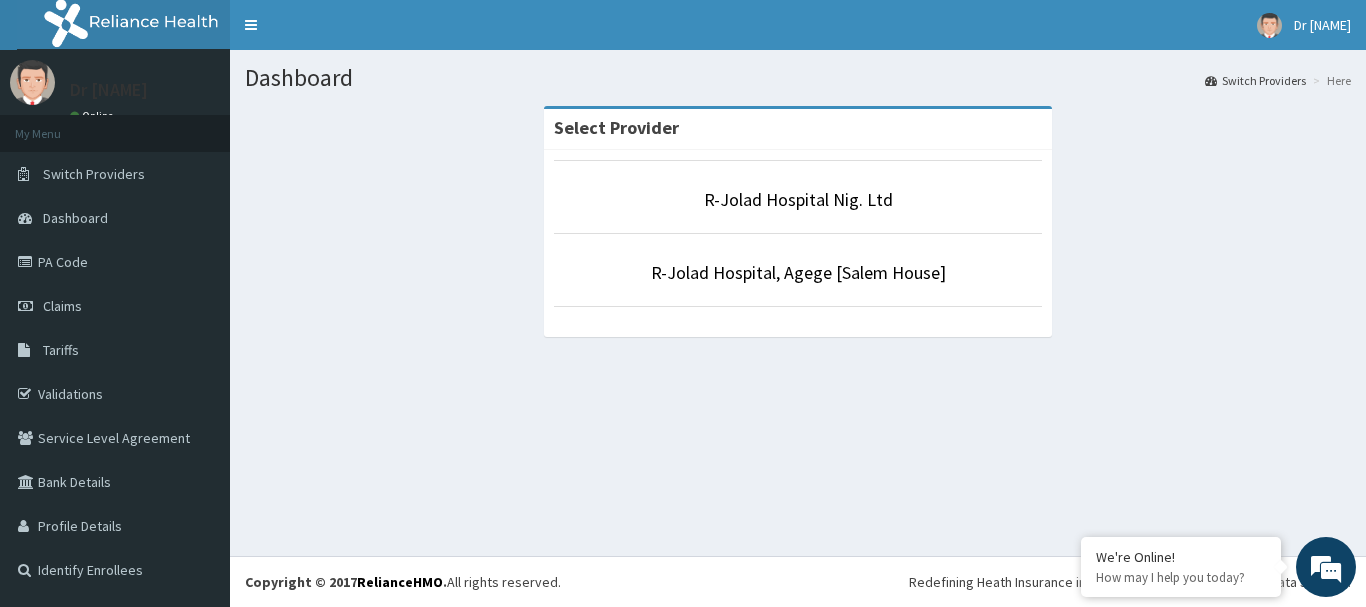 scroll, scrollTop: 0, scrollLeft: 0, axis: both 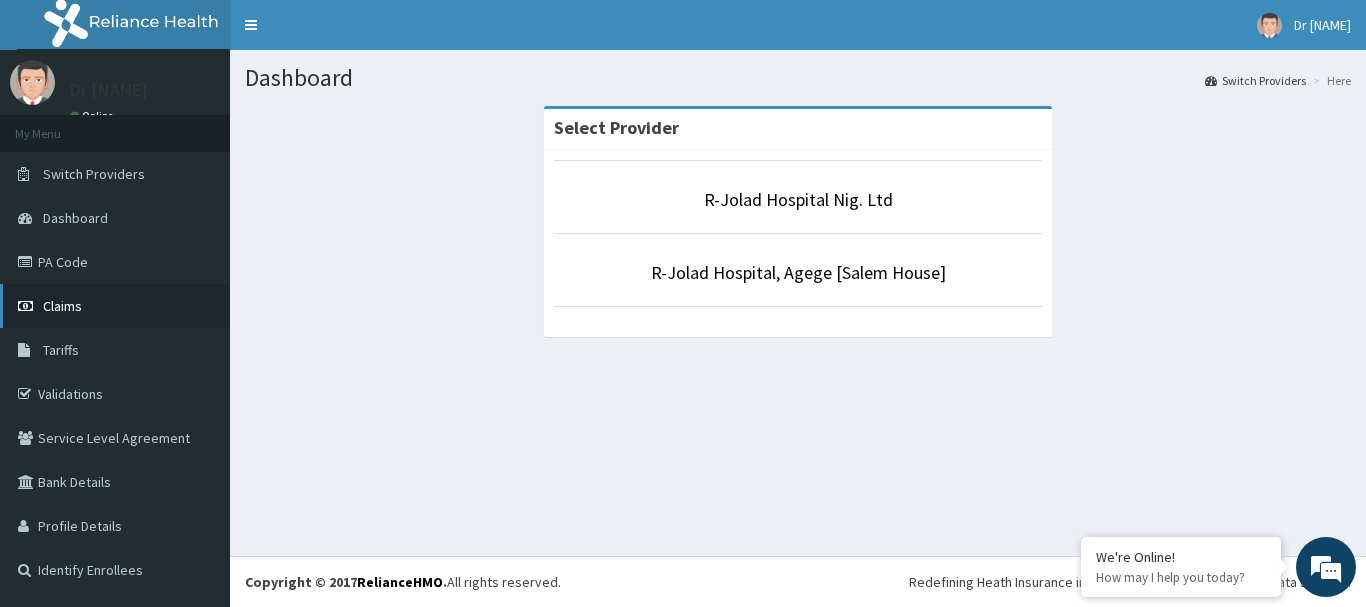 click on "Claims" at bounding box center (62, 306) 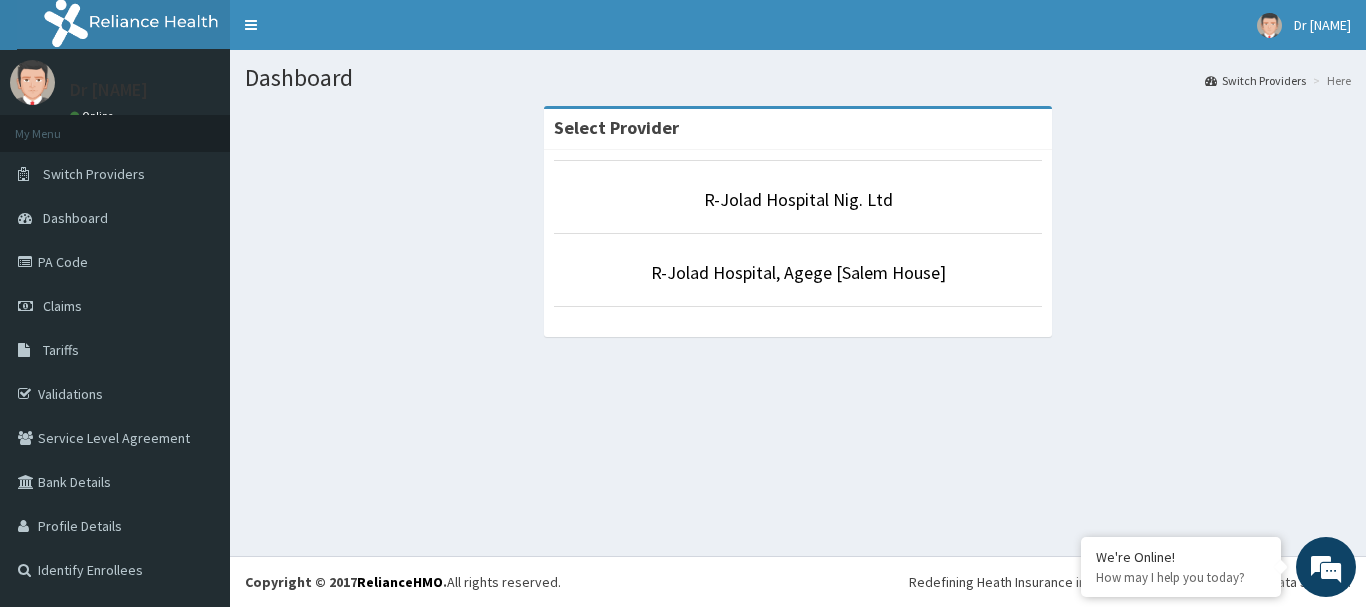 scroll, scrollTop: 0, scrollLeft: 0, axis: both 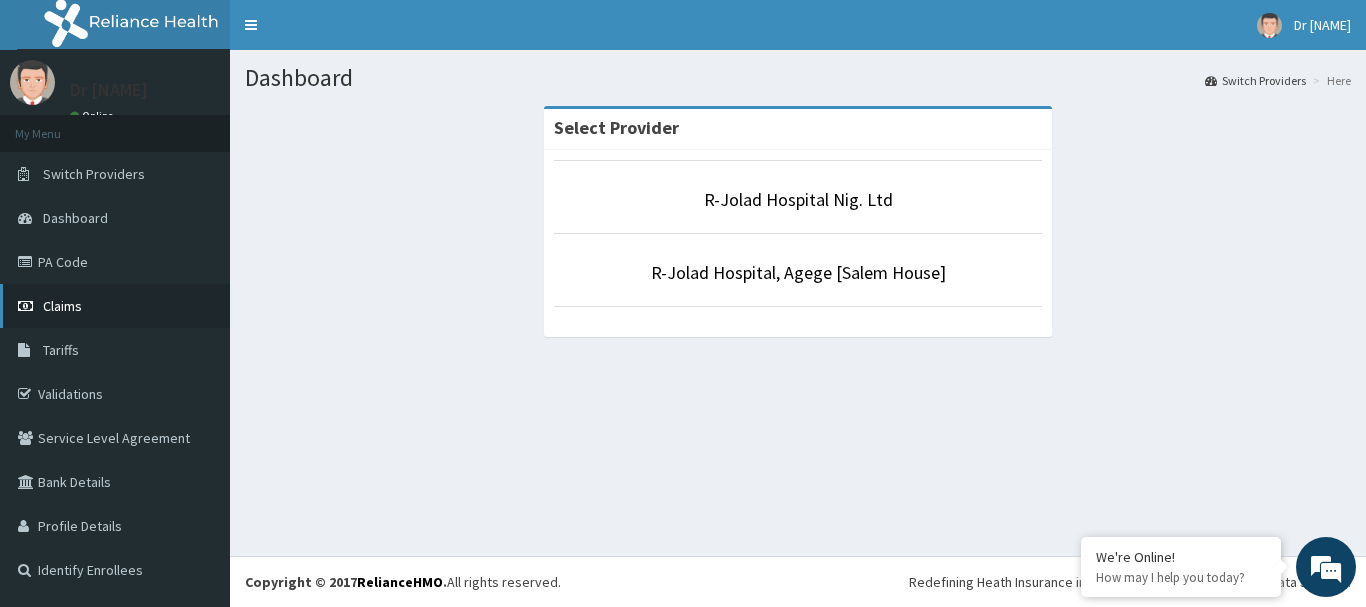 click on "Claims" at bounding box center [62, 306] 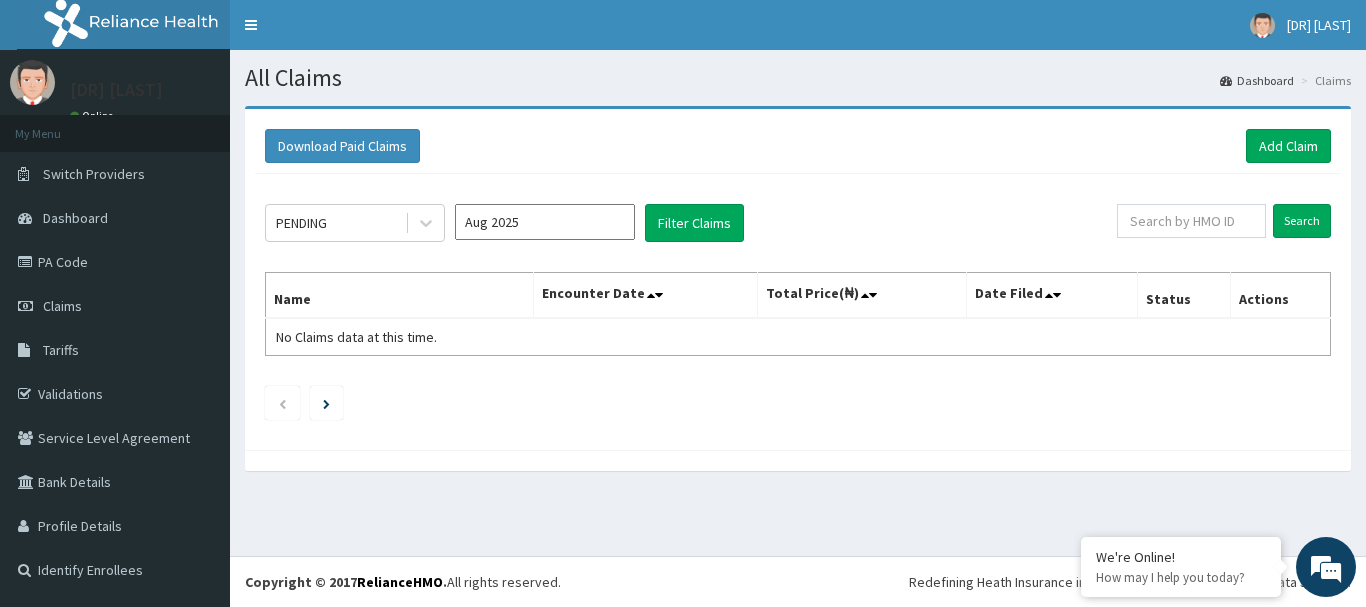 scroll, scrollTop: 0, scrollLeft: 0, axis: both 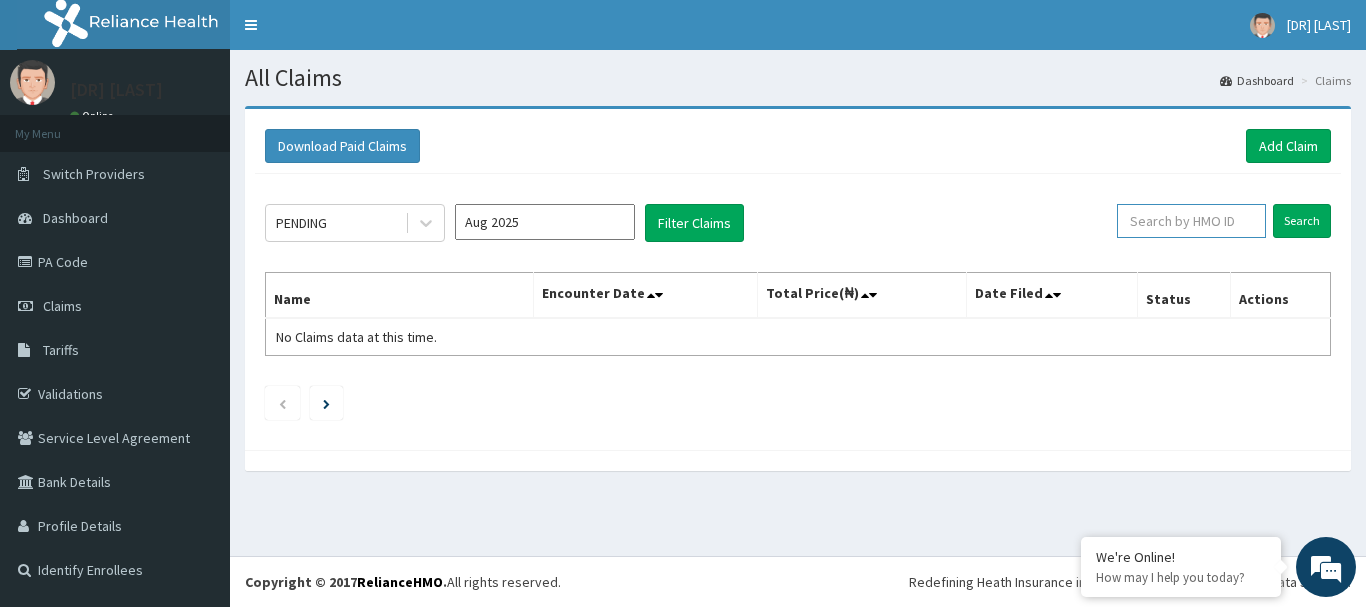 click at bounding box center [1191, 221] 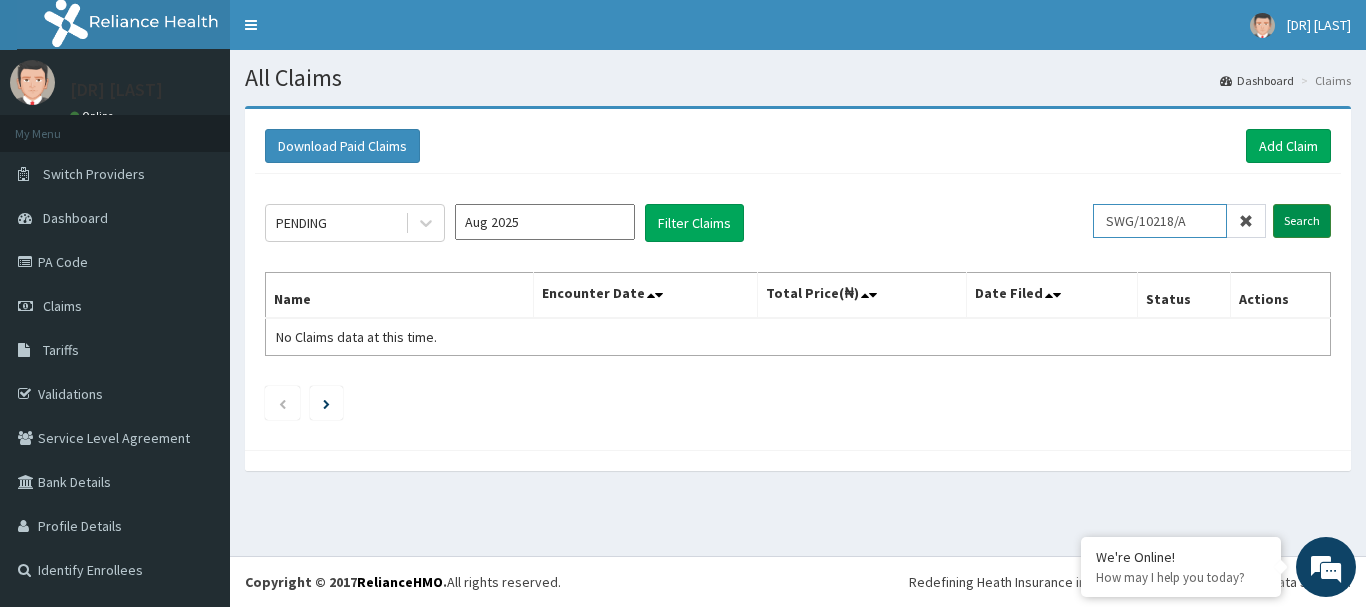 type on "SWG/10218/A" 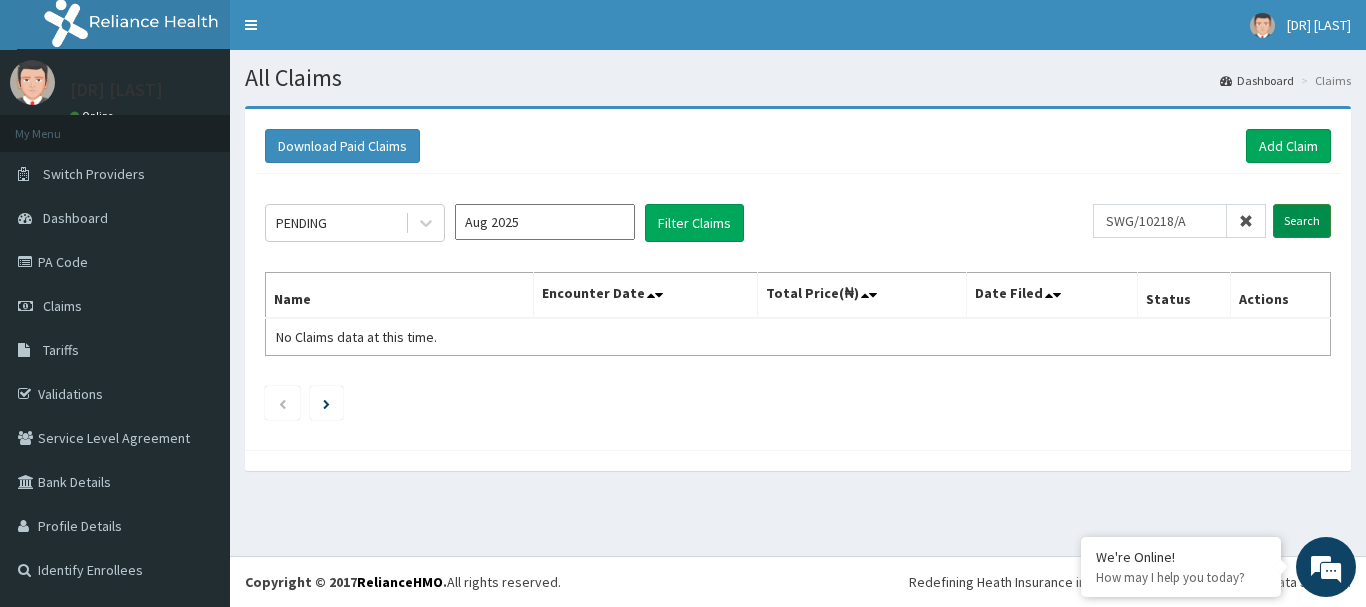 click on "Search" at bounding box center (1302, 221) 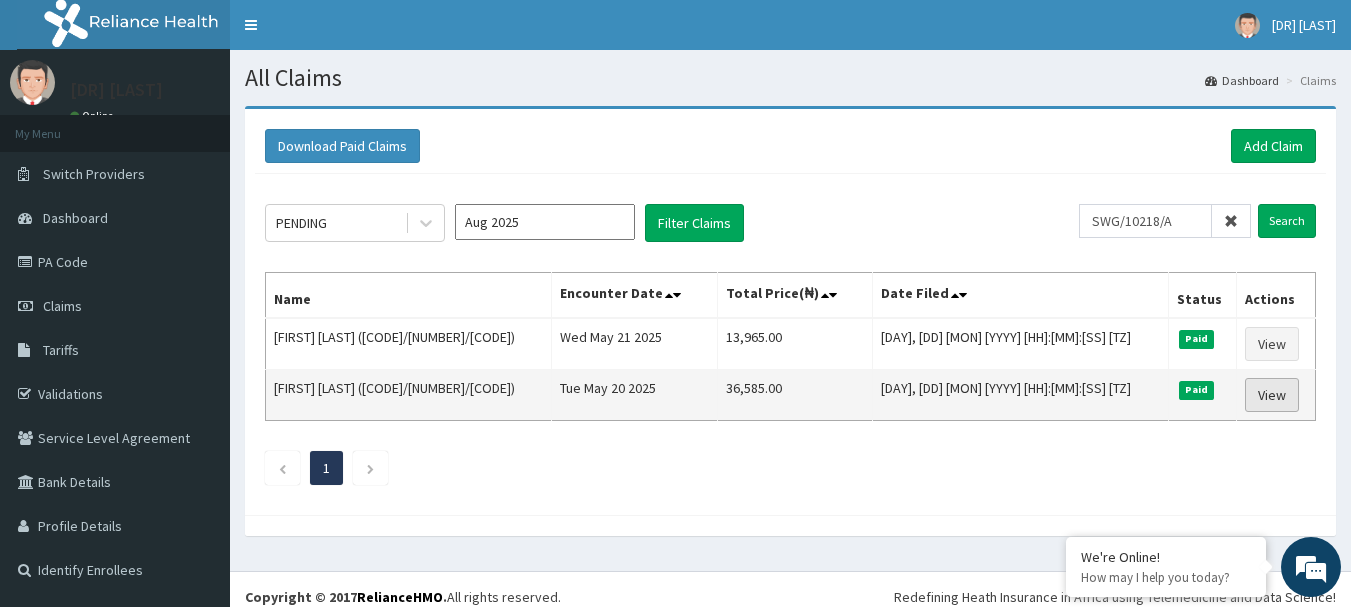 click on "View" at bounding box center (1272, 395) 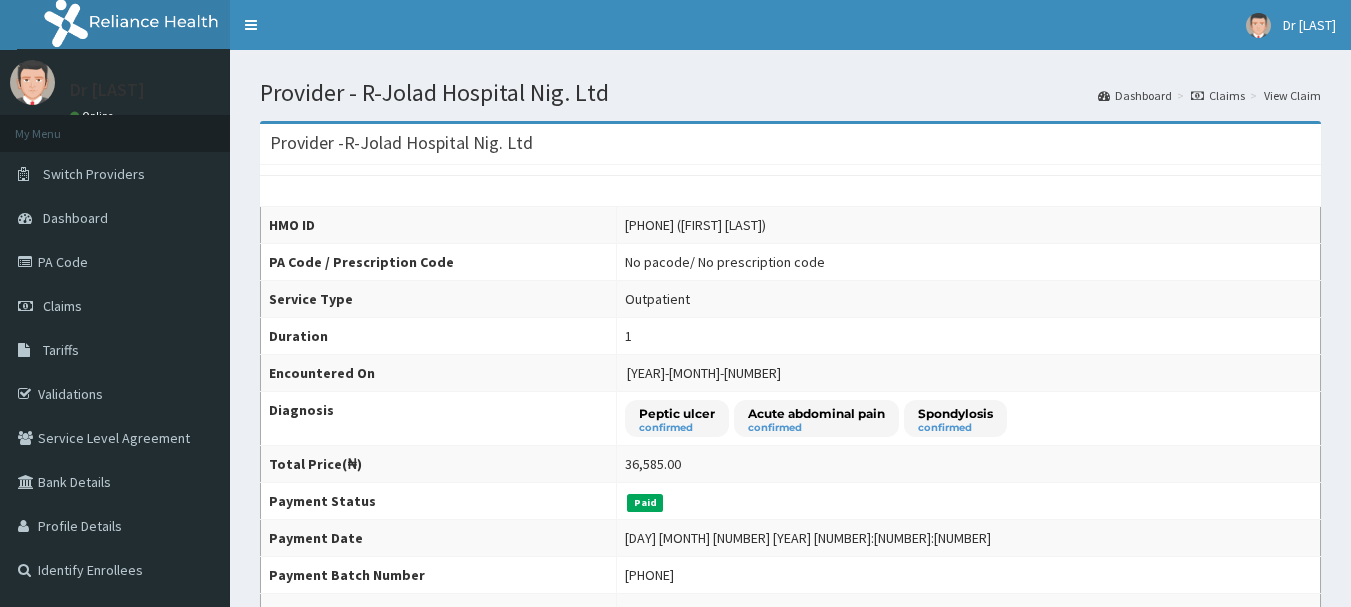 scroll, scrollTop: 0, scrollLeft: 0, axis: both 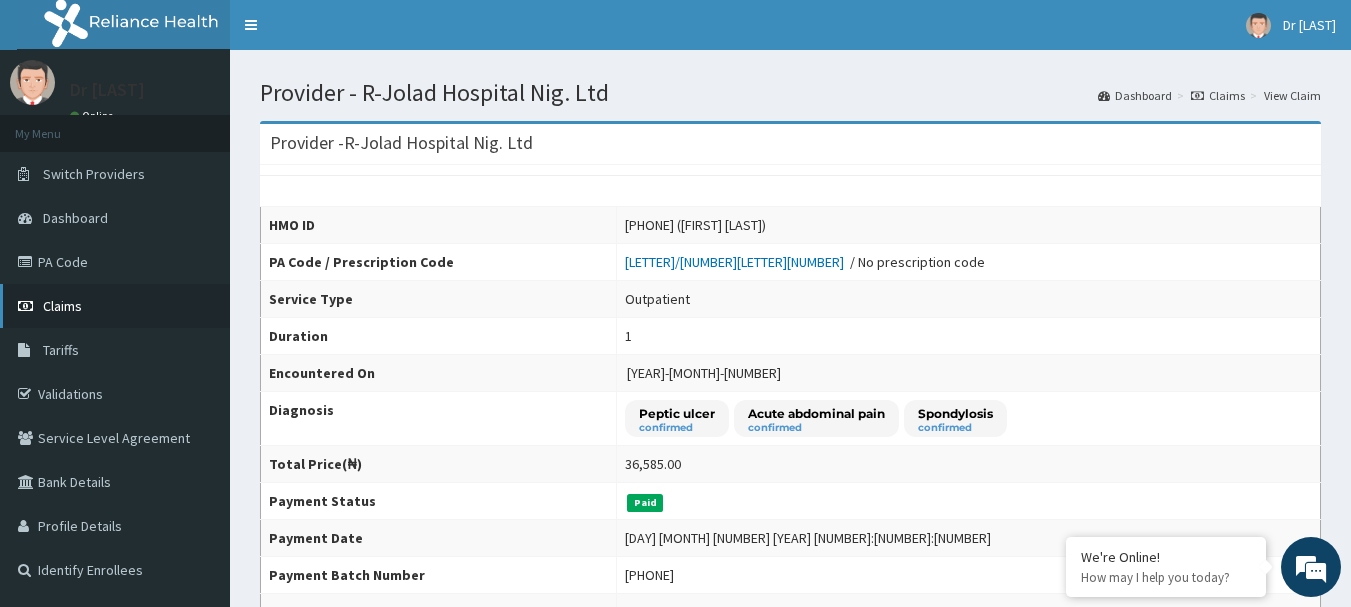 click on "Claims" at bounding box center [62, 306] 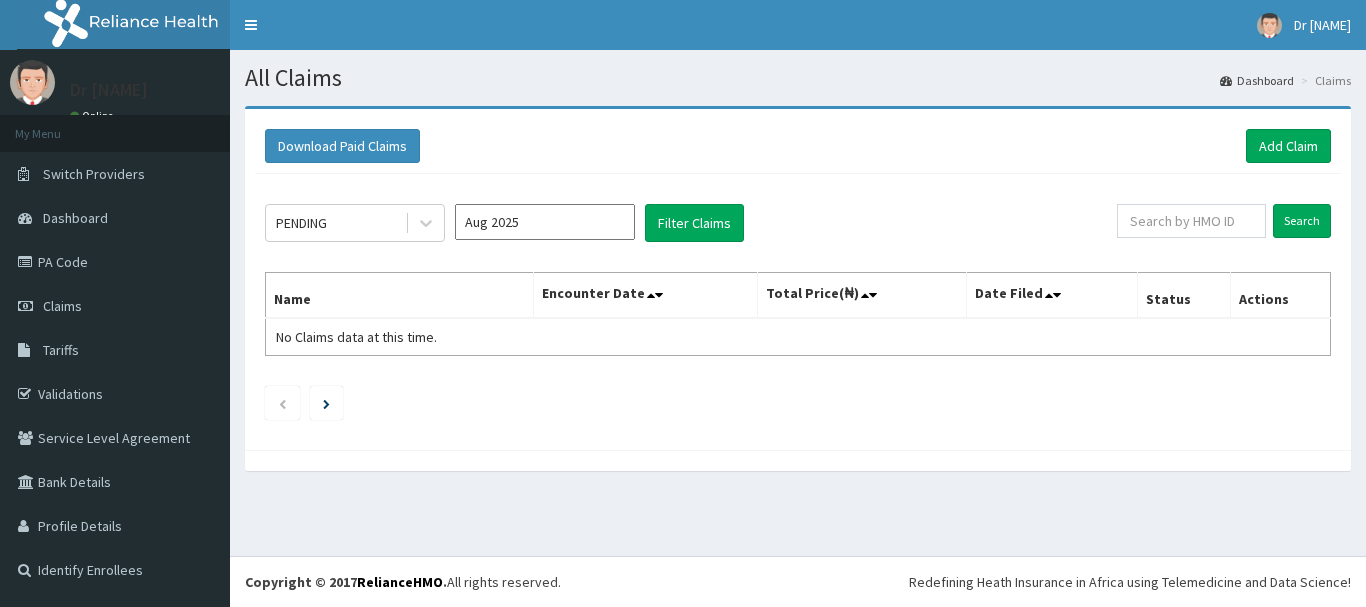 scroll, scrollTop: 0, scrollLeft: 0, axis: both 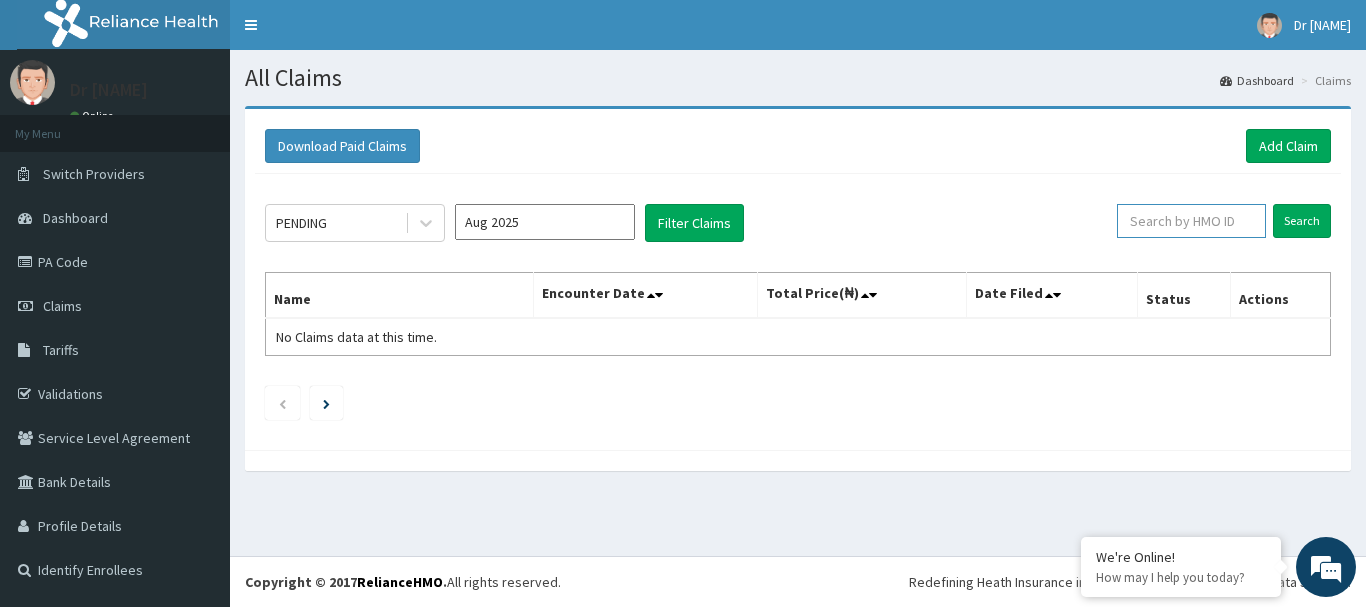 click at bounding box center (1191, 221) 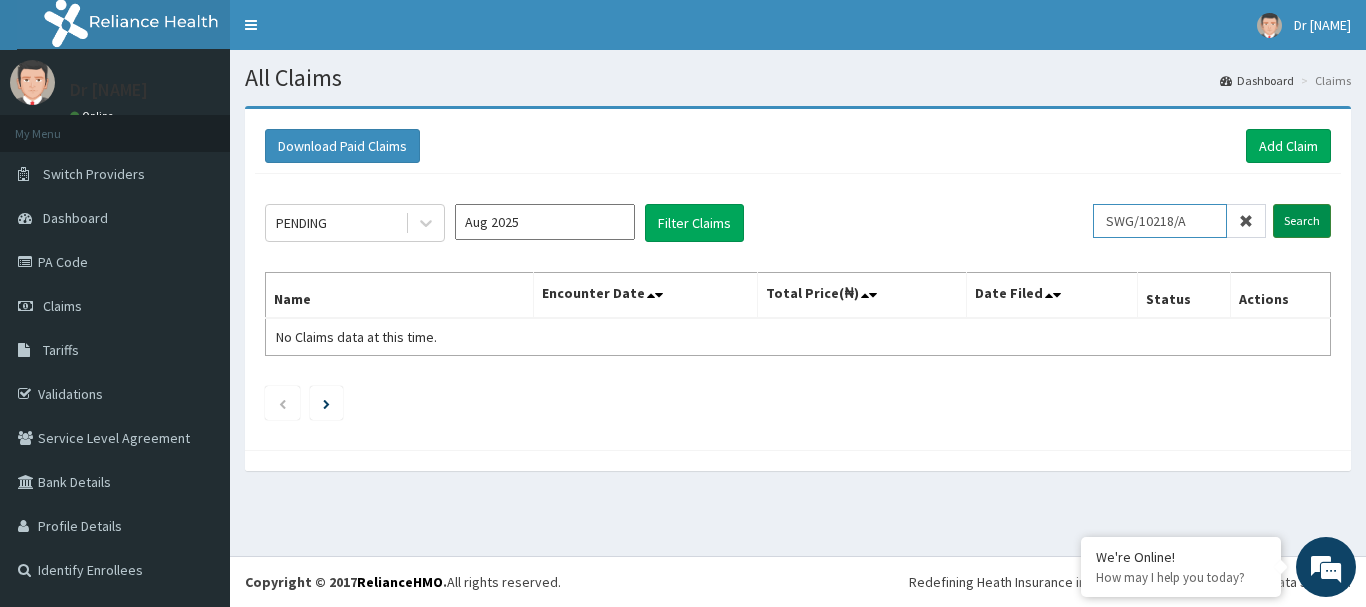 type on "SWG/10218/A" 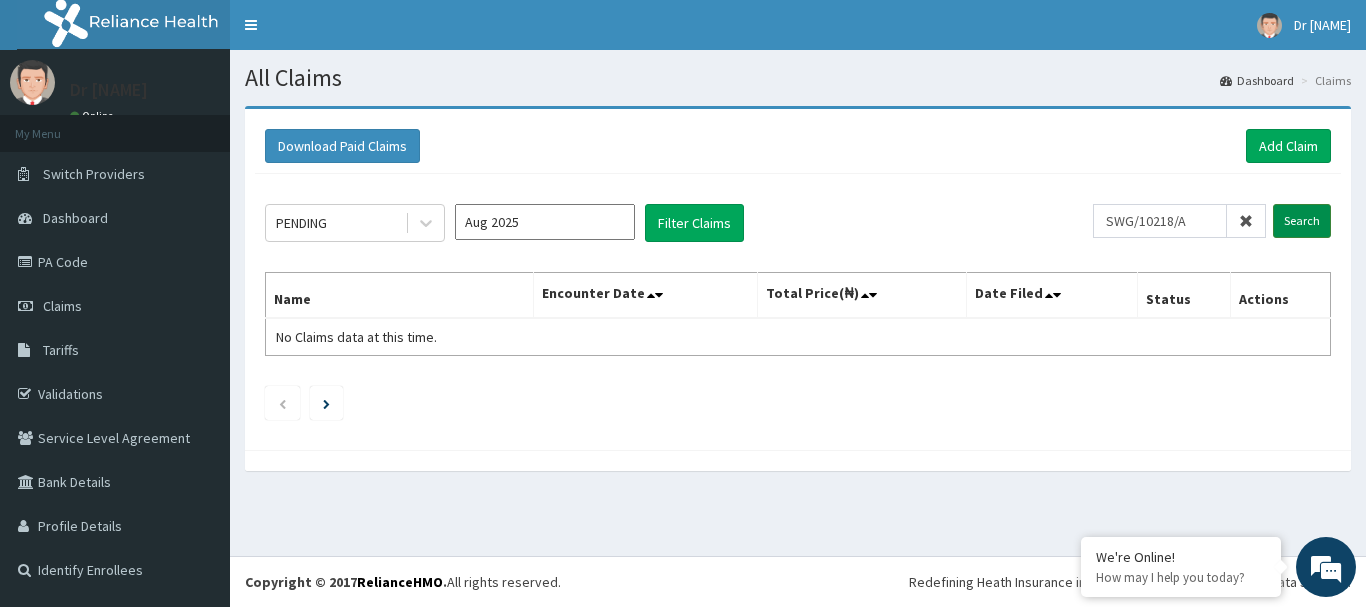 click on "Search" at bounding box center [1302, 221] 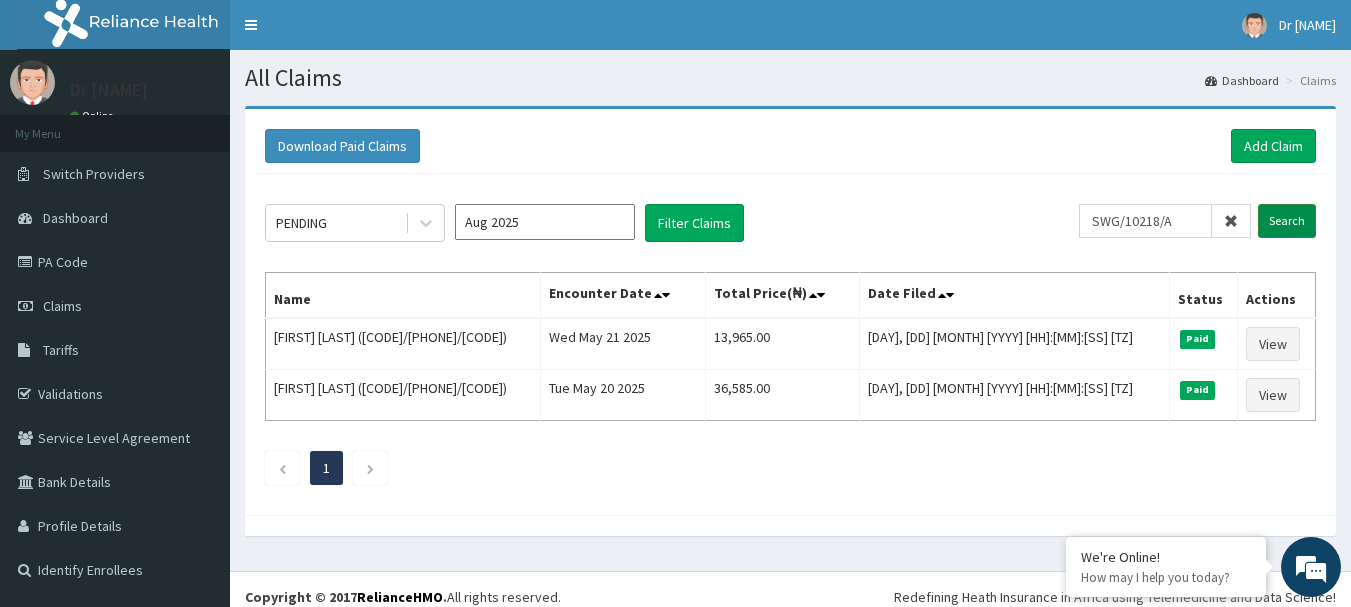 scroll, scrollTop: 0, scrollLeft: 0, axis: both 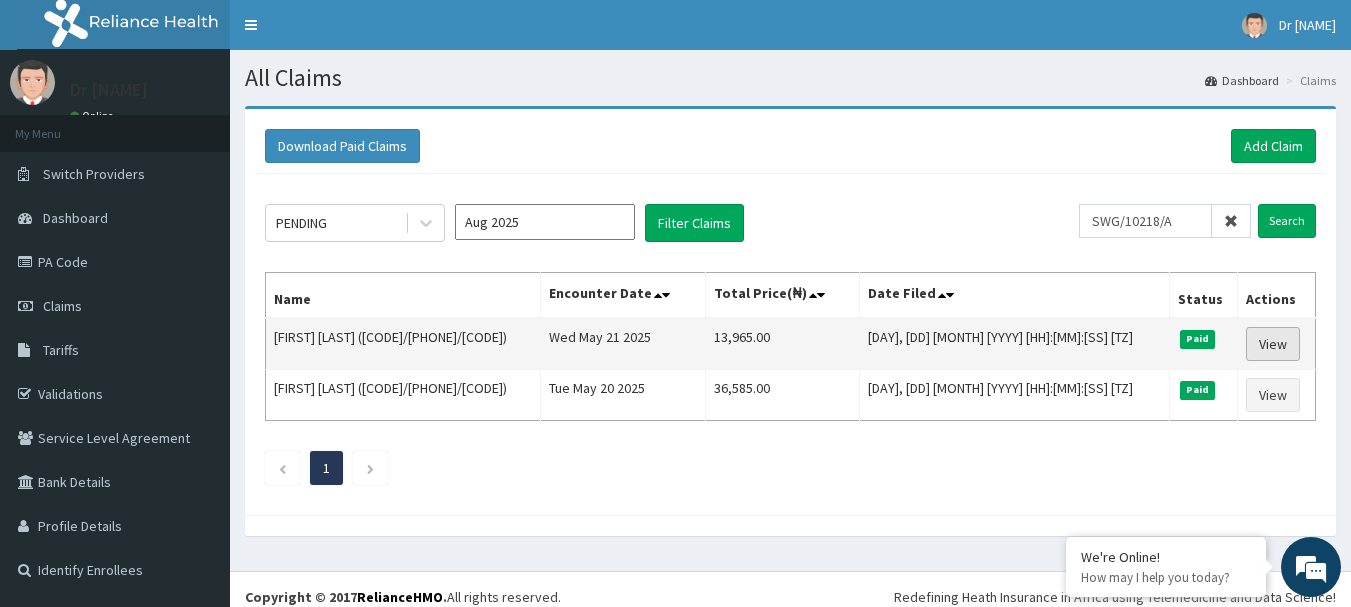 click on "View" at bounding box center (1273, 344) 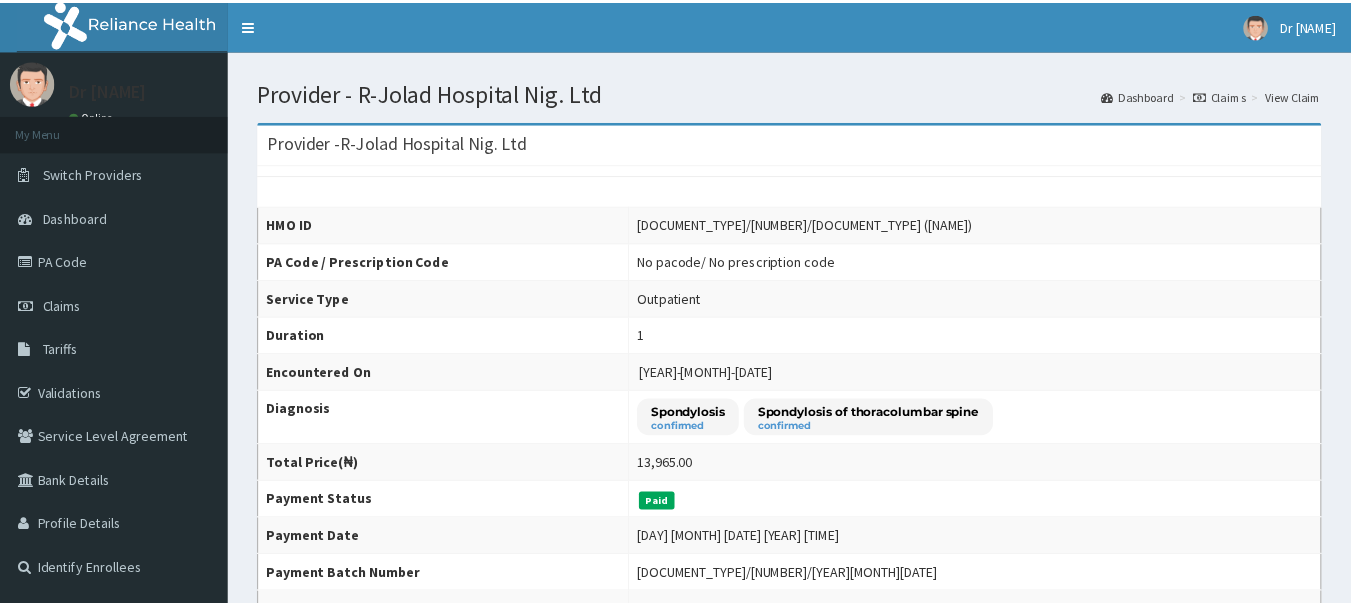 scroll, scrollTop: 0, scrollLeft: 0, axis: both 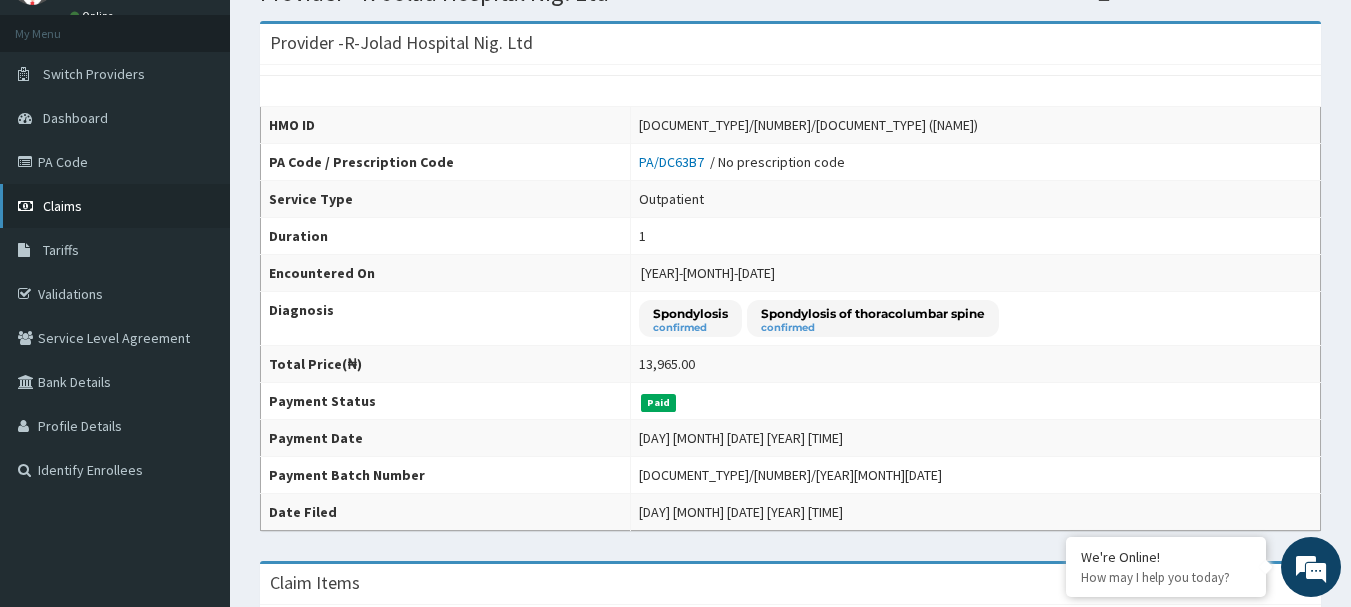 click on "Claims" at bounding box center [62, 206] 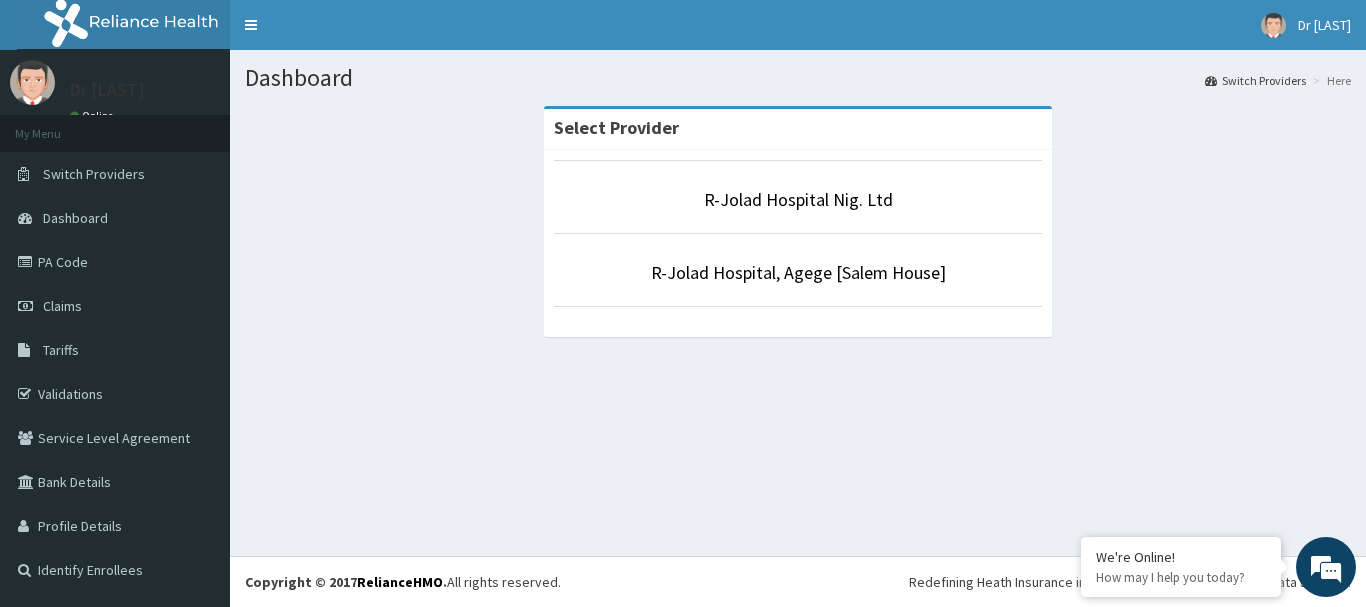 scroll, scrollTop: 0, scrollLeft: 0, axis: both 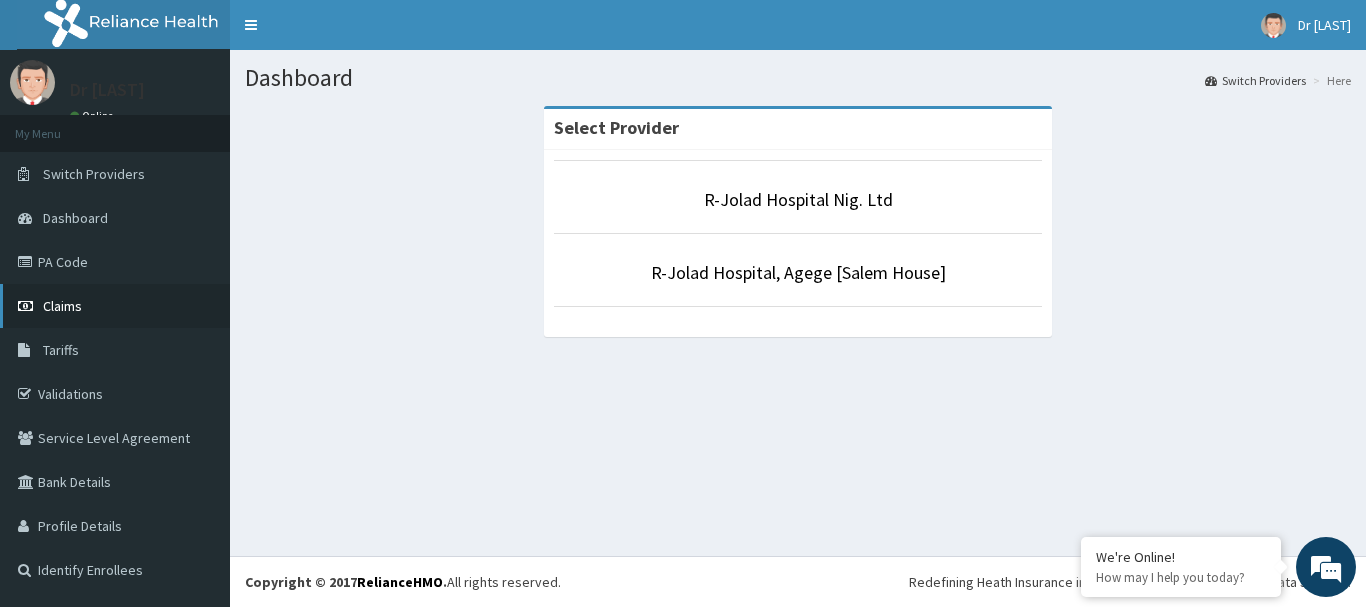 click on "Claims" at bounding box center (62, 306) 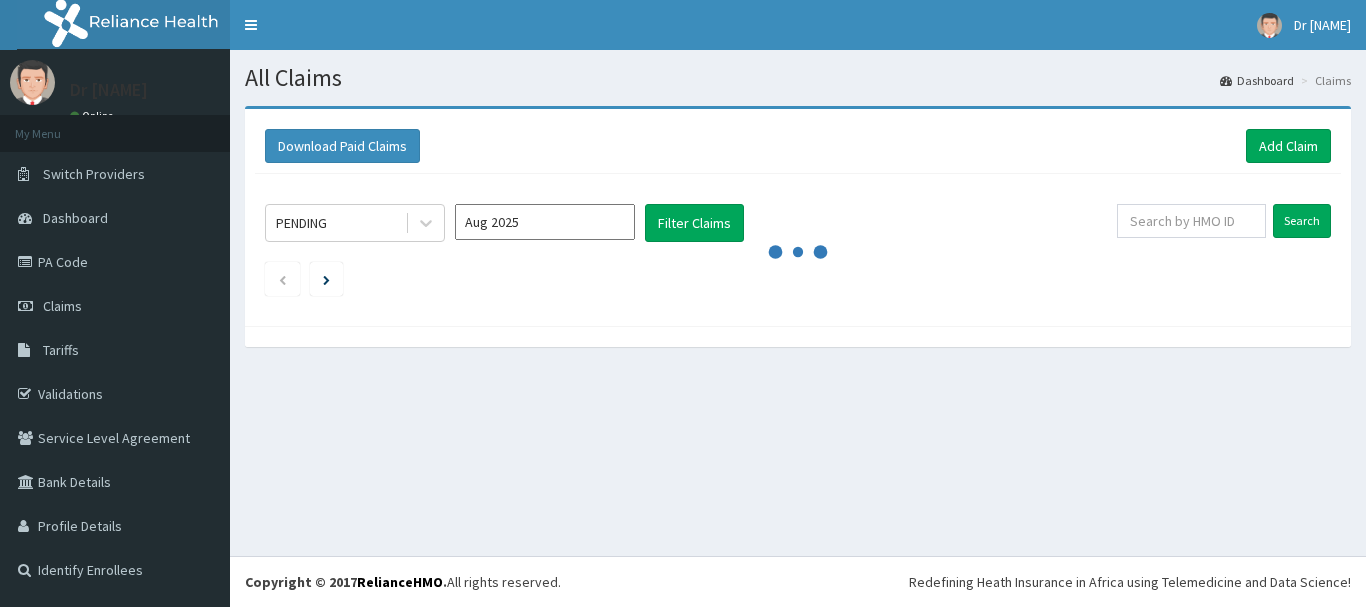 scroll, scrollTop: 0, scrollLeft: 0, axis: both 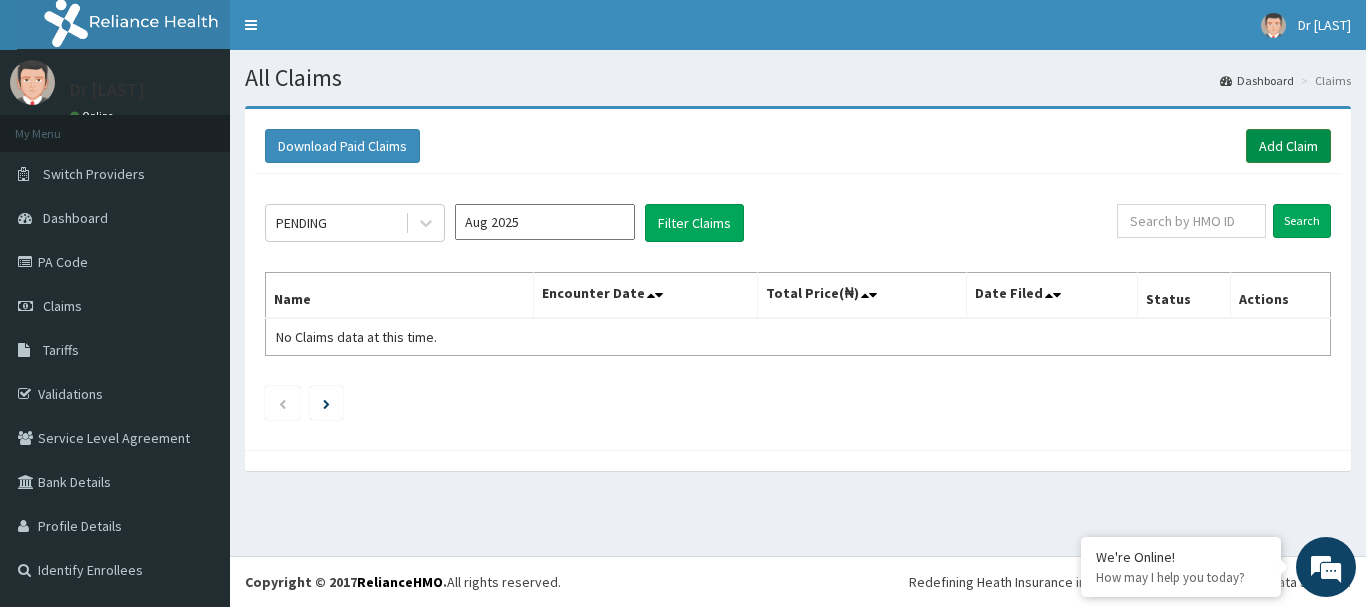 click on "Add Claim" at bounding box center (1288, 146) 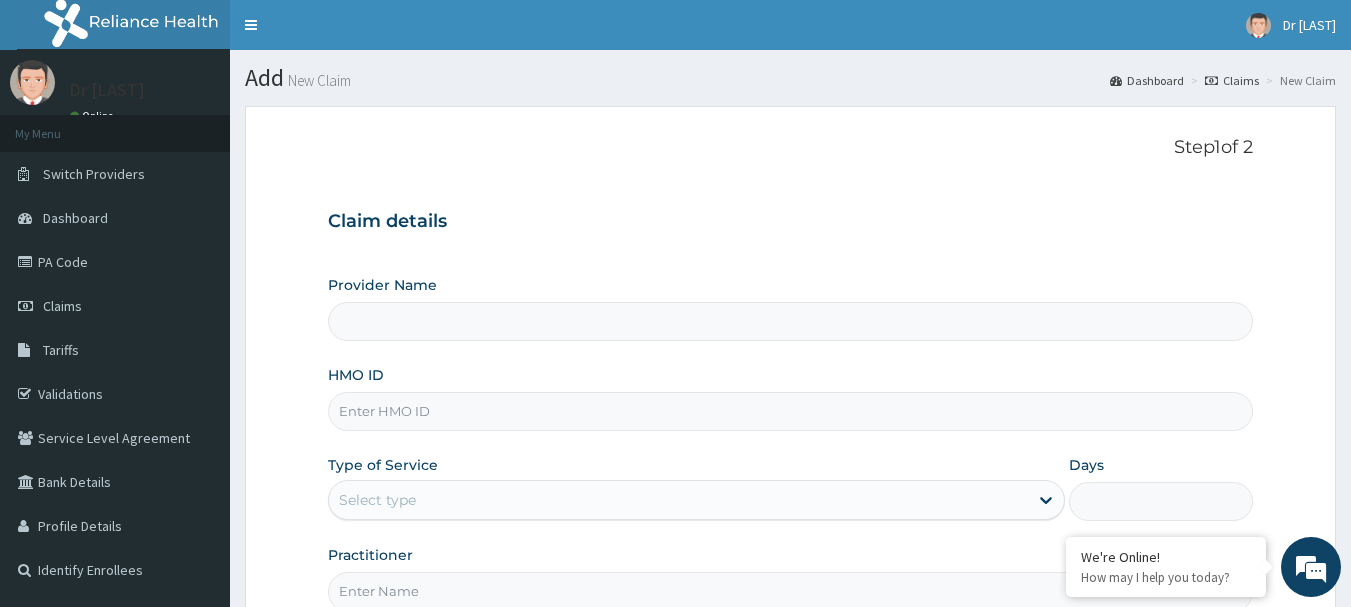 scroll, scrollTop: 0, scrollLeft: 0, axis: both 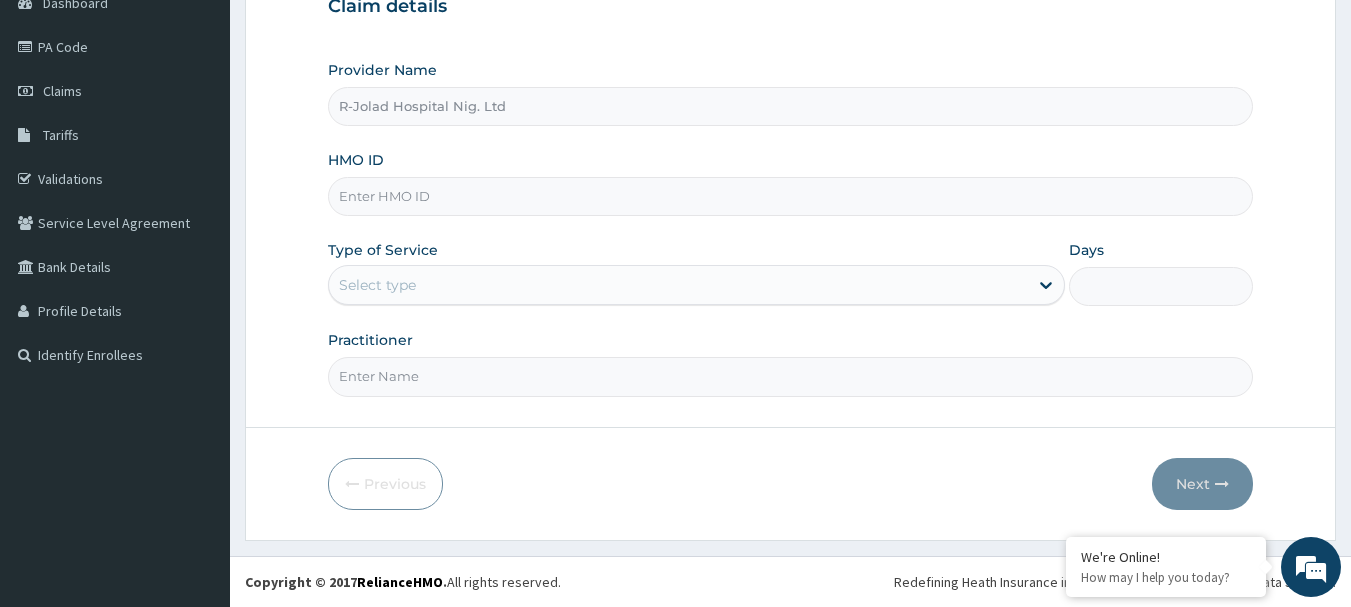 click on "HMO ID" at bounding box center [791, 196] 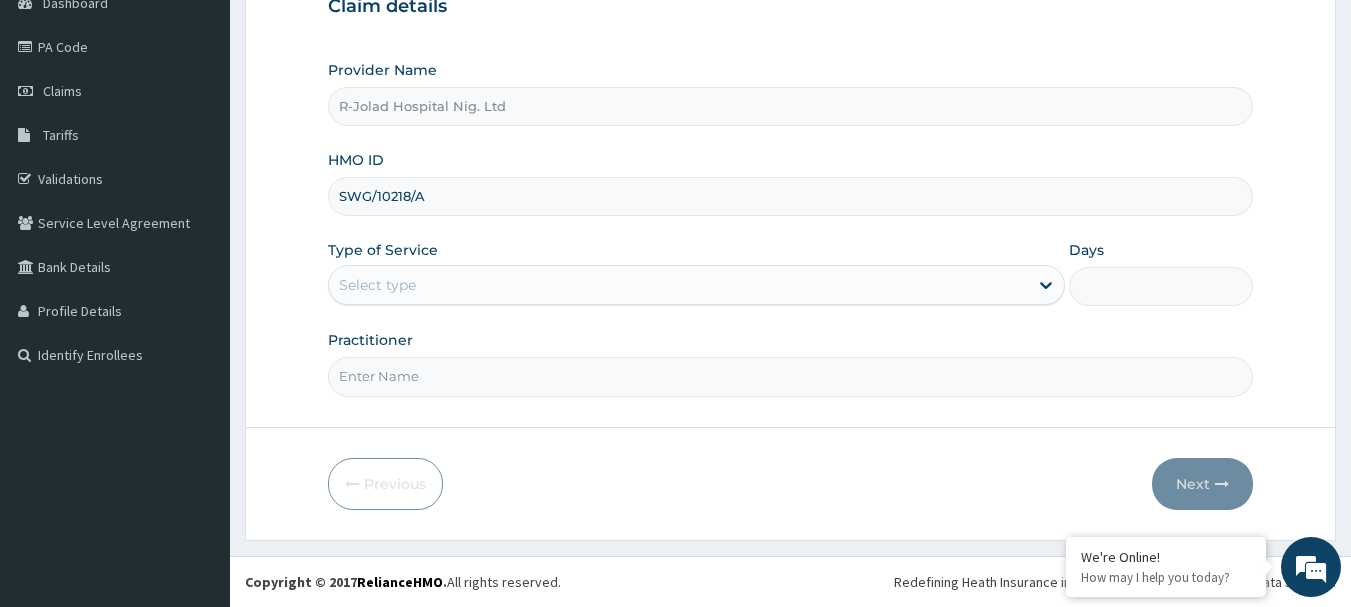 scroll, scrollTop: 0, scrollLeft: 0, axis: both 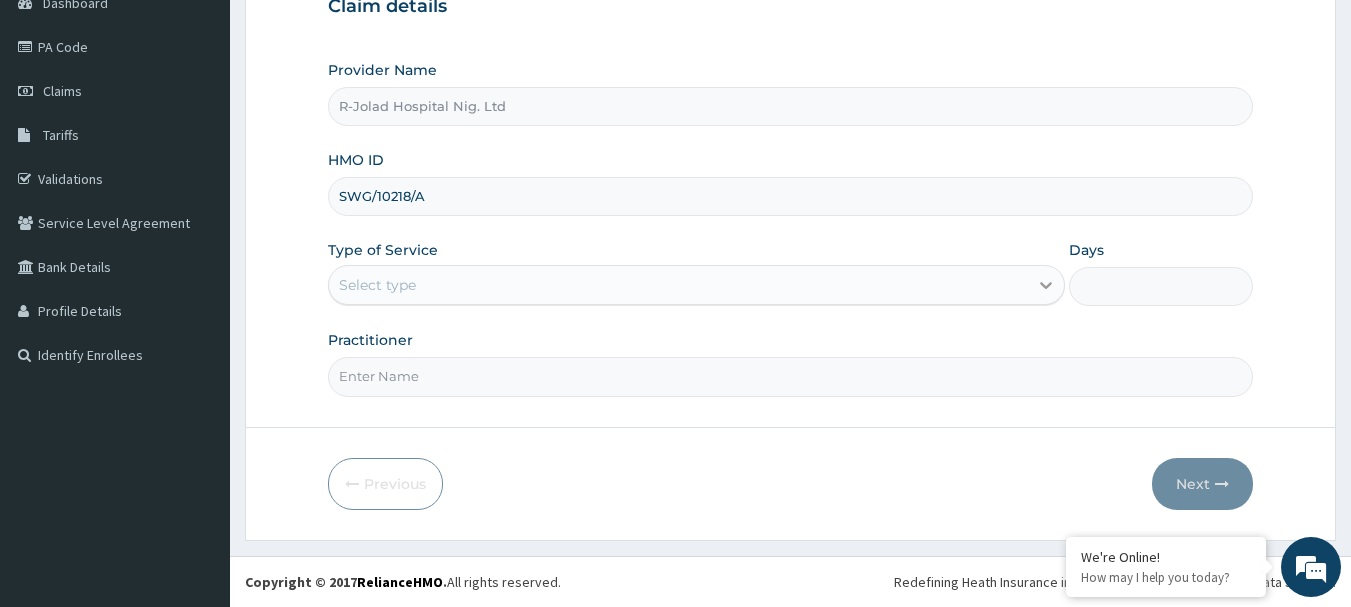 type on "SWG/10218/A" 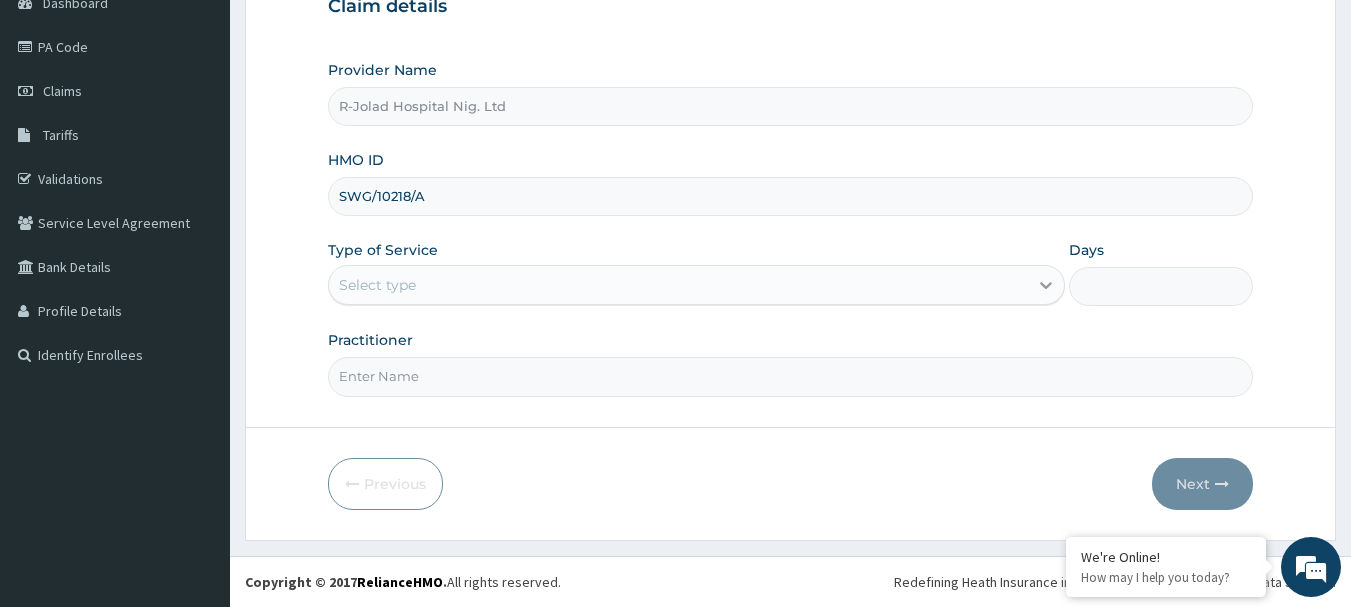 click 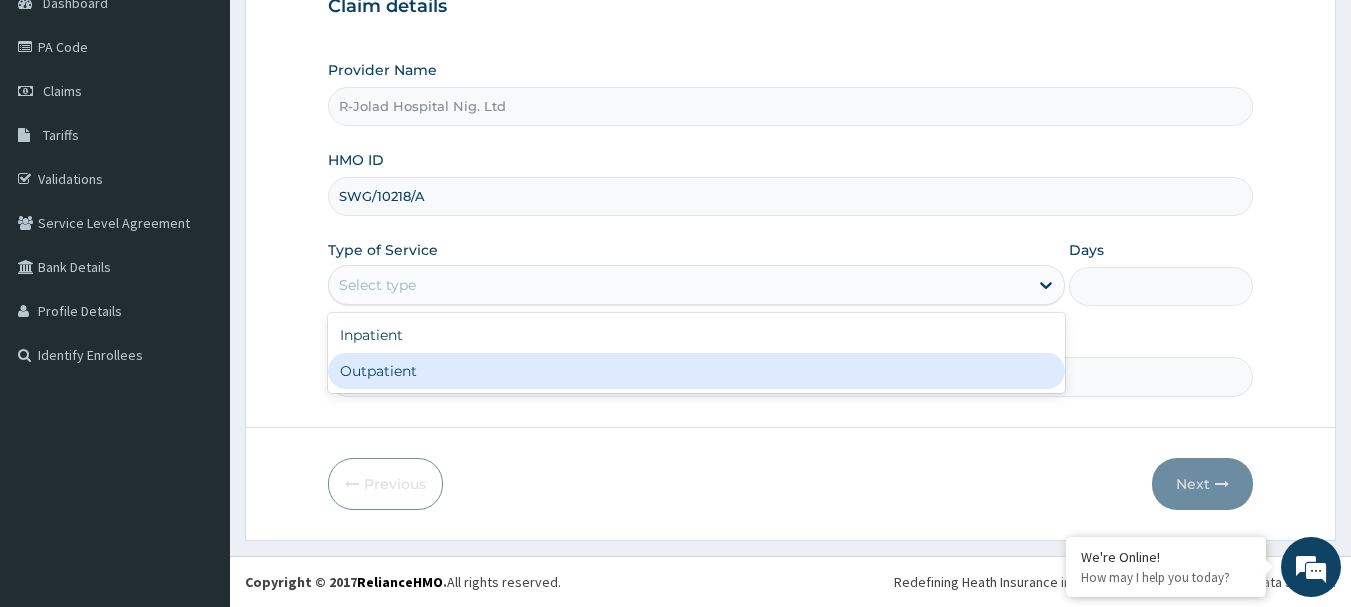 click on "Outpatient" at bounding box center [696, 371] 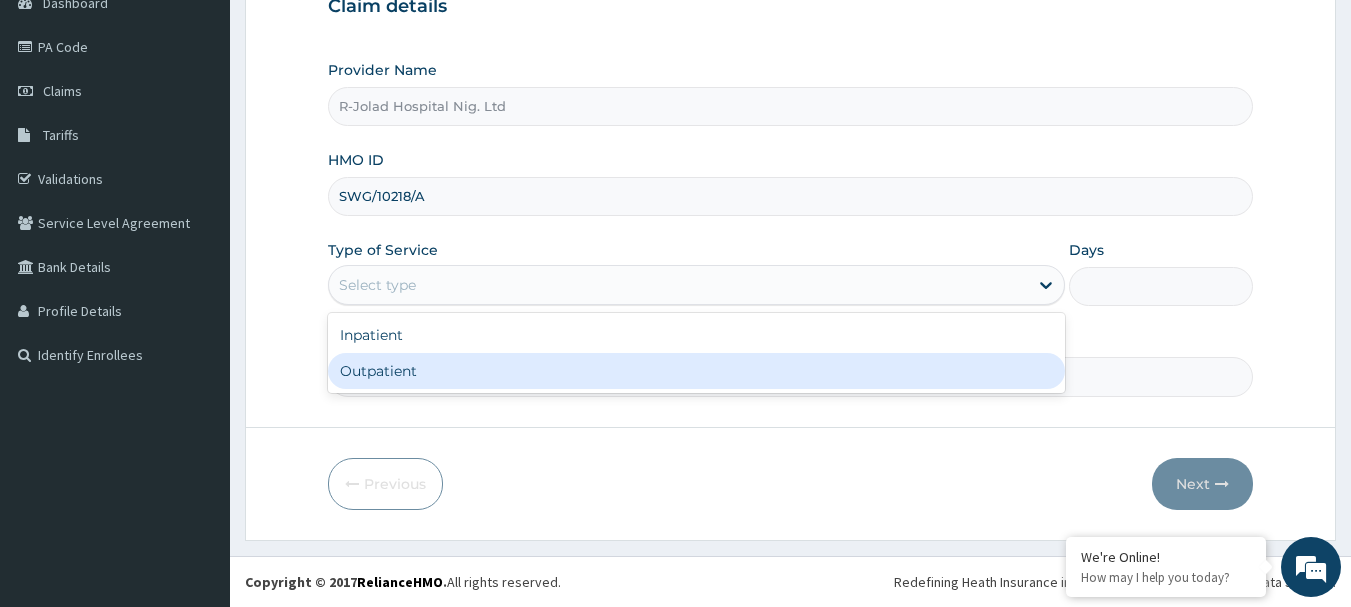 type on "1" 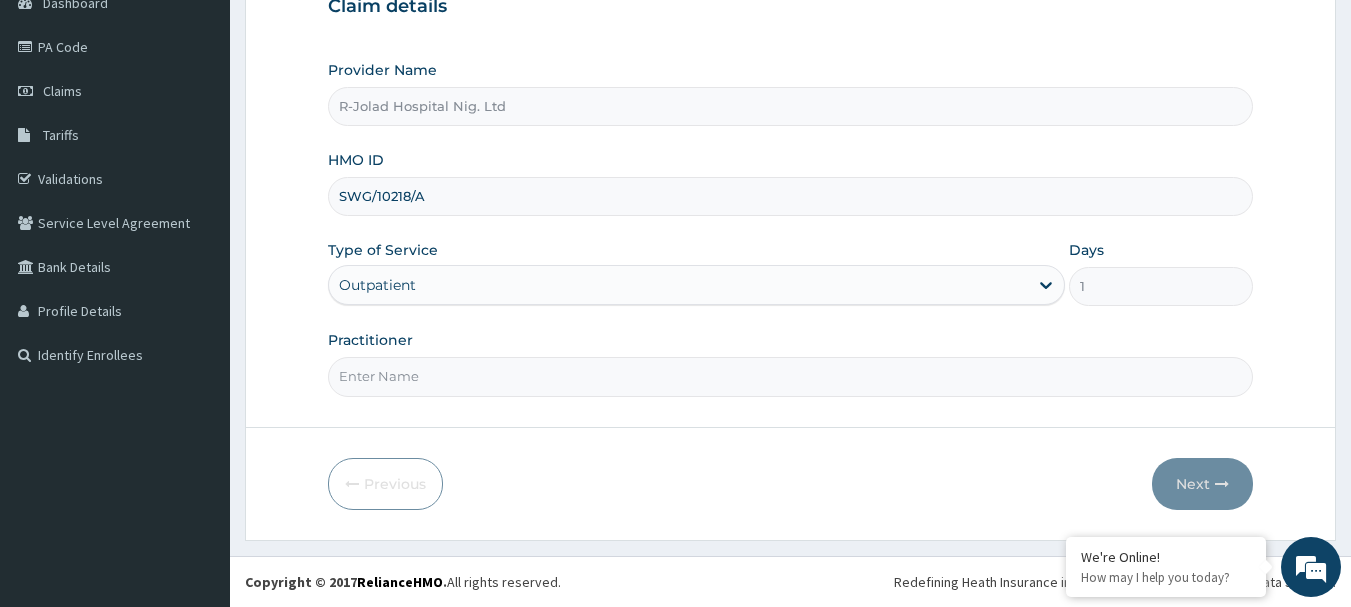 click on "Practitioner" at bounding box center (791, 376) 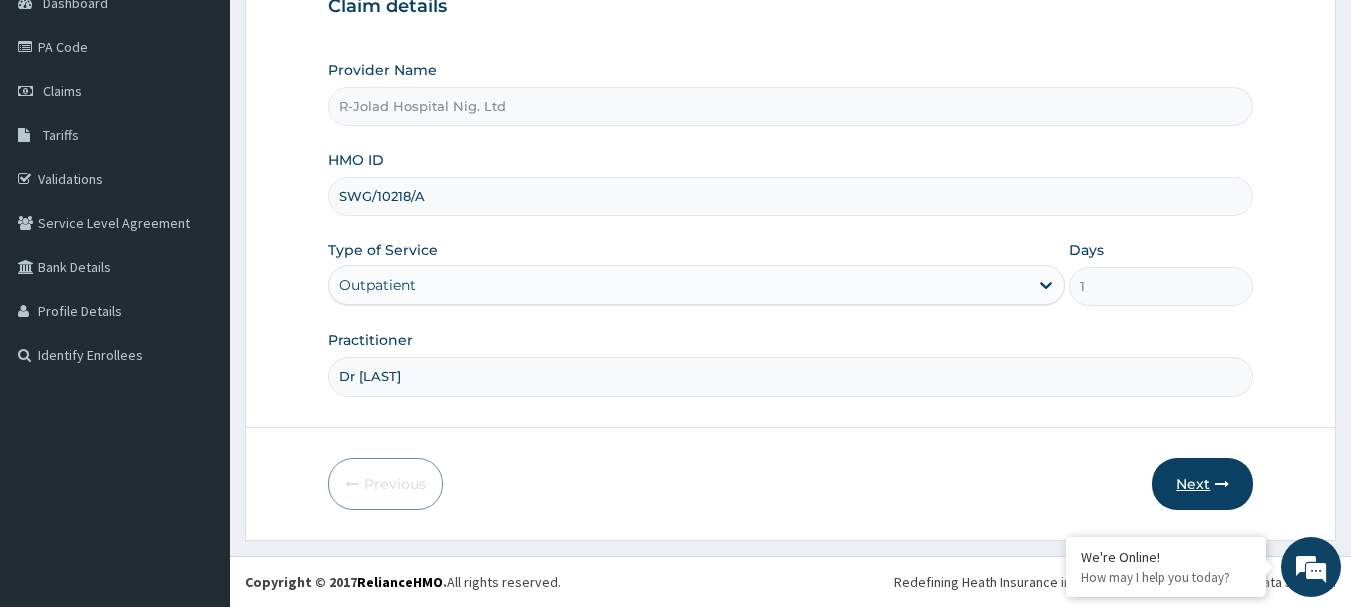 type on "dr alabi" 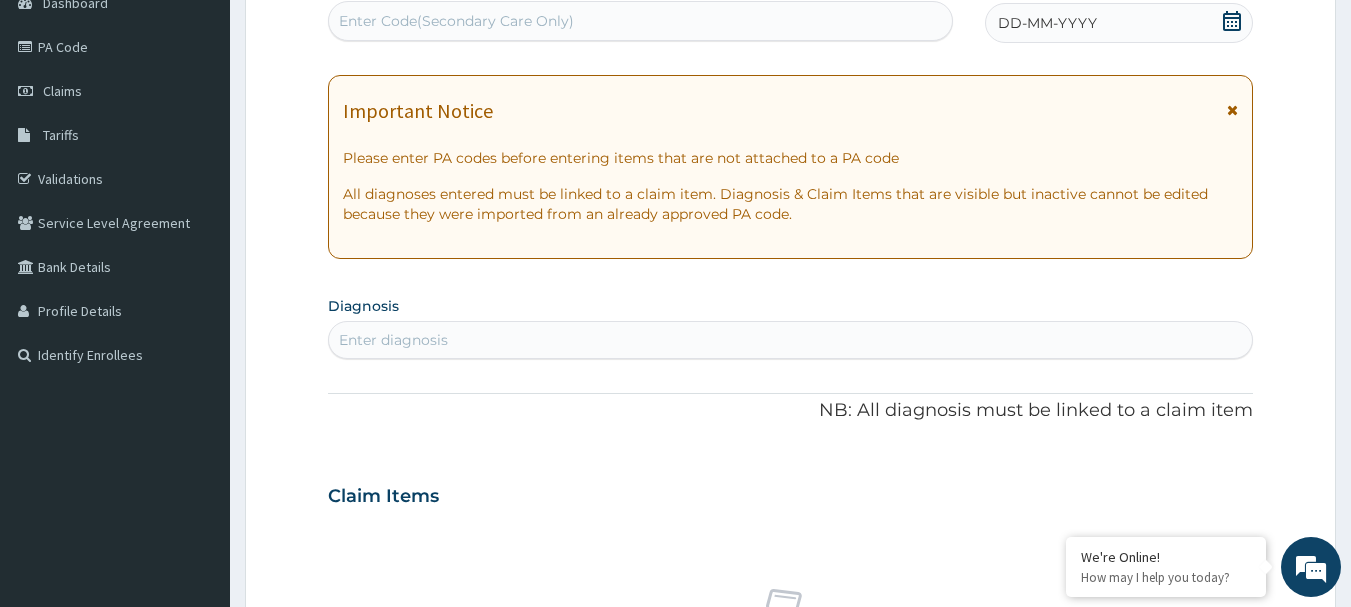 click 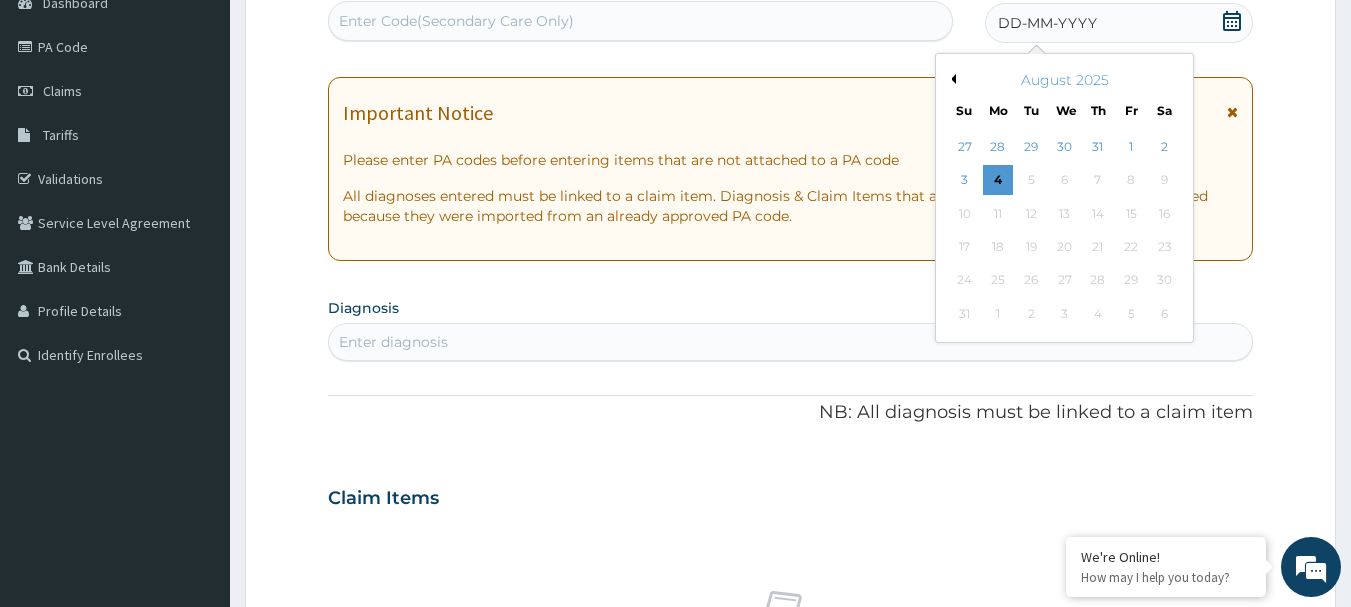 click on "Previous Month" at bounding box center [951, 79] 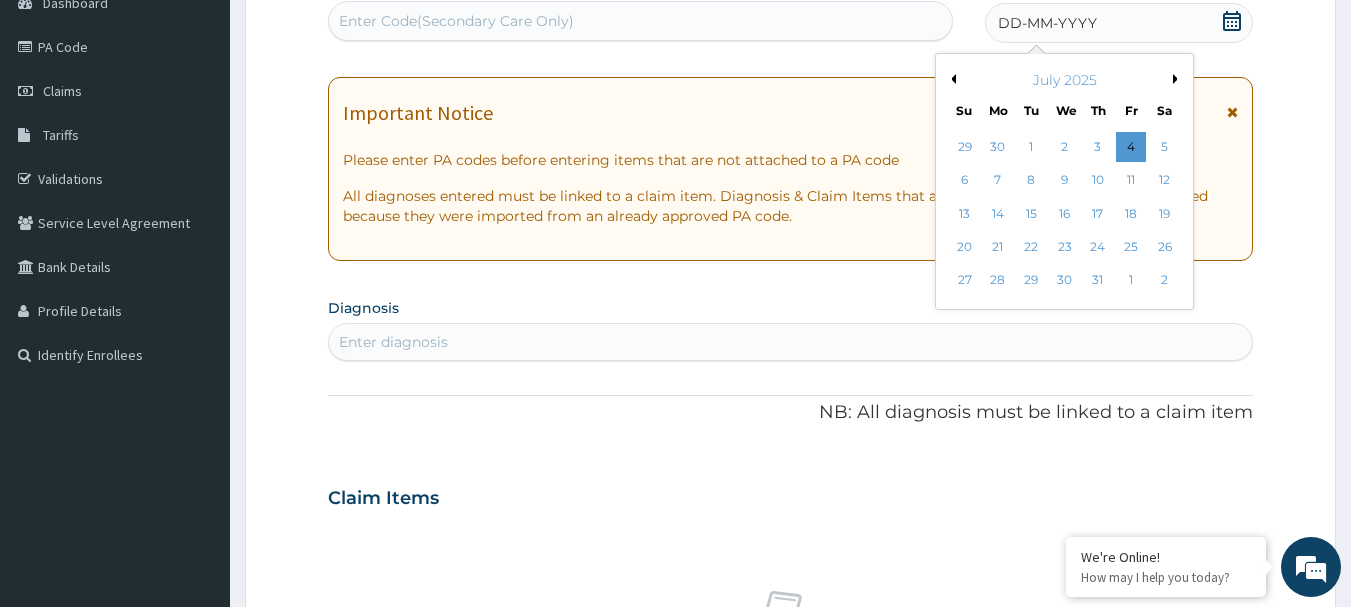 click on "Previous Month" at bounding box center [951, 79] 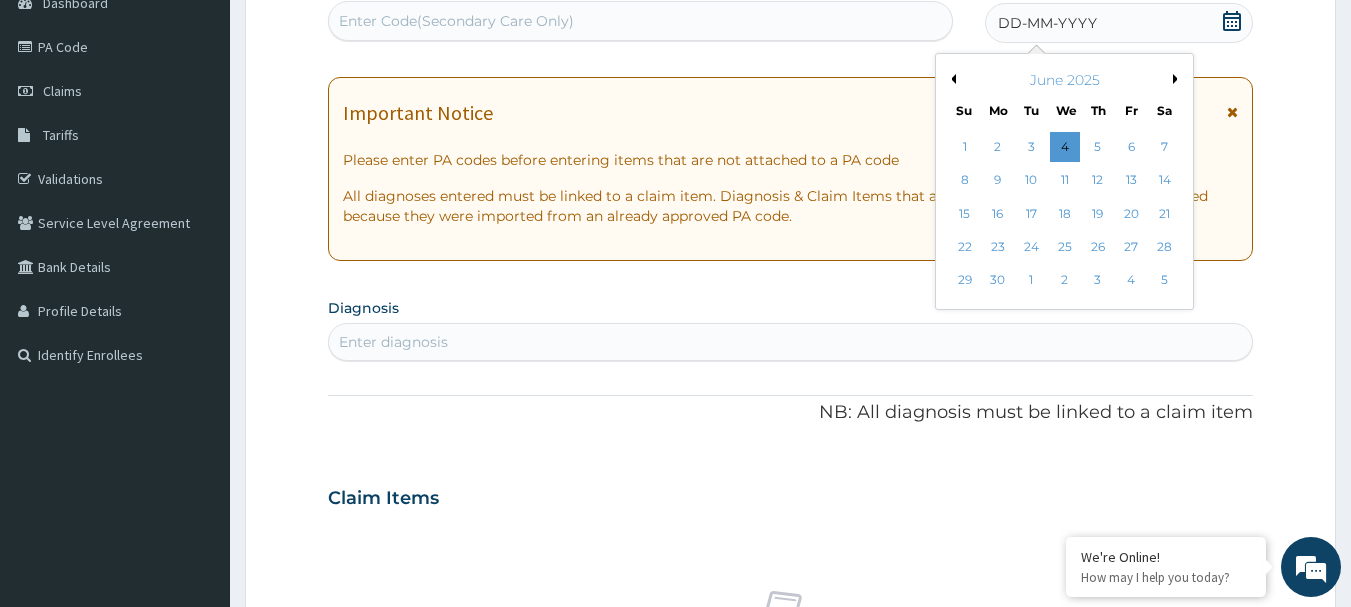 click on "Previous Month" at bounding box center [951, 79] 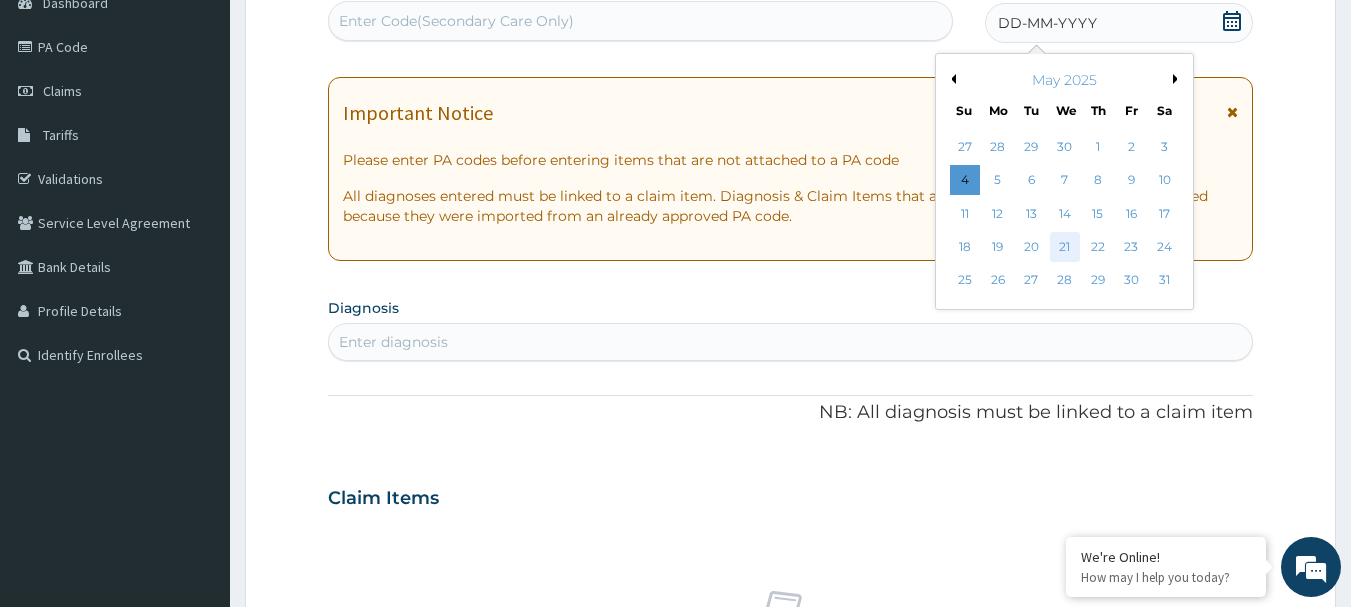 click on "21" at bounding box center (1065, 247) 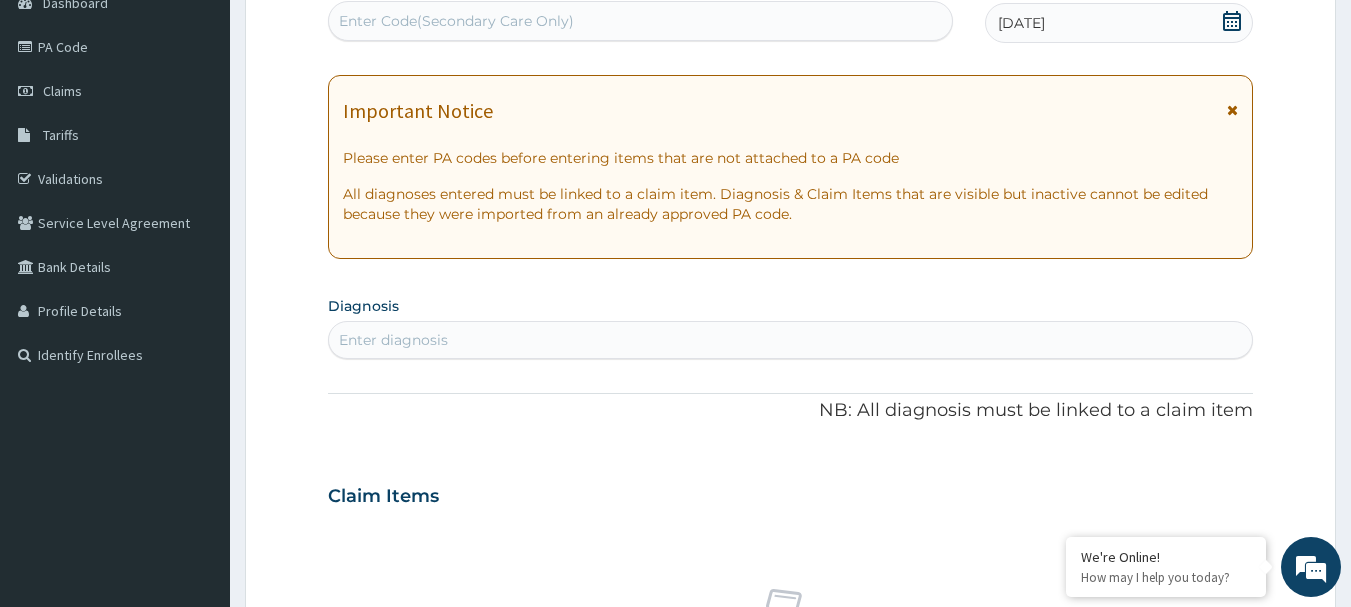 click on "Enter Code(Secondary Care Only)" at bounding box center [641, 21] 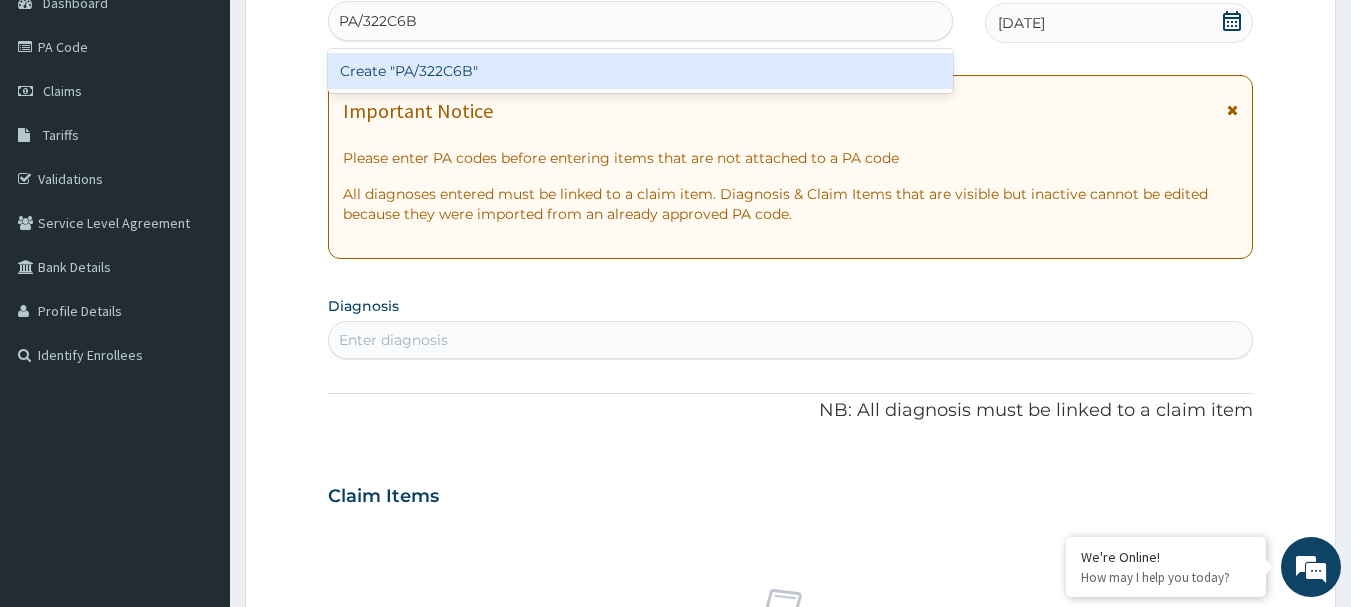 click on "Create "PA/322C6B"" at bounding box center (641, 71) 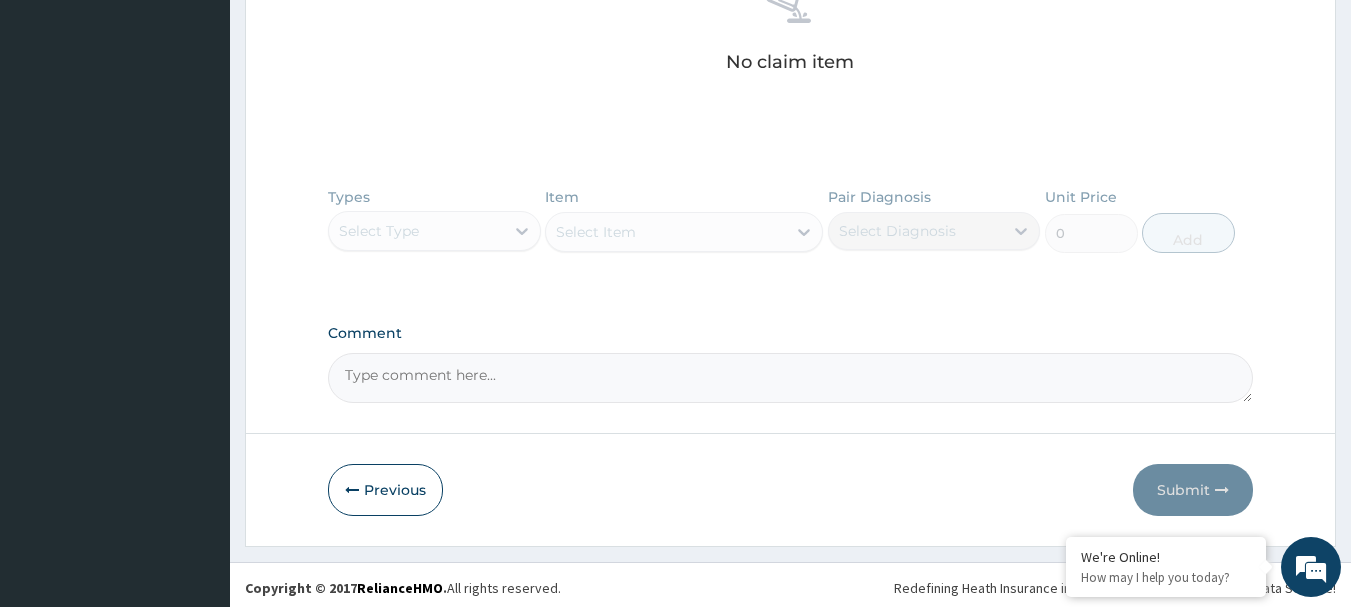 scroll, scrollTop: 847, scrollLeft: 0, axis: vertical 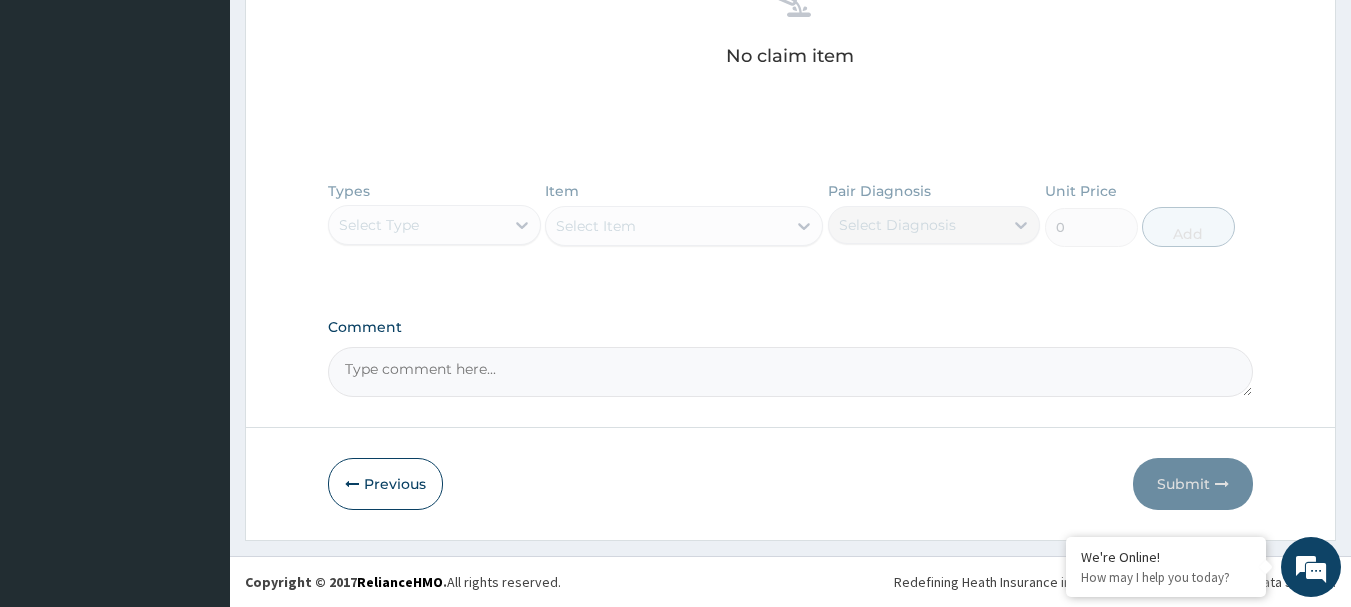 click on "Comment" at bounding box center [791, 372] 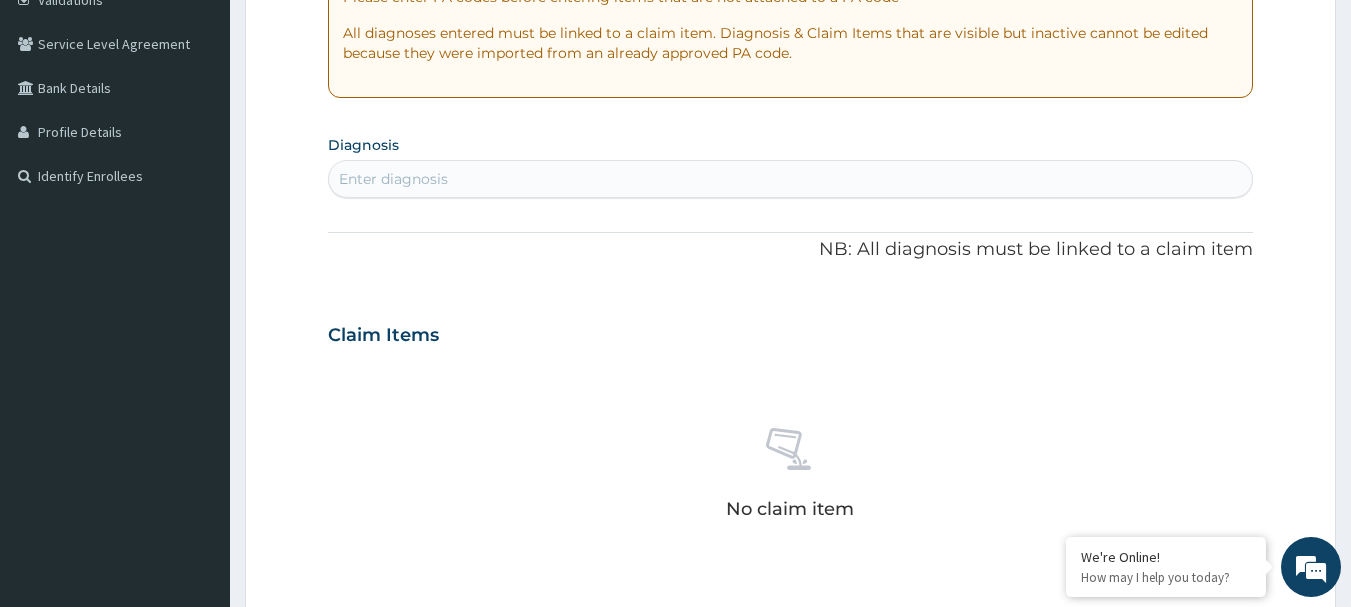 scroll, scrollTop: 347, scrollLeft: 0, axis: vertical 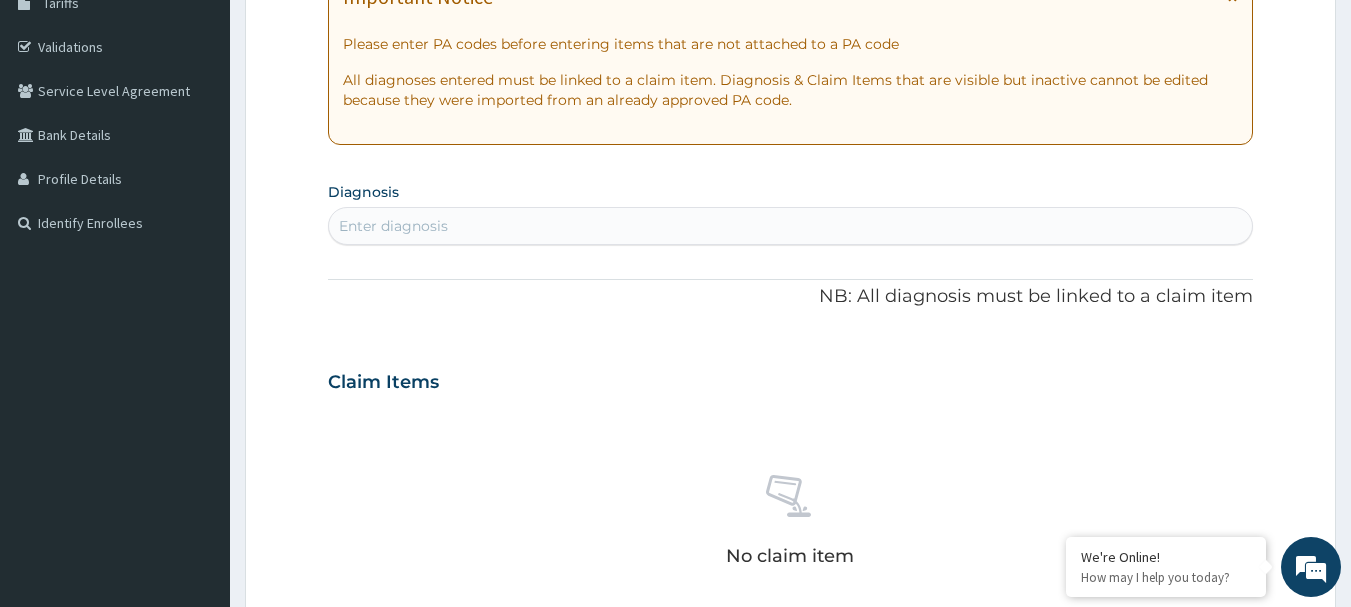 type on "PA/322C6B" 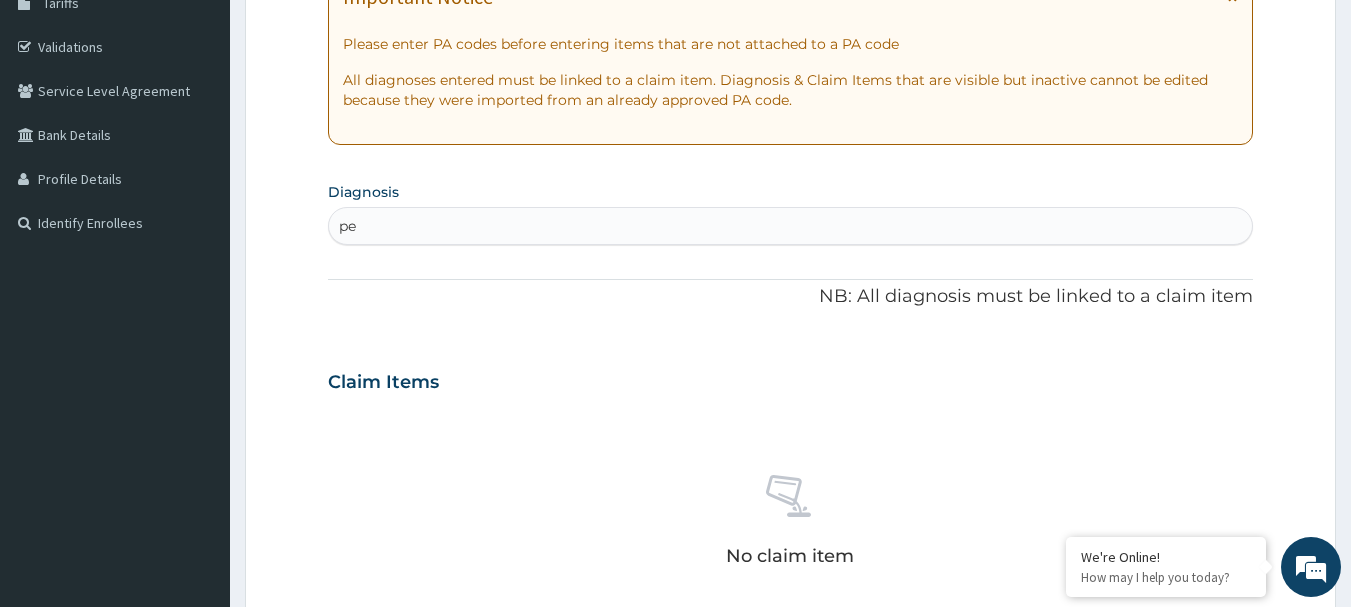 type on "pep" 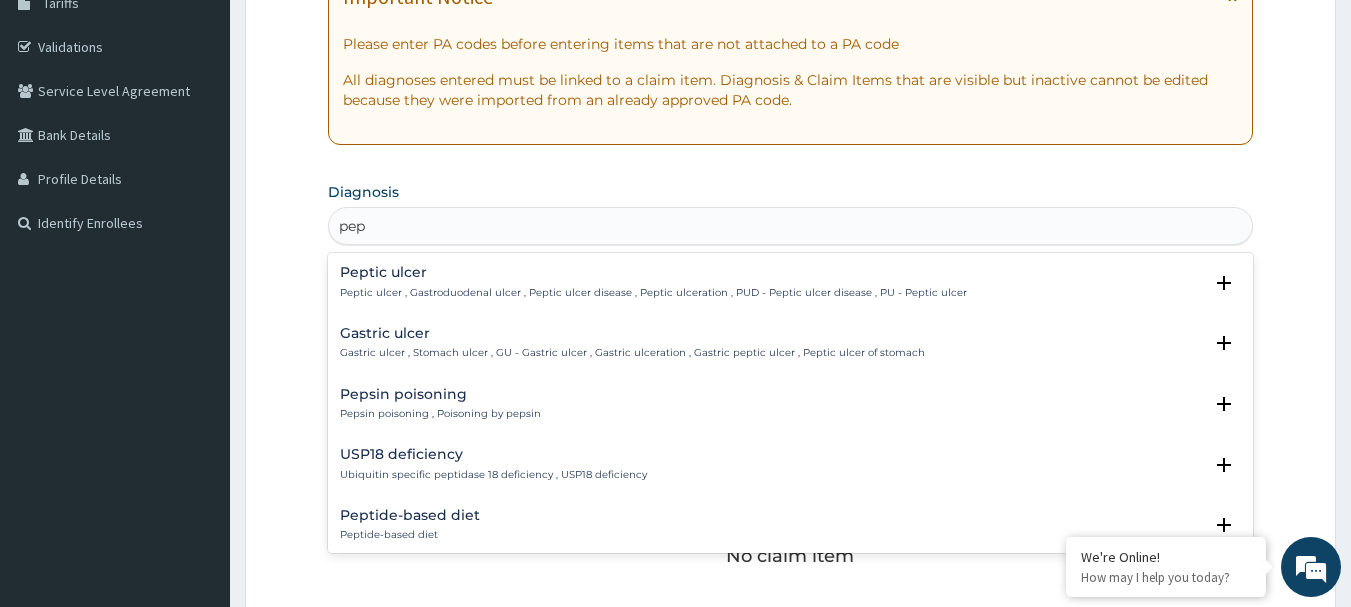 click on "Peptic ulcer" at bounding box center (653, 272) 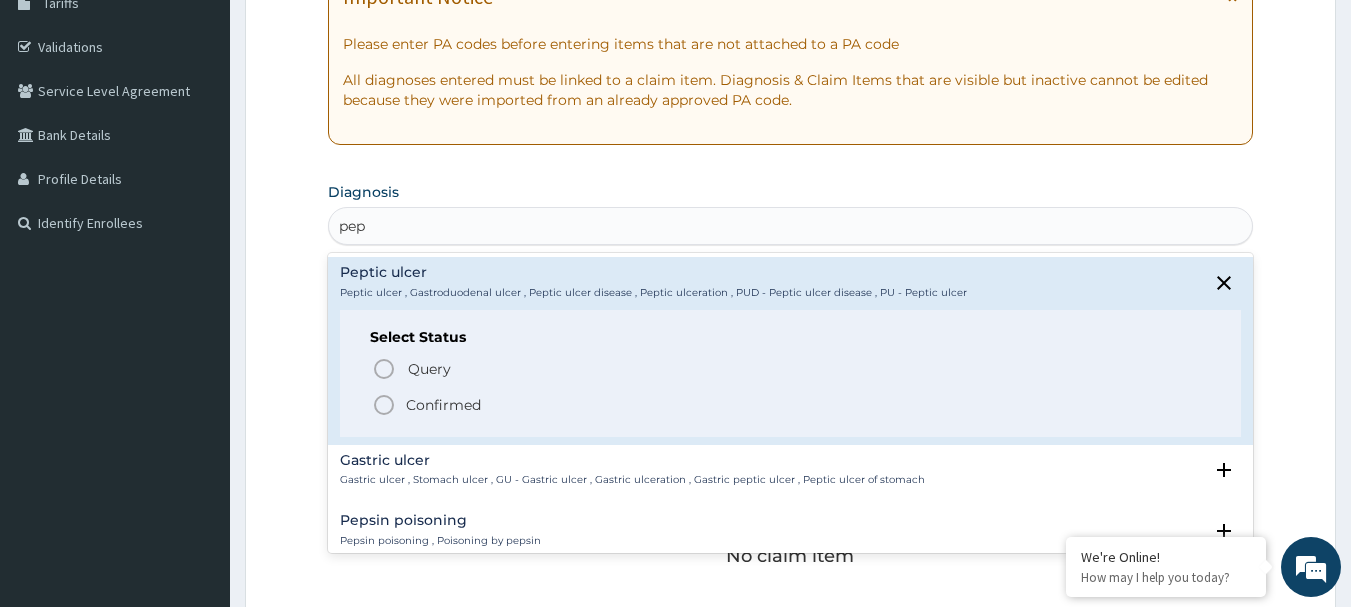 click on "Confirmed" at bounding box center (443, 405) 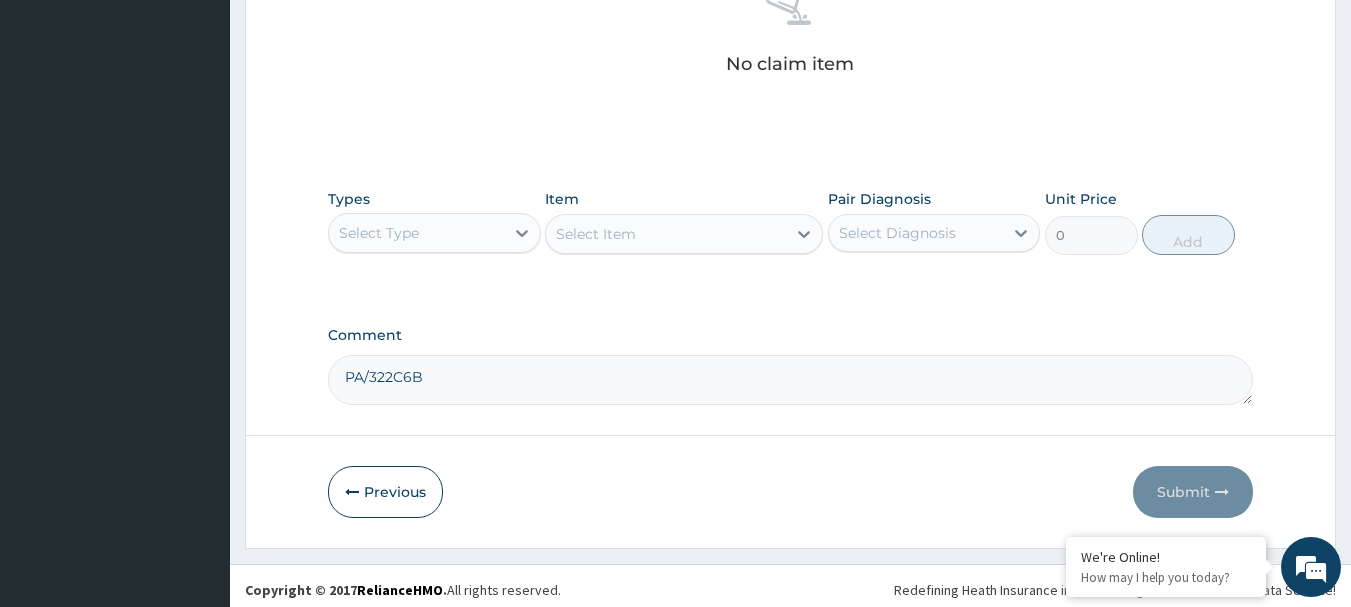 scroll, scrollTop: 847, scrollLeft: 0, axis: vertical 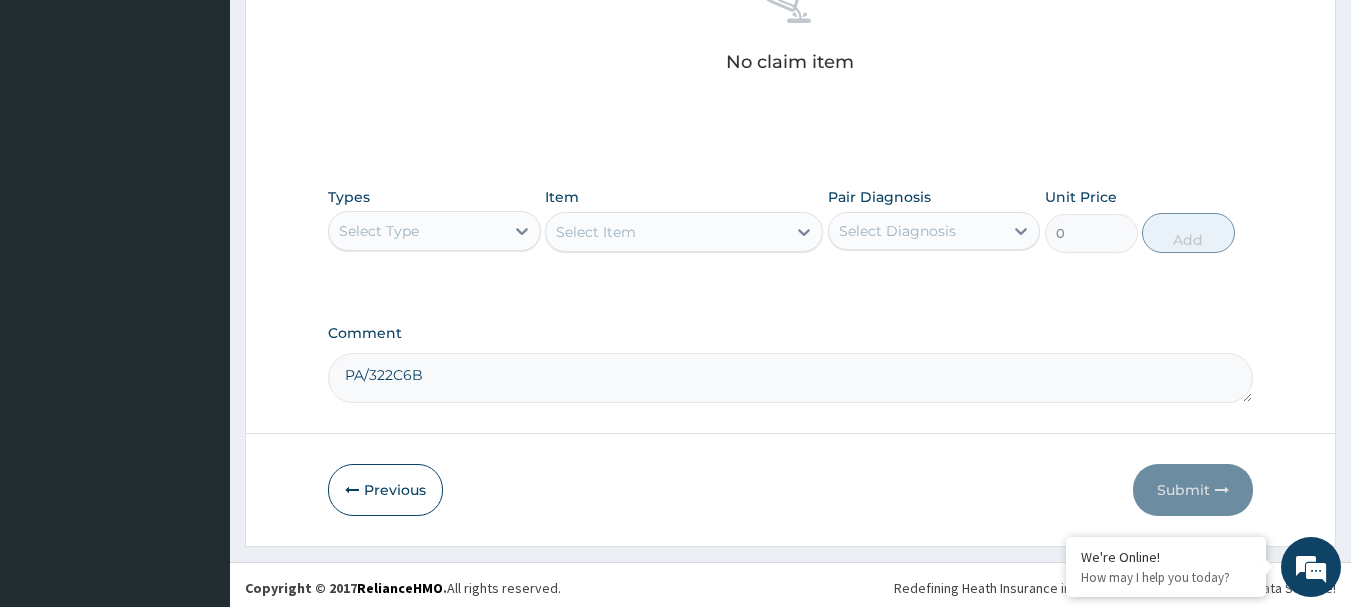 click on "Select Diagnosis" at bounding box center [897, 231] 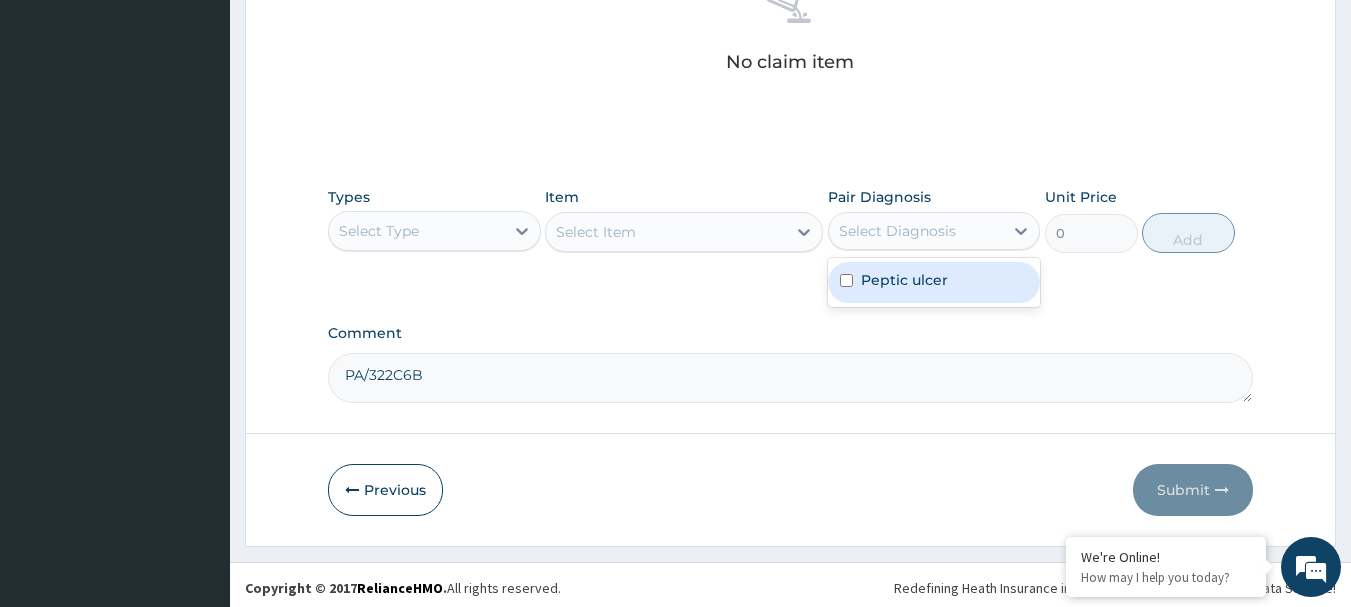 click on "Peptic ulcer" at bounding box center [904, 280] 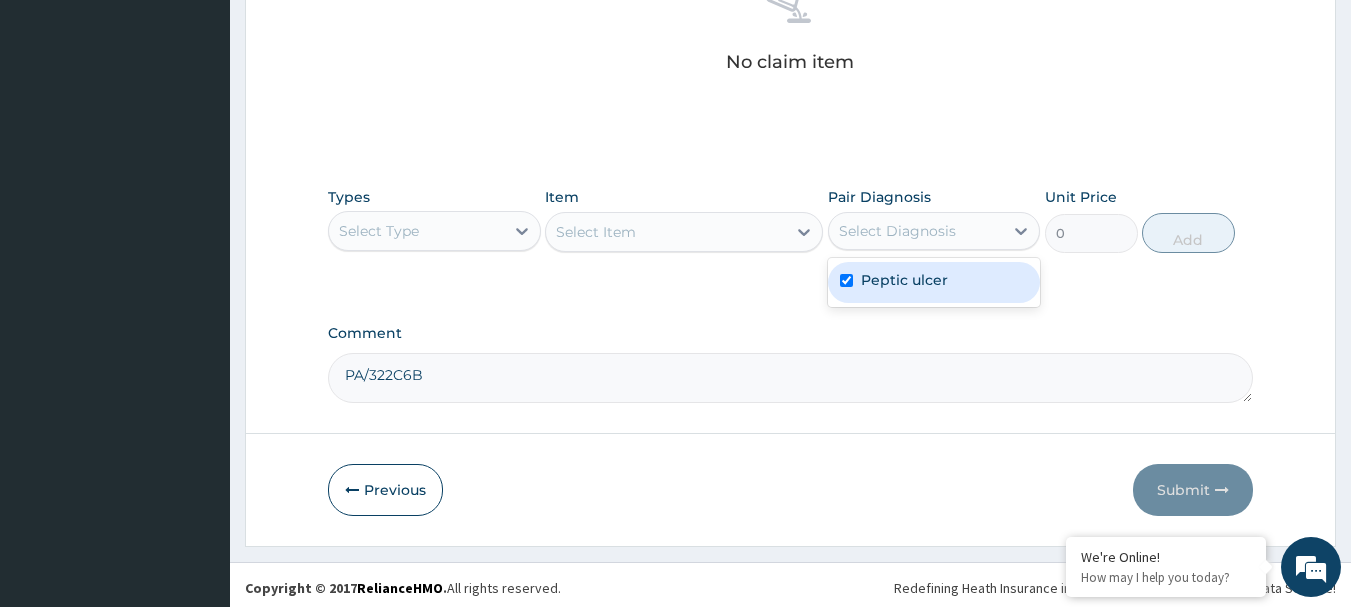 checkbox on "true" 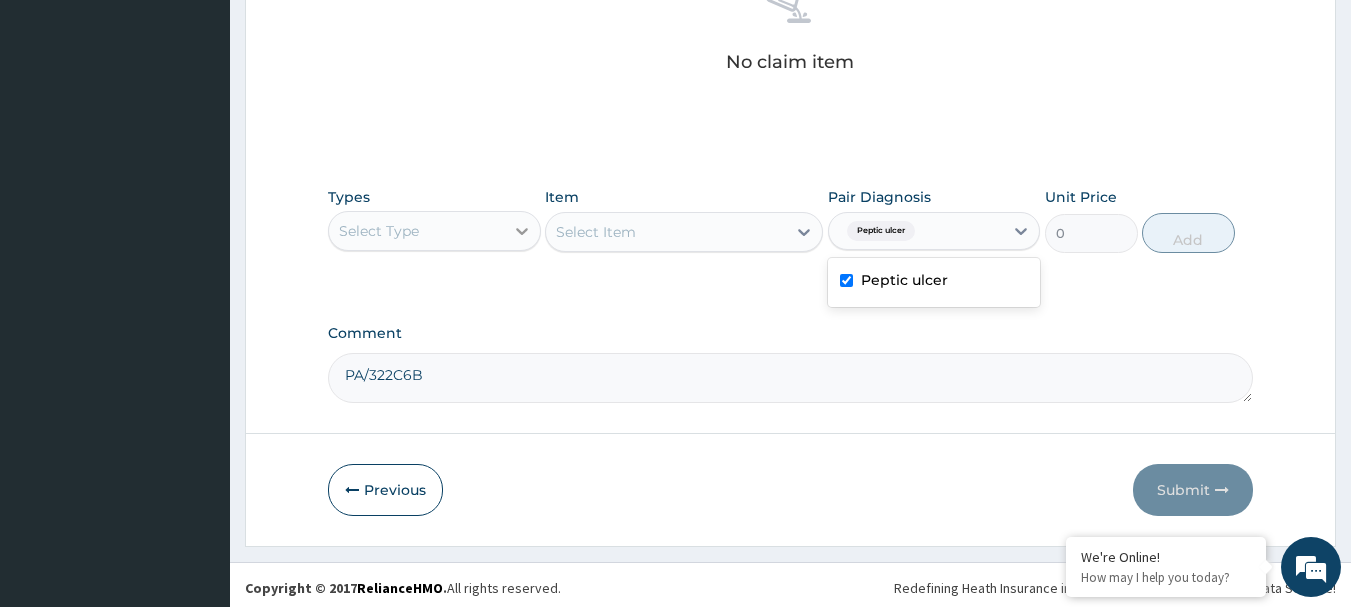 click 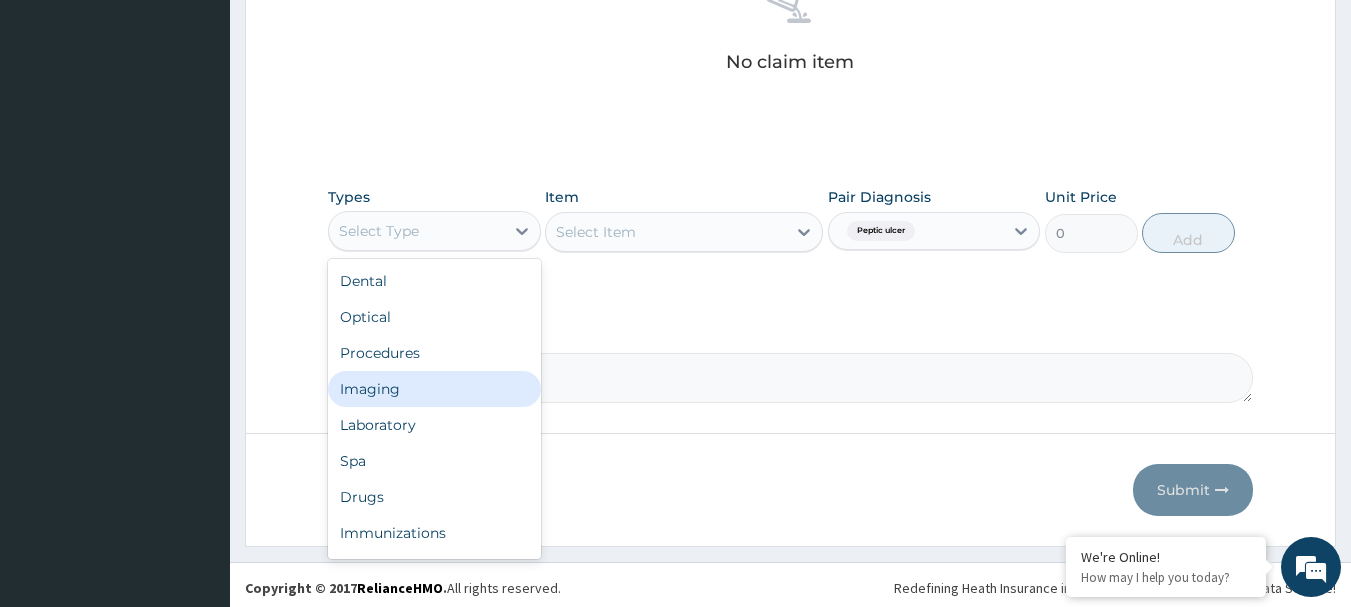 click on "Imaging" at bounding box center [434, 389] 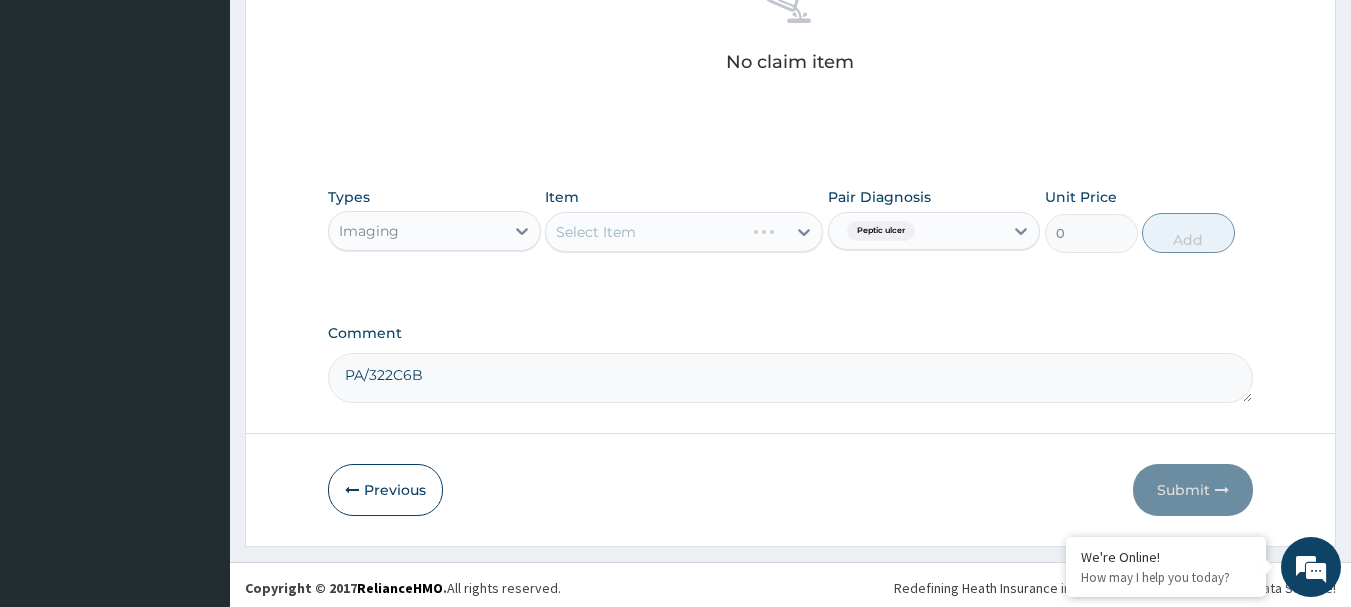 click on "Imaging" at bounding box center (416, 231) 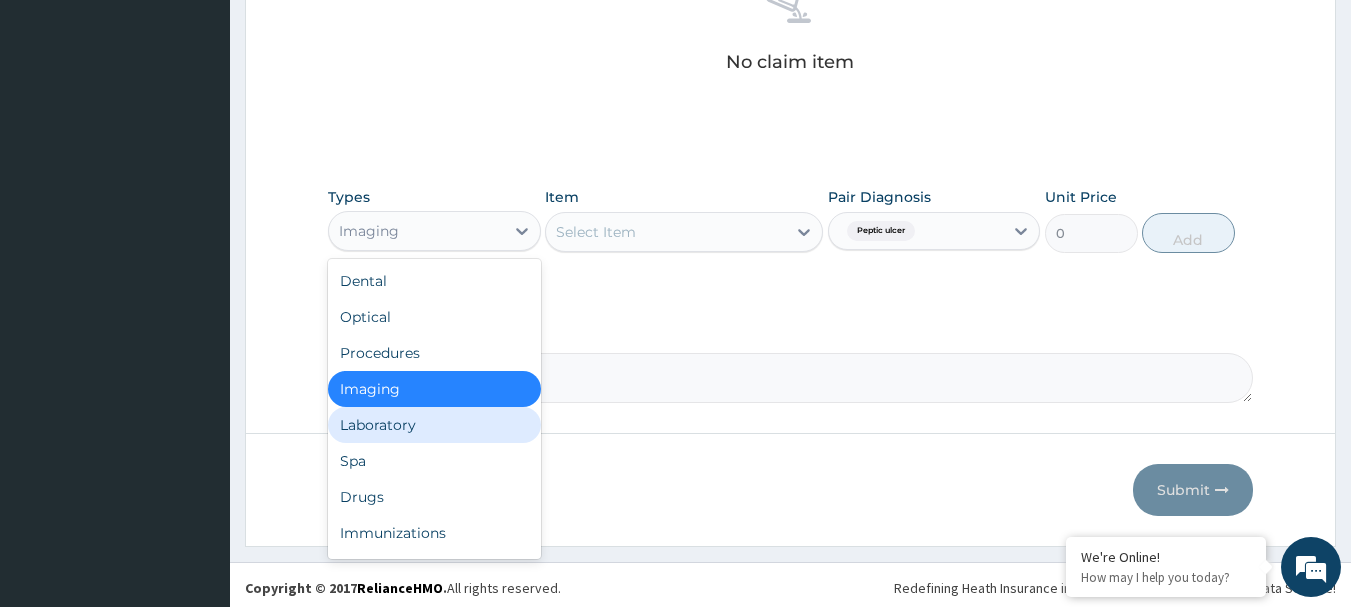 click on "Laboratory" at bounding box center (434, 425) 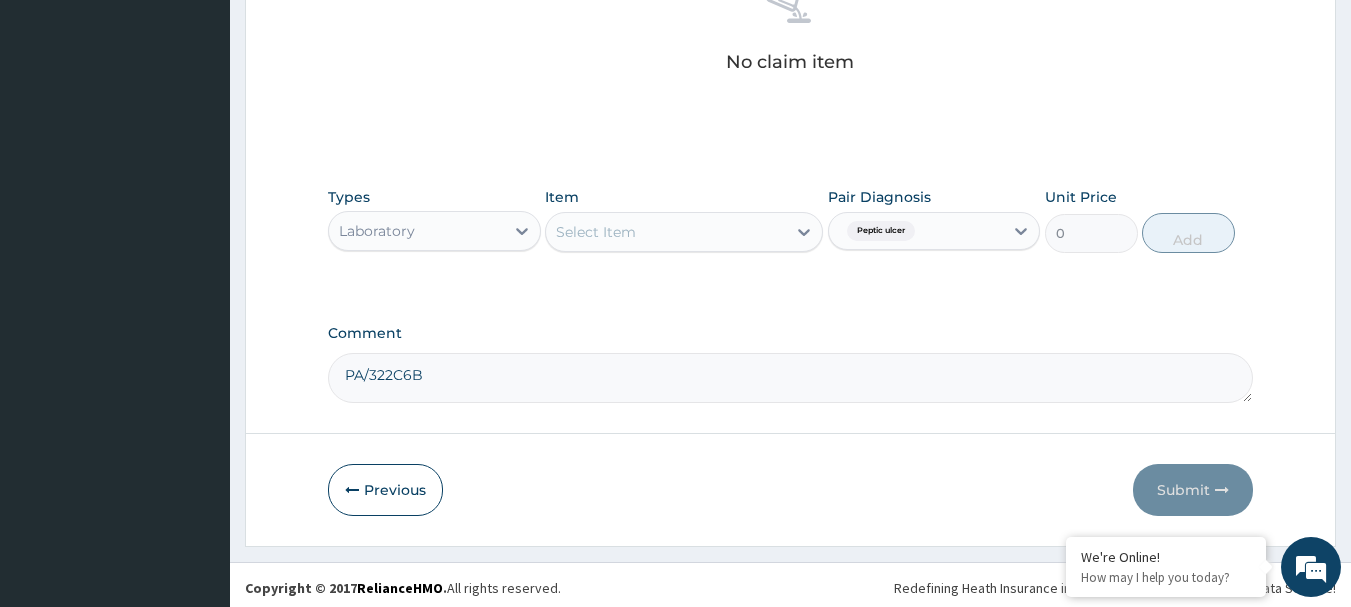 click on "Select Item" at bounding box center (666, 232) 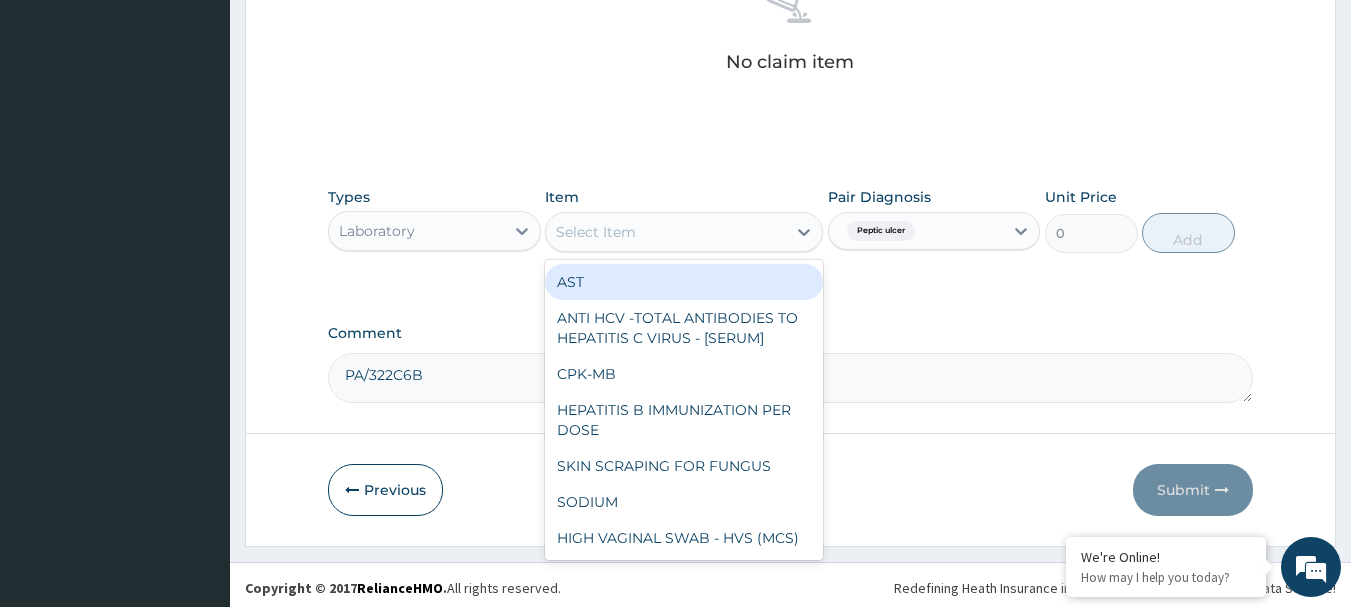 paste on "H PYLORI STOOL ANTIGEN TEST" 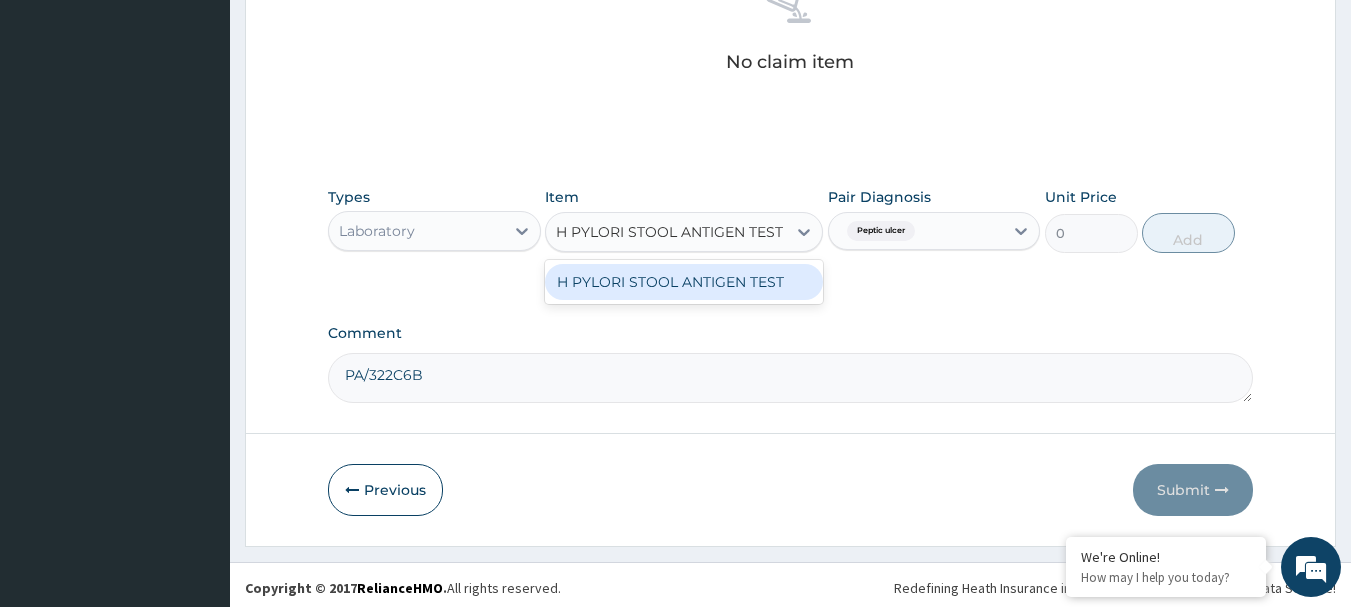 click on "H PYLORI STOOL ANTIGEN TEST" at bounding box center [684, 282] 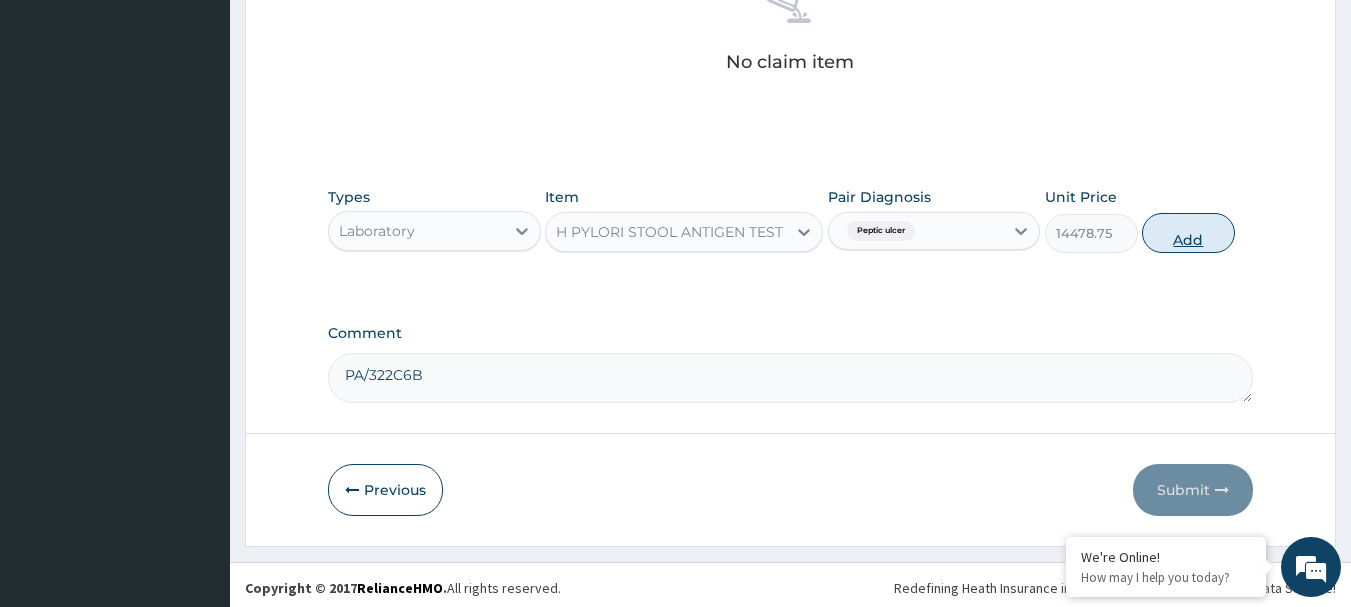 click on "Add" at bounding box center [1188, 233] 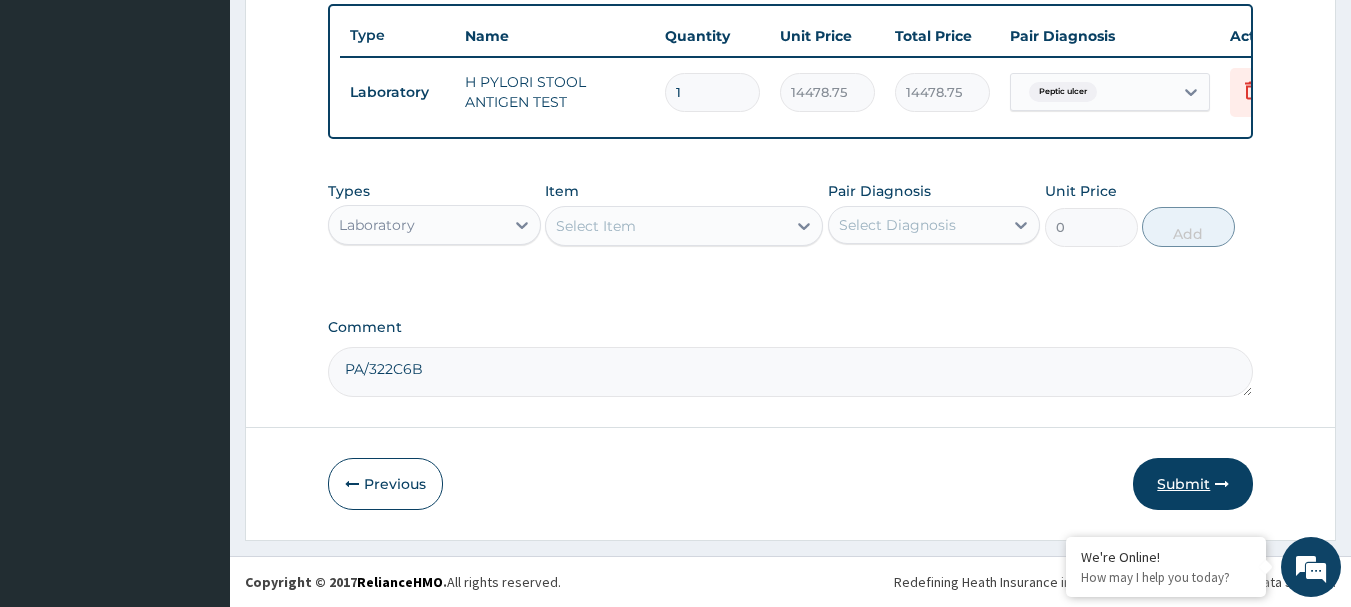 click on "Submit" at bounding box center [1193, 484] 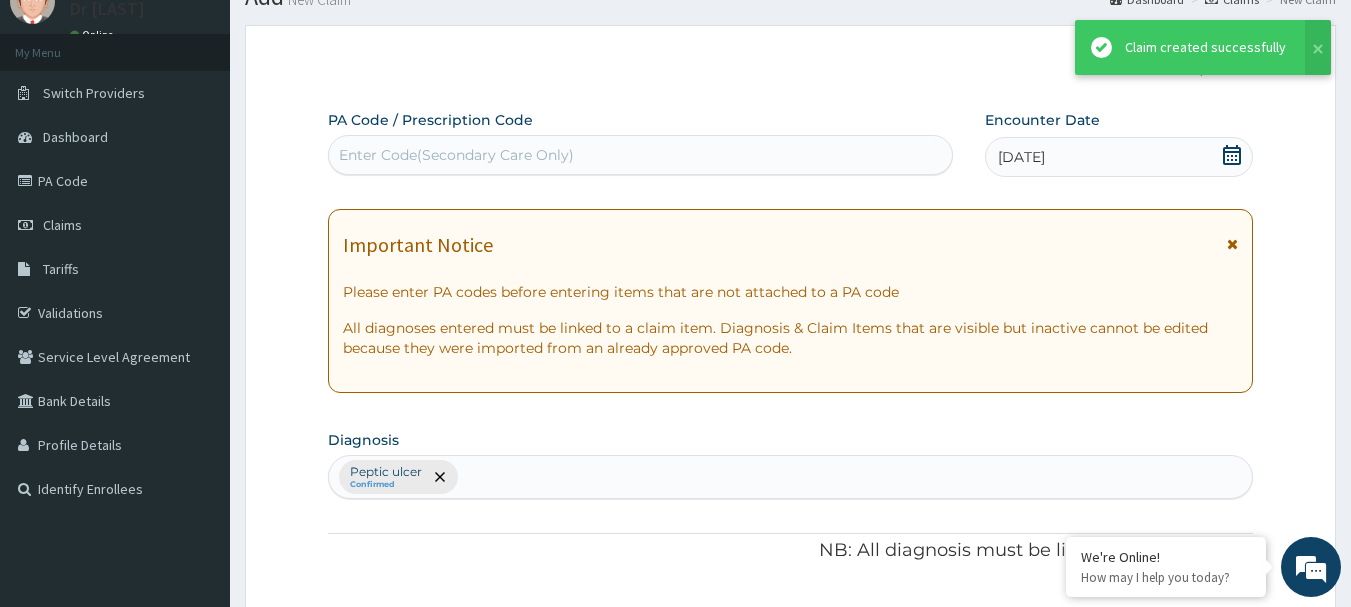 scroll, scrollTop: 755, scrollLeft: 0, axis: vertical 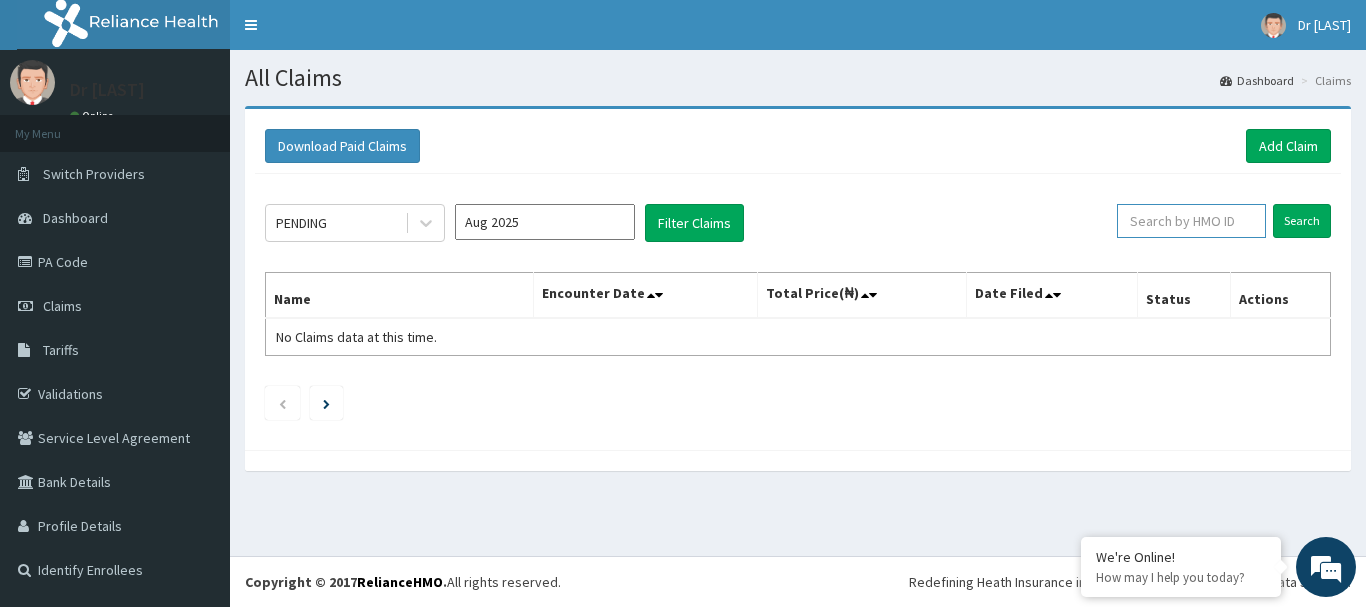 click at bounding box center [1191, 221] 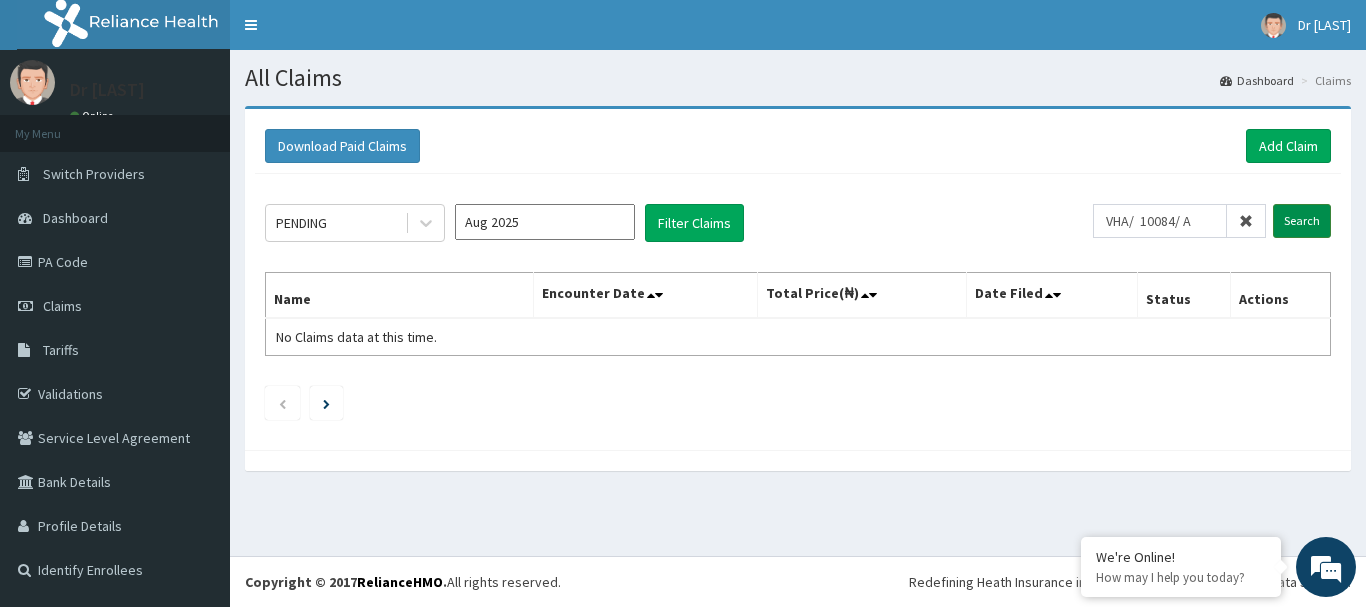 click on "Search" at bounding box center (1302, 221) 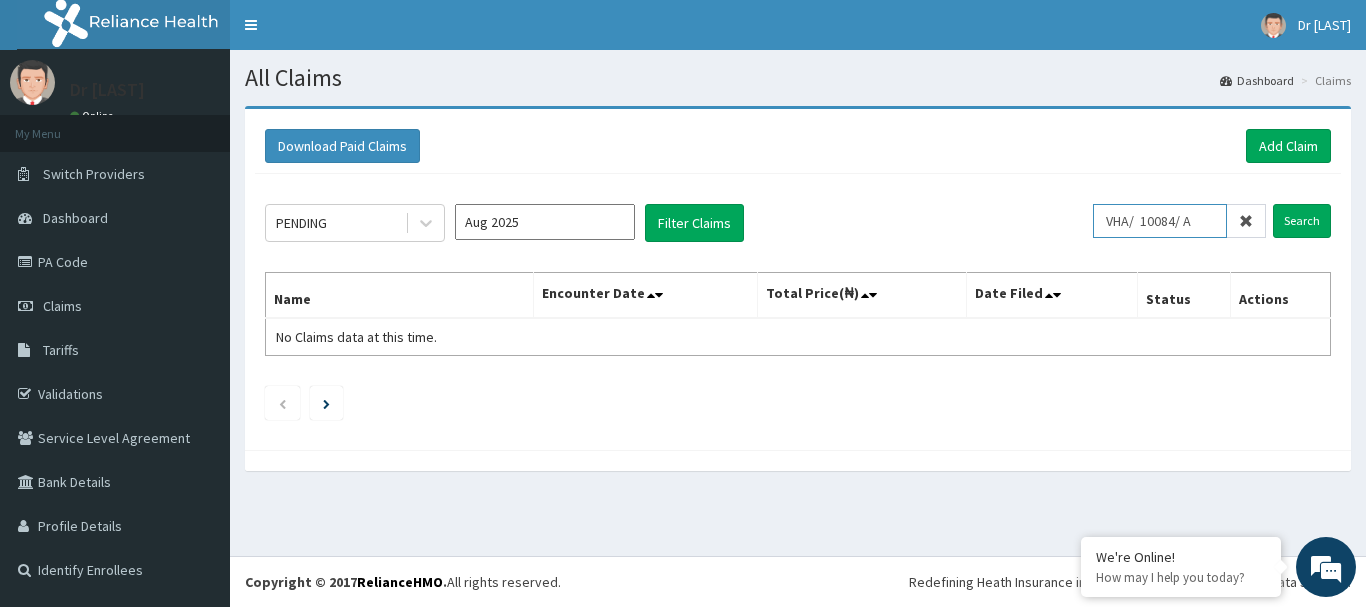 click on "VHA/  10084/ A" at bounding box center (1160, 221) 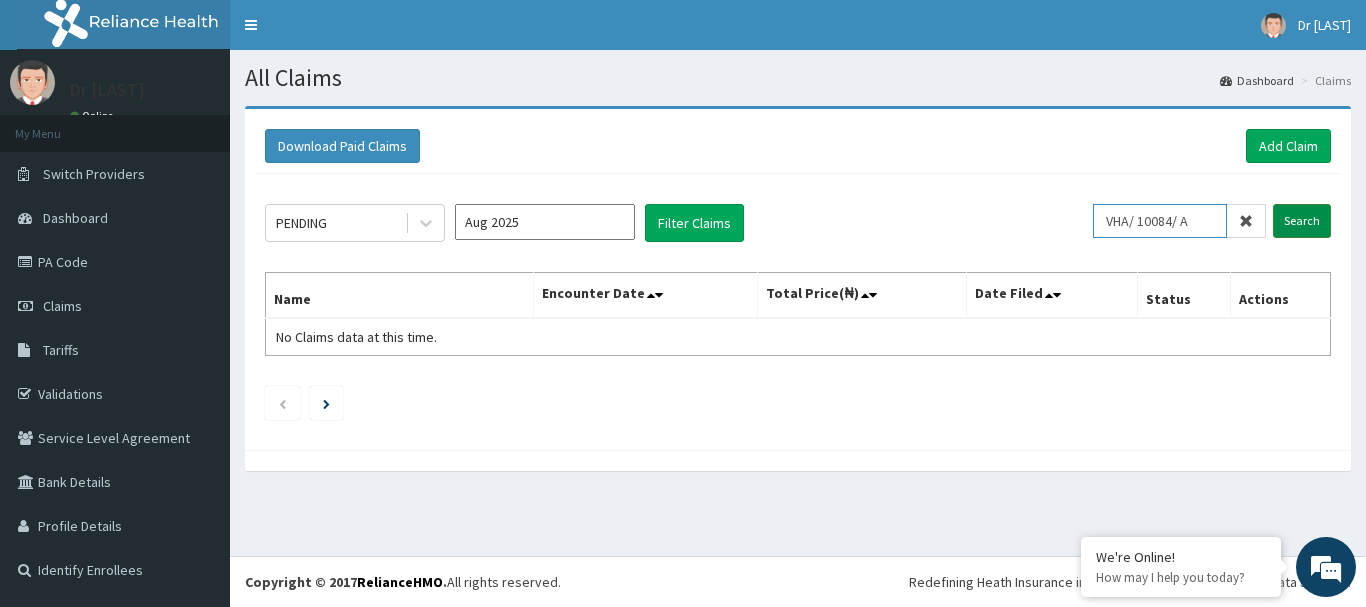 type on "VHA/ 10084/ A" 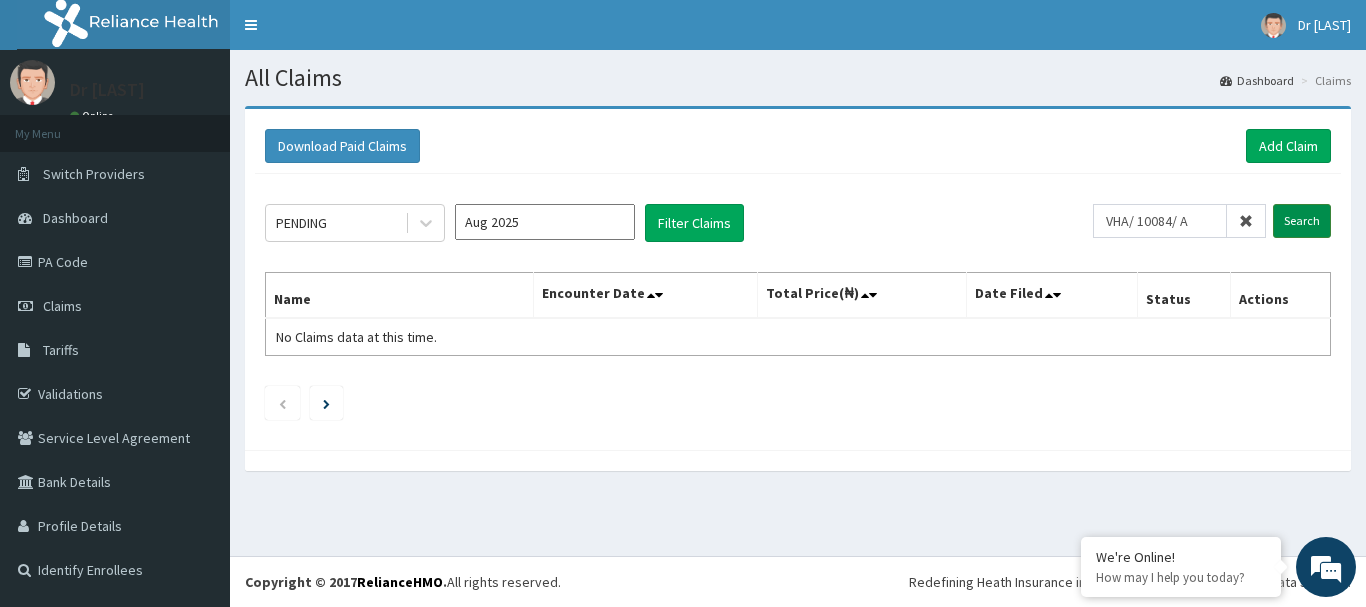 click on "Search" at bounding box center (1302, 221) 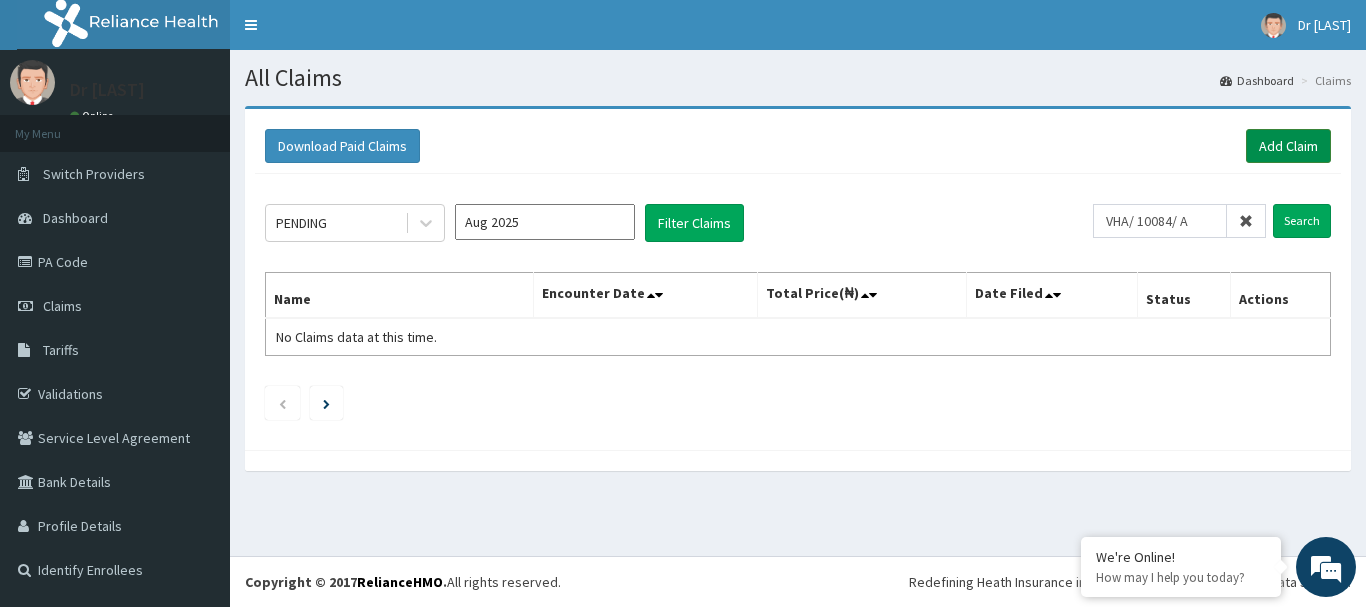 click on "Add Claim" at bounding box center [1288, 146] 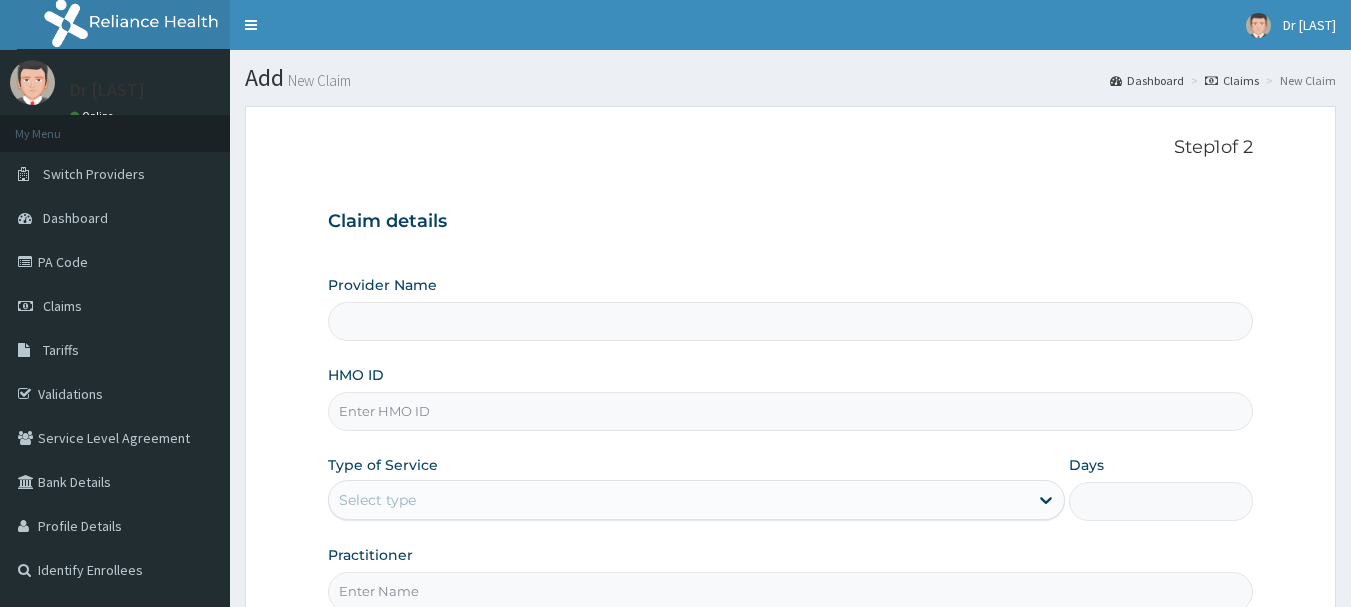 scroll, scrollTop: 0, scrollLeft: 0, axis: both 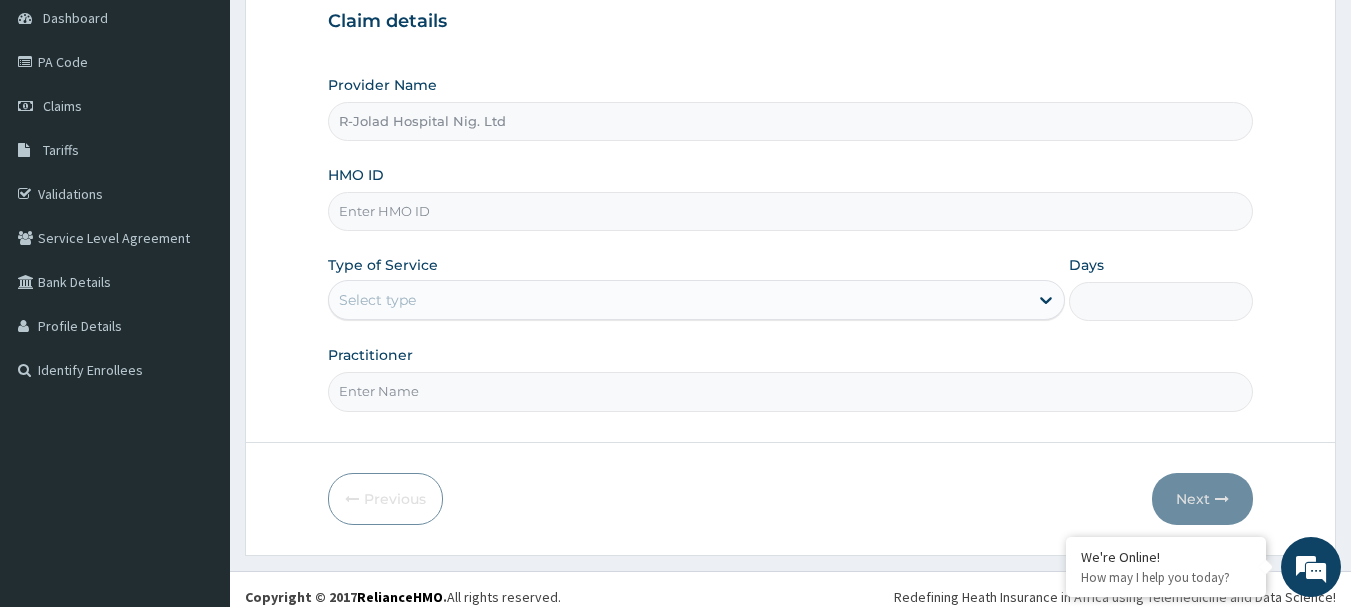 click on "HMO ID" at bounding box center [791, 211] 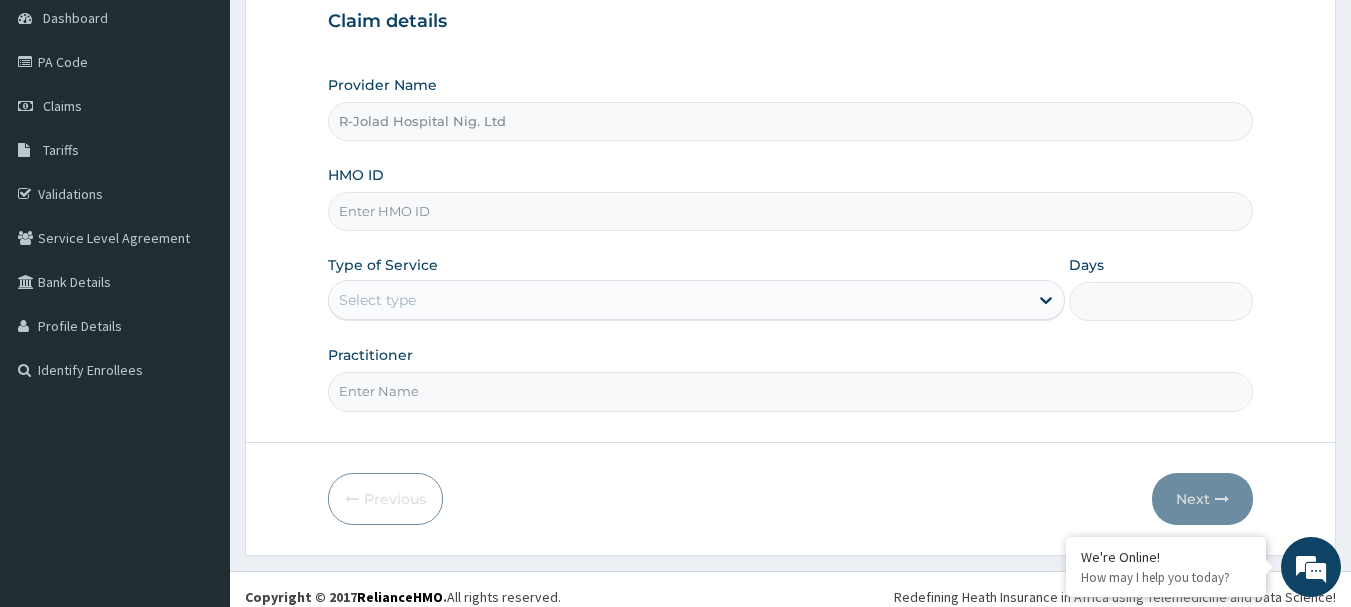 paste on "VHA/  10084/ A" 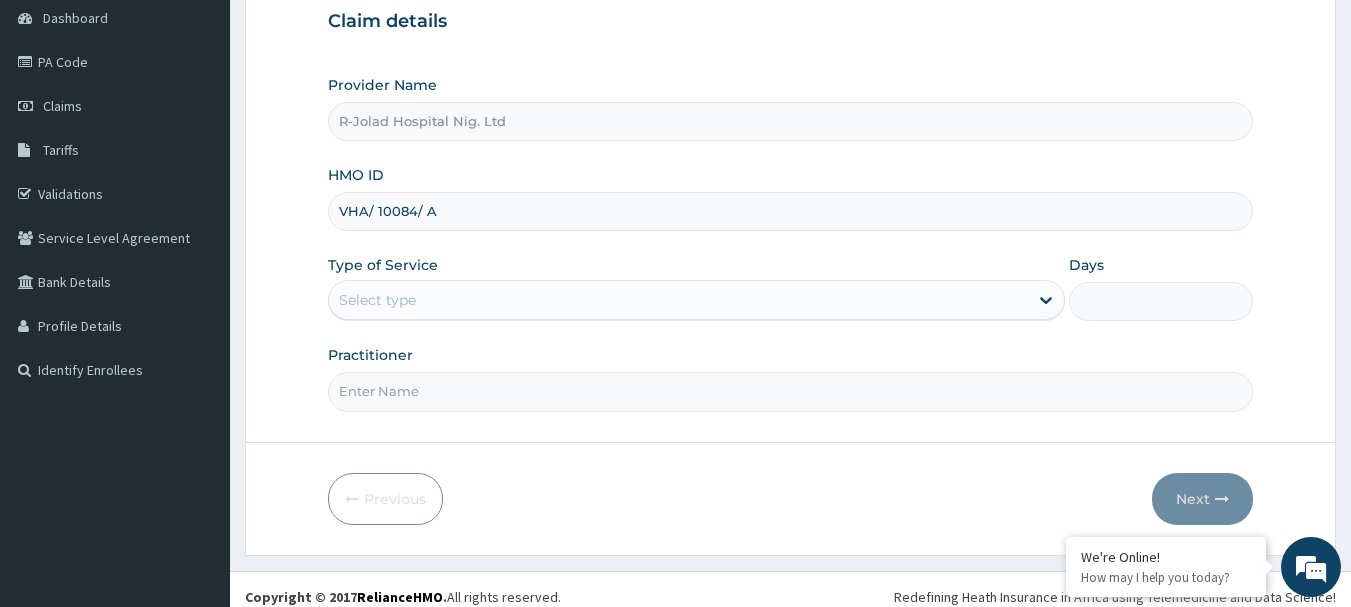 scroll, scrollTop: 0, scrollLeft: 0, axis: both 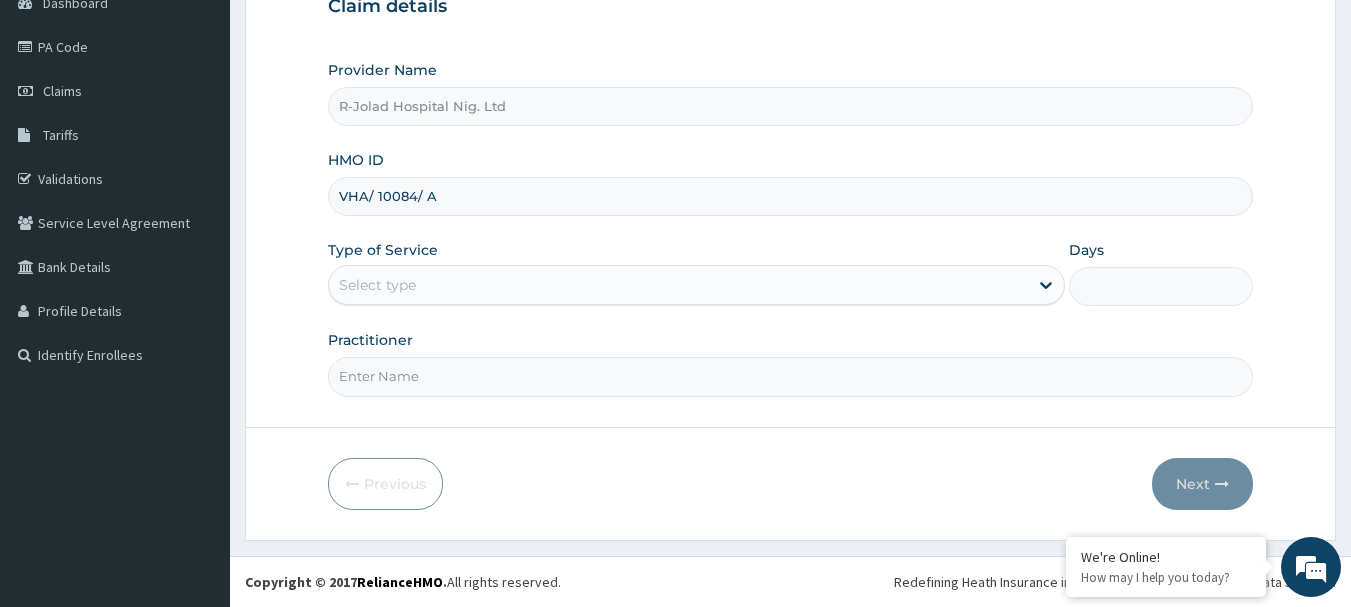 type on "VHA/ 10084/ A" 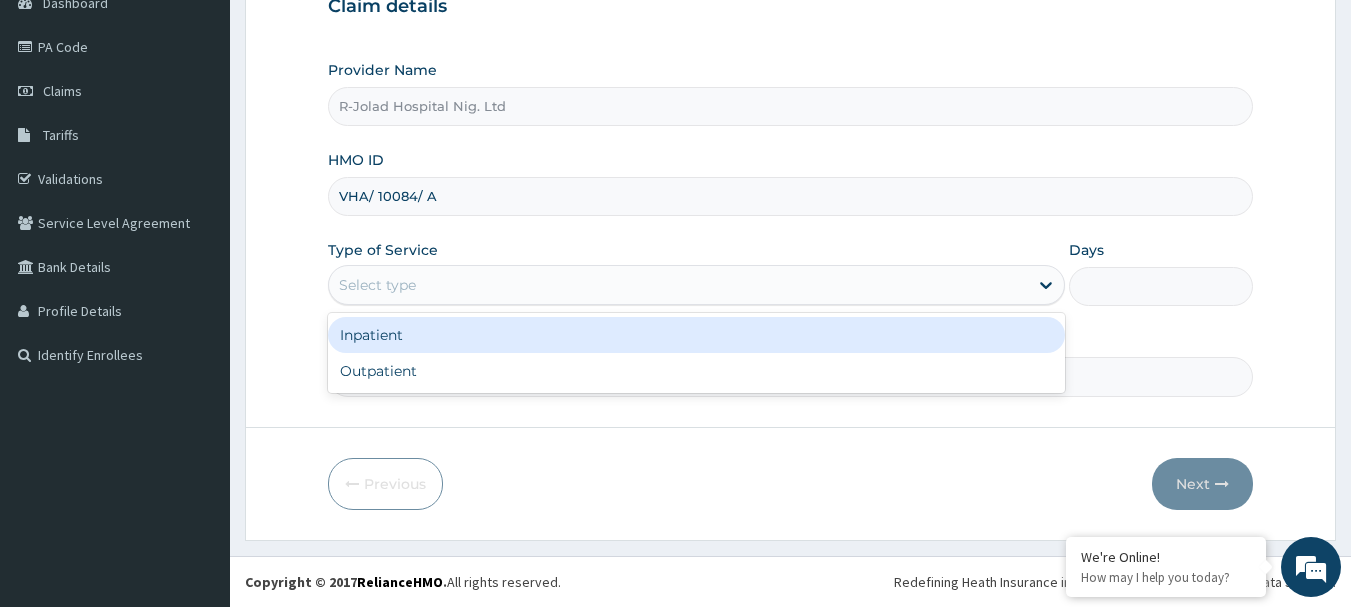click on "Select type" at bounding box center (678, 285) 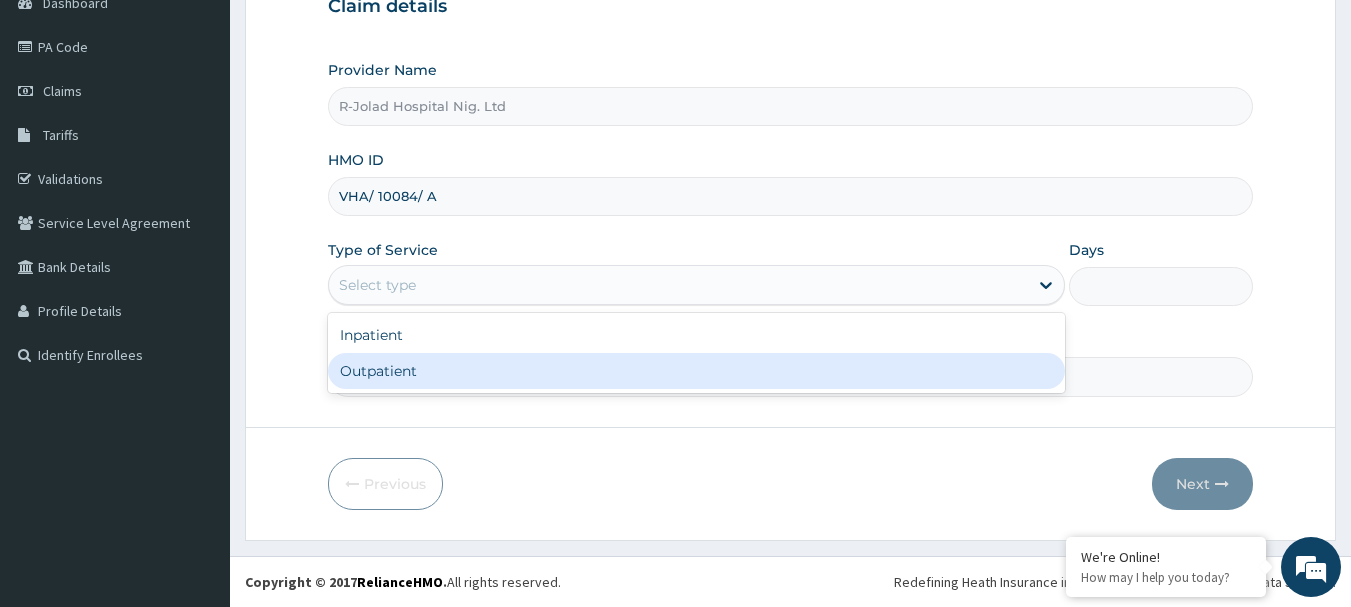 click on "Outpatient" at bounding box center [696, 371] 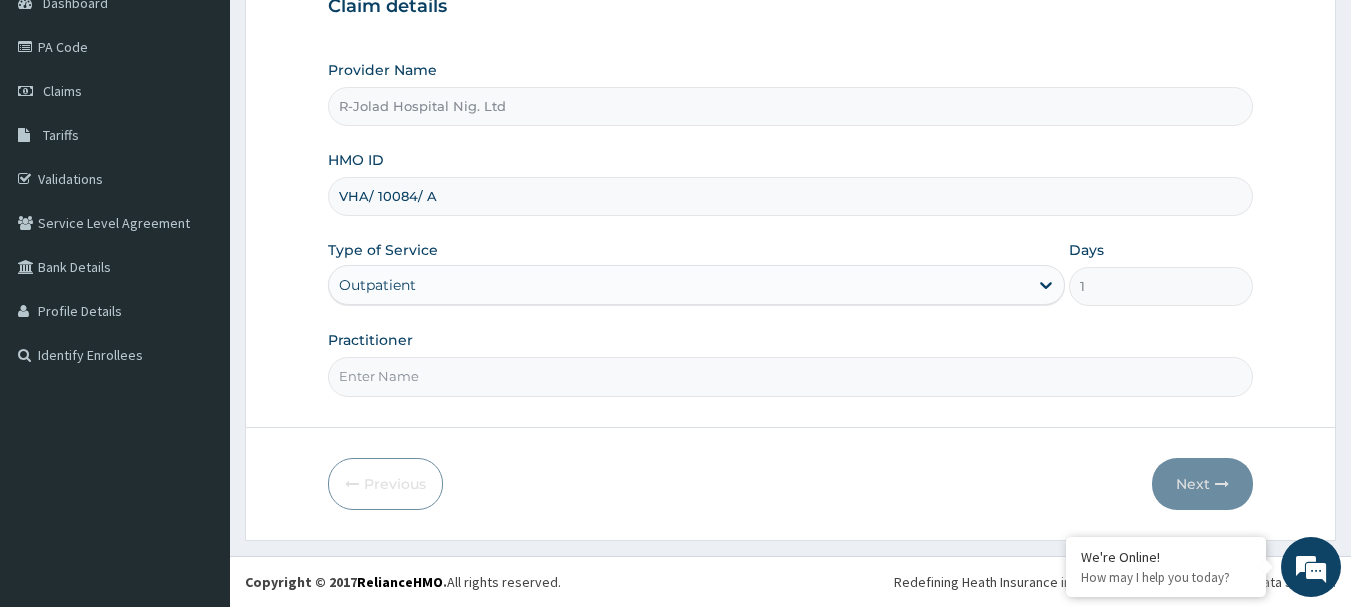click on "Practitioner" at bounding box center (791, 376) 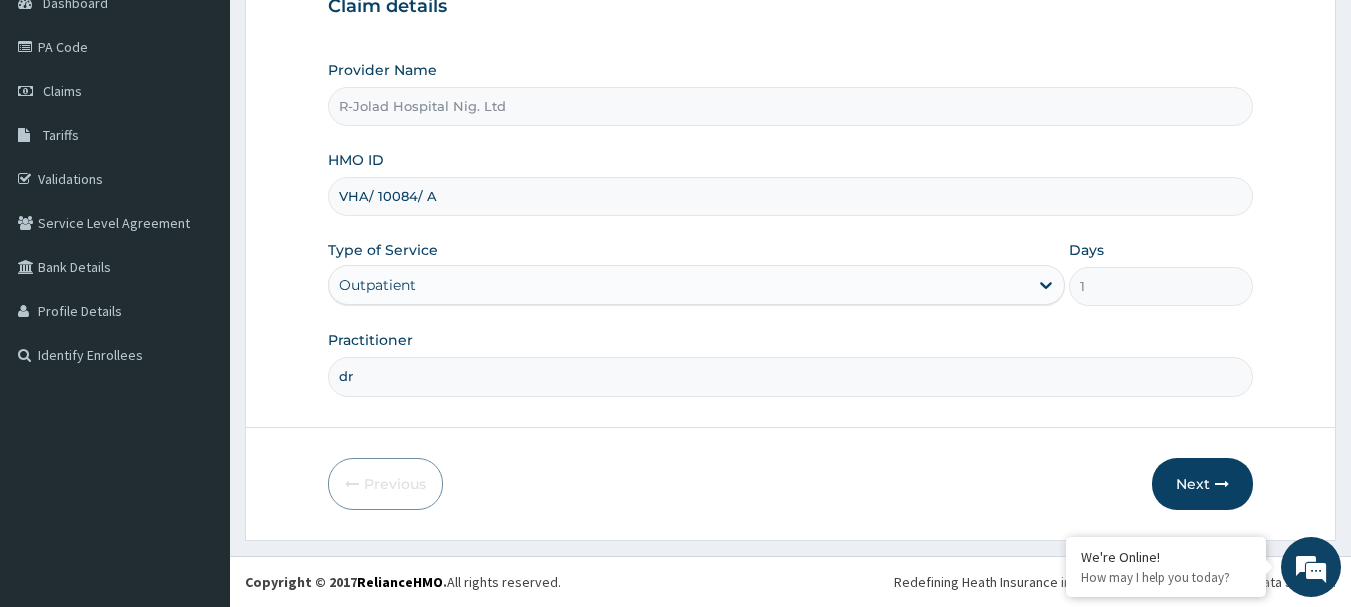 paste on "[FIRST] [LAST] [LAST]" 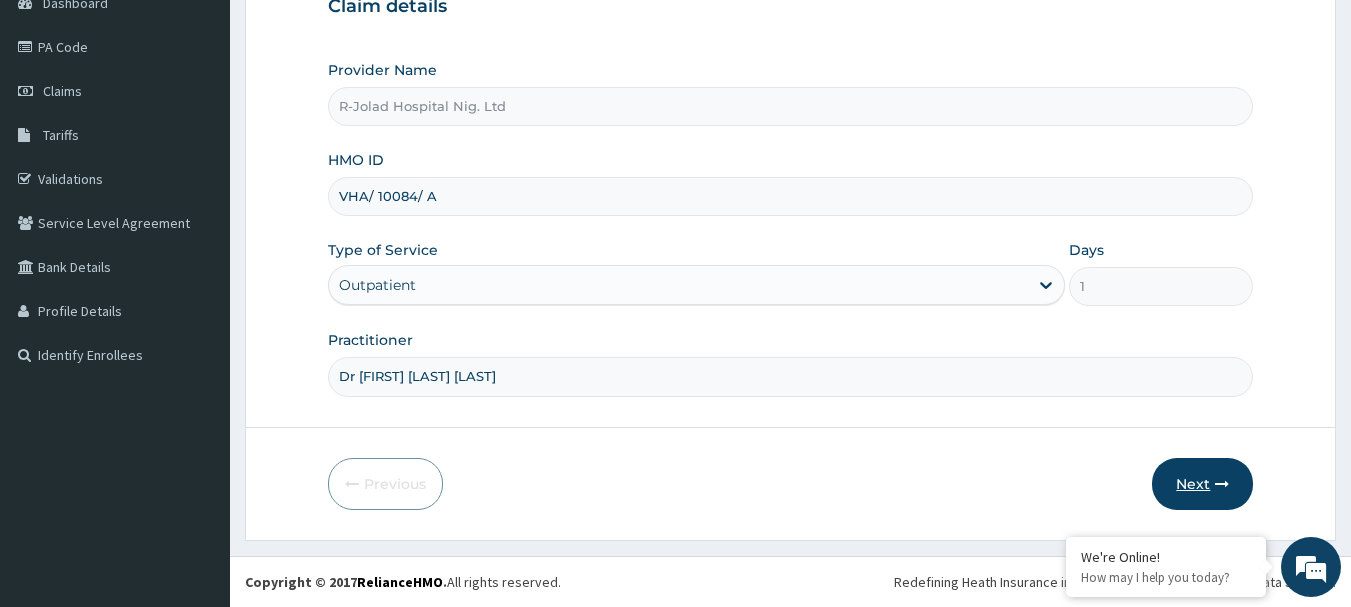 type on "Dr [FIRST] [LAST] [LAST]" 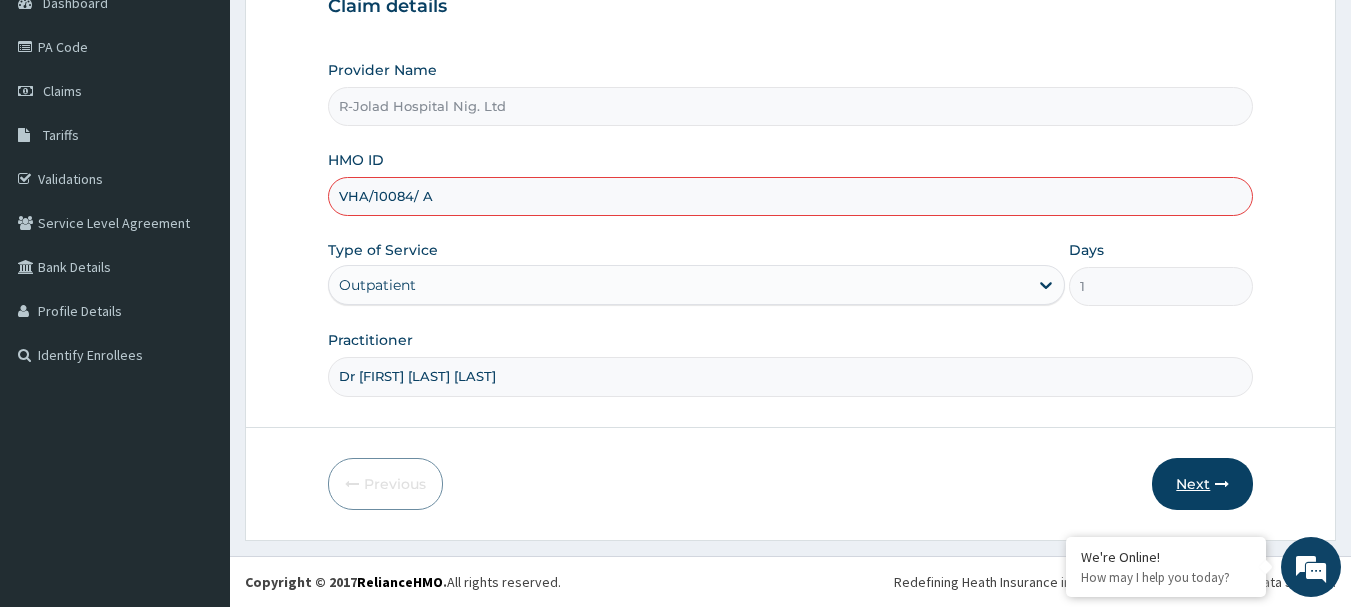 click on "Next" at bounding box center (1202, 484) 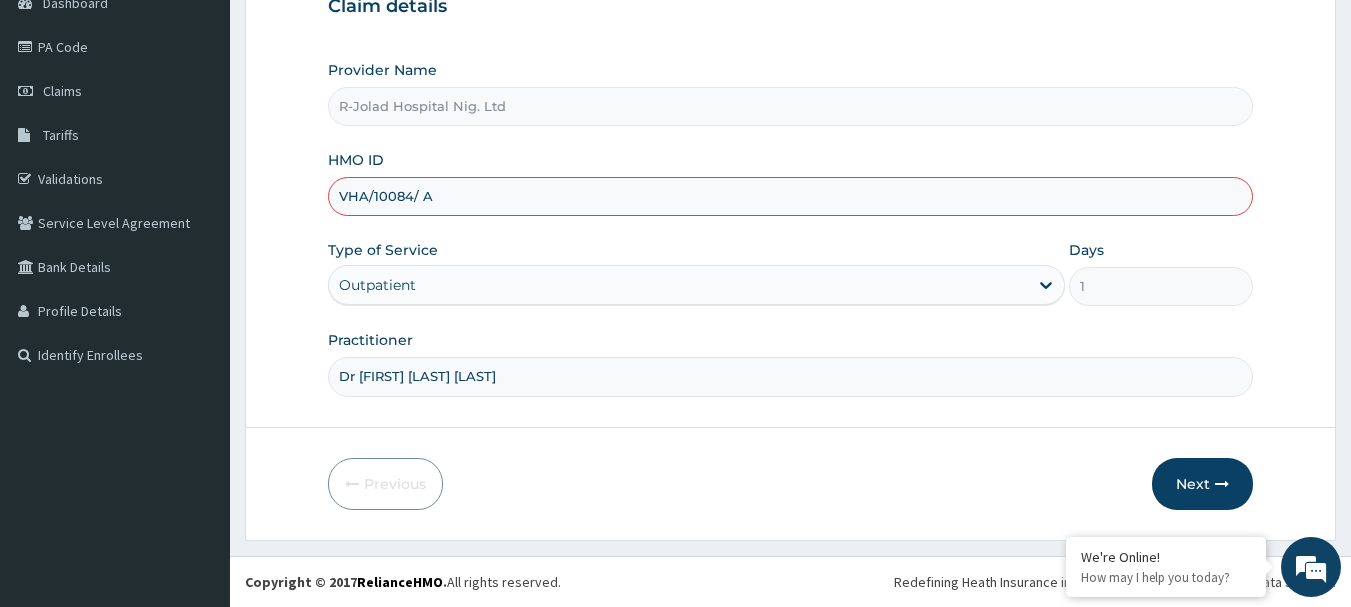 click on "VHA/10084/ A" at bounding box center [791, 196] 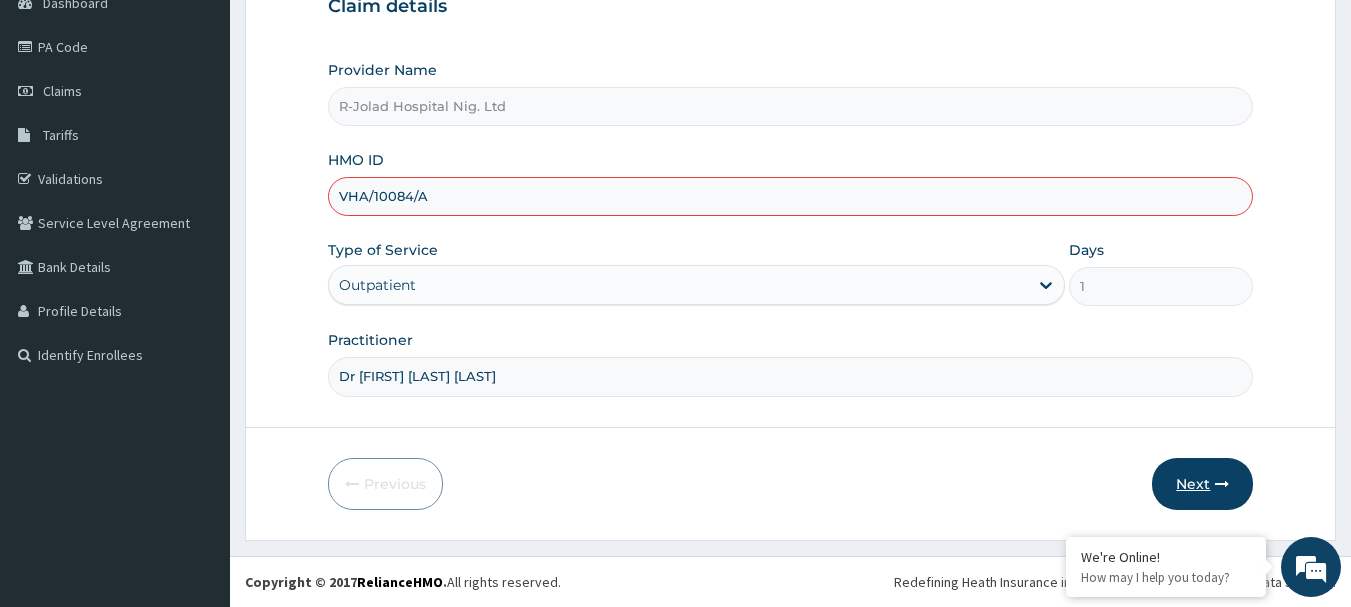 type on "VHA/10084/A" 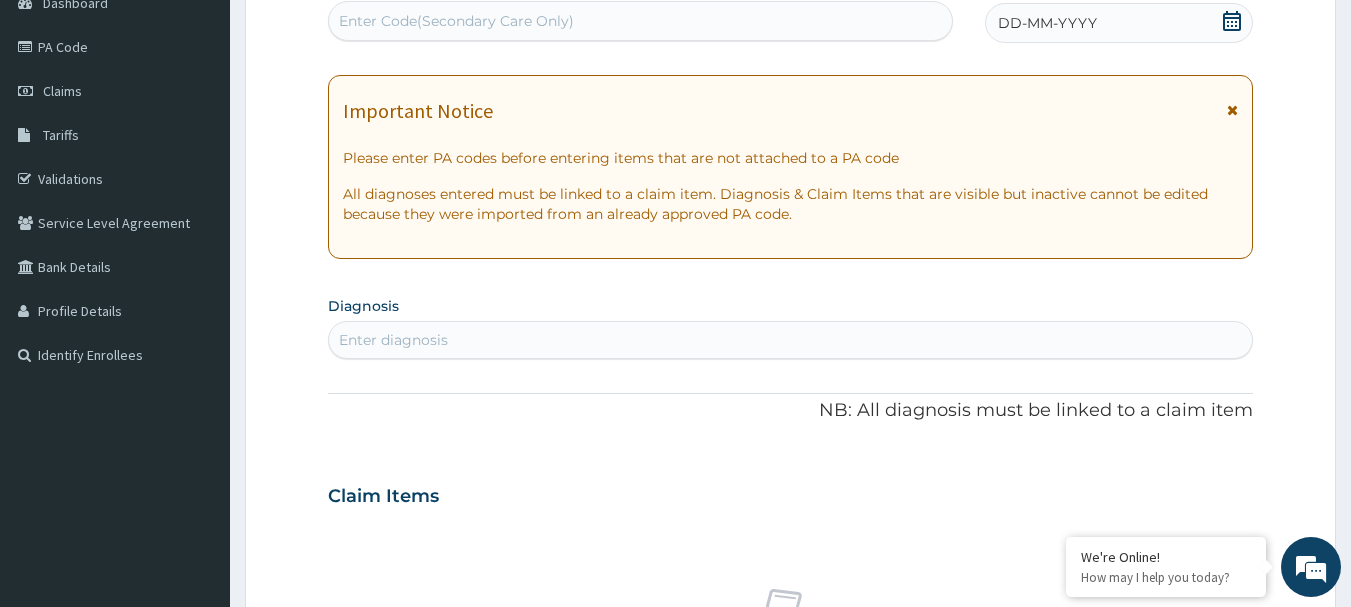 click 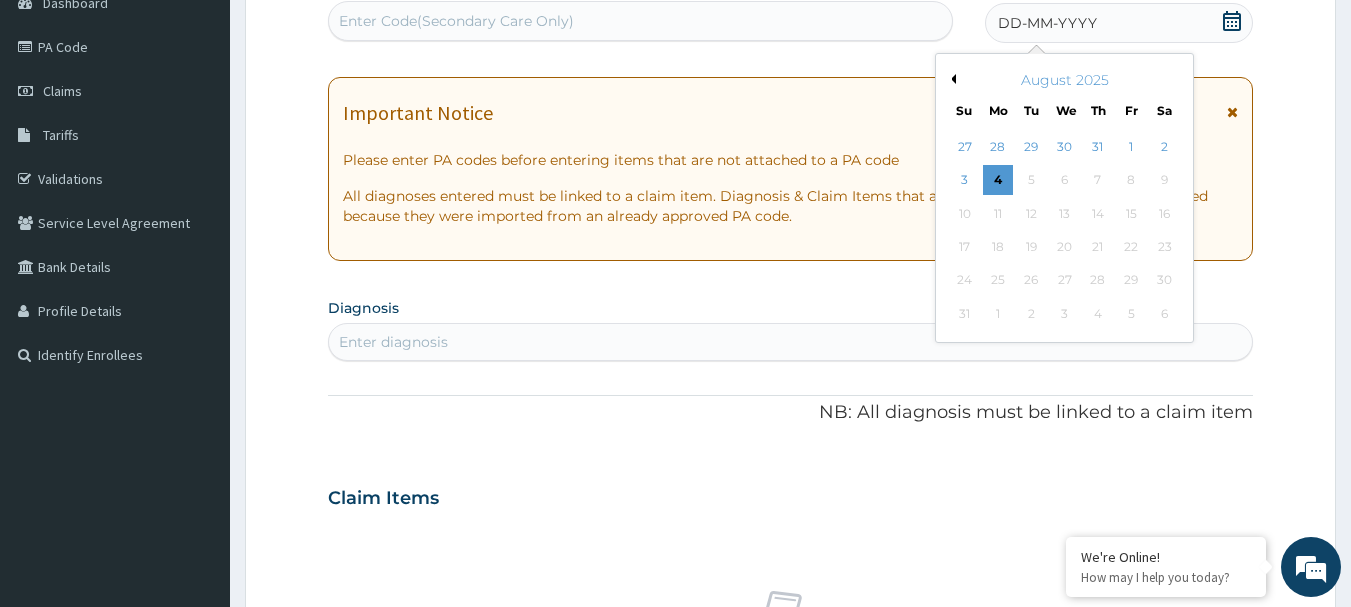 click on "Previous Month" at bounding box center [951, 79] 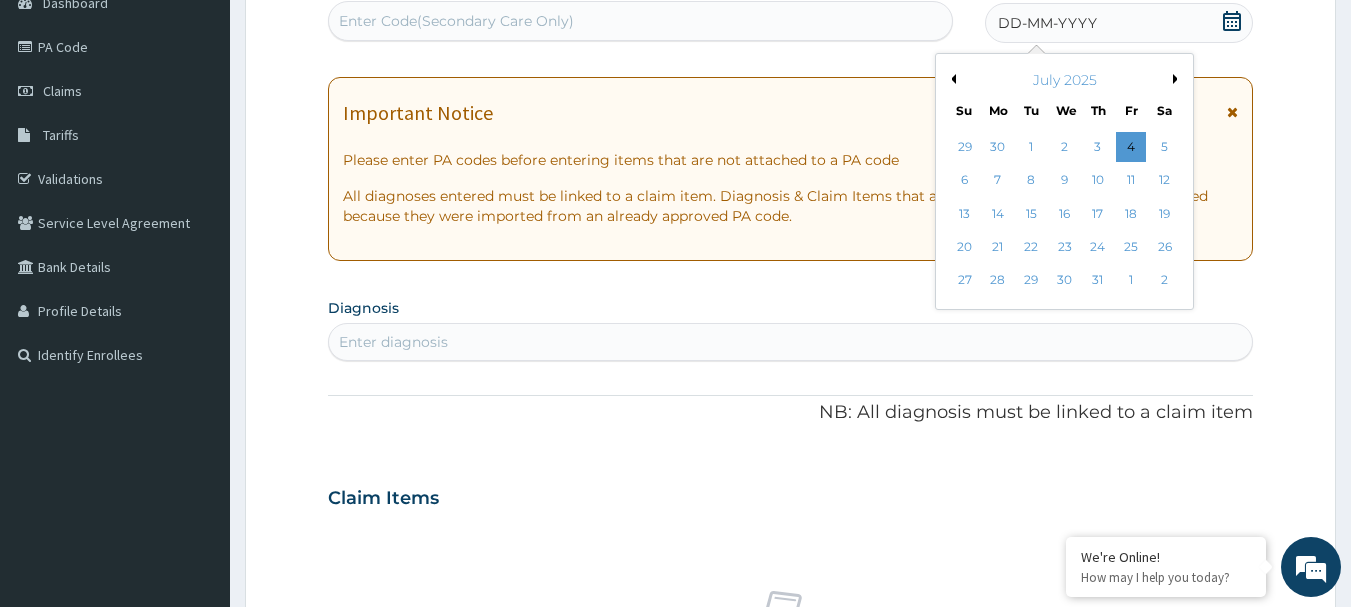 click on "Previous Month" at bounding box center (951, 79) 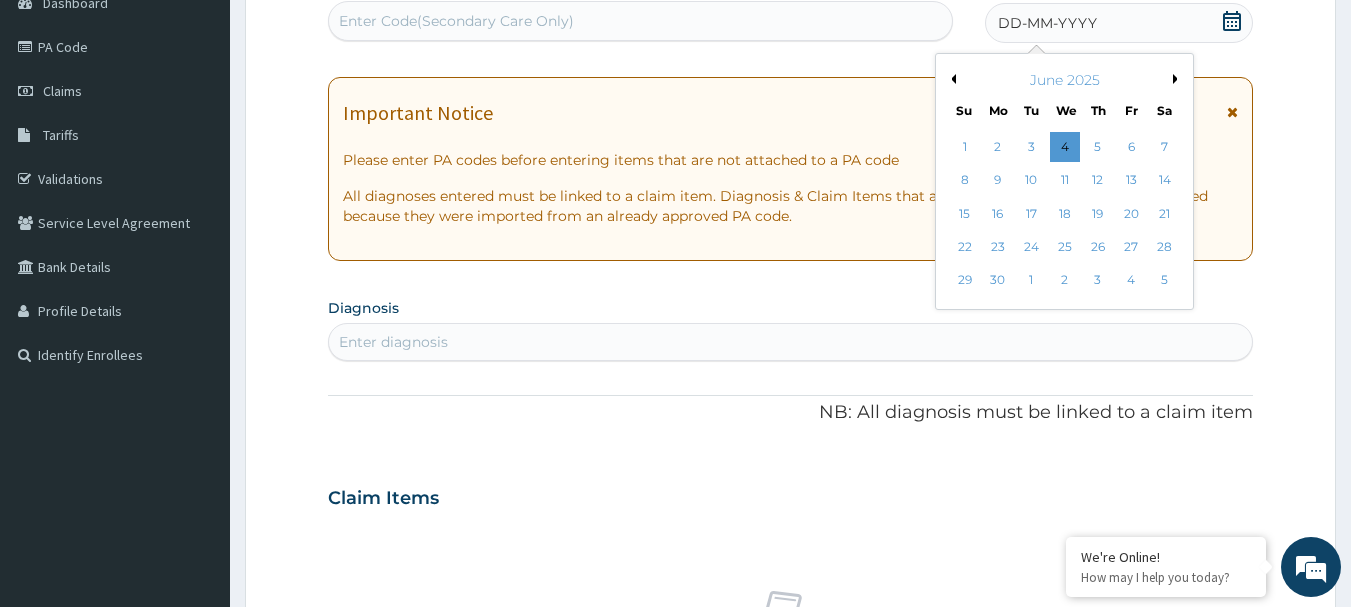 click on "Previous Month" at bounding box center [951, 79] 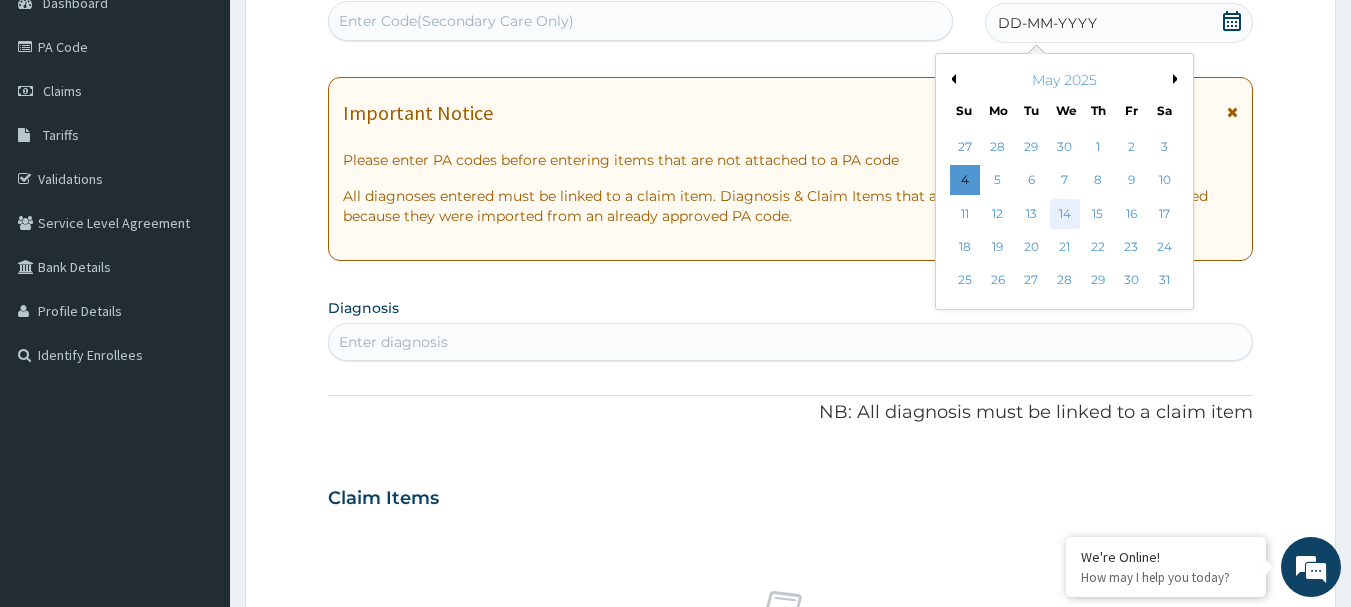 click on "14" at bounding box center (1065, 214) 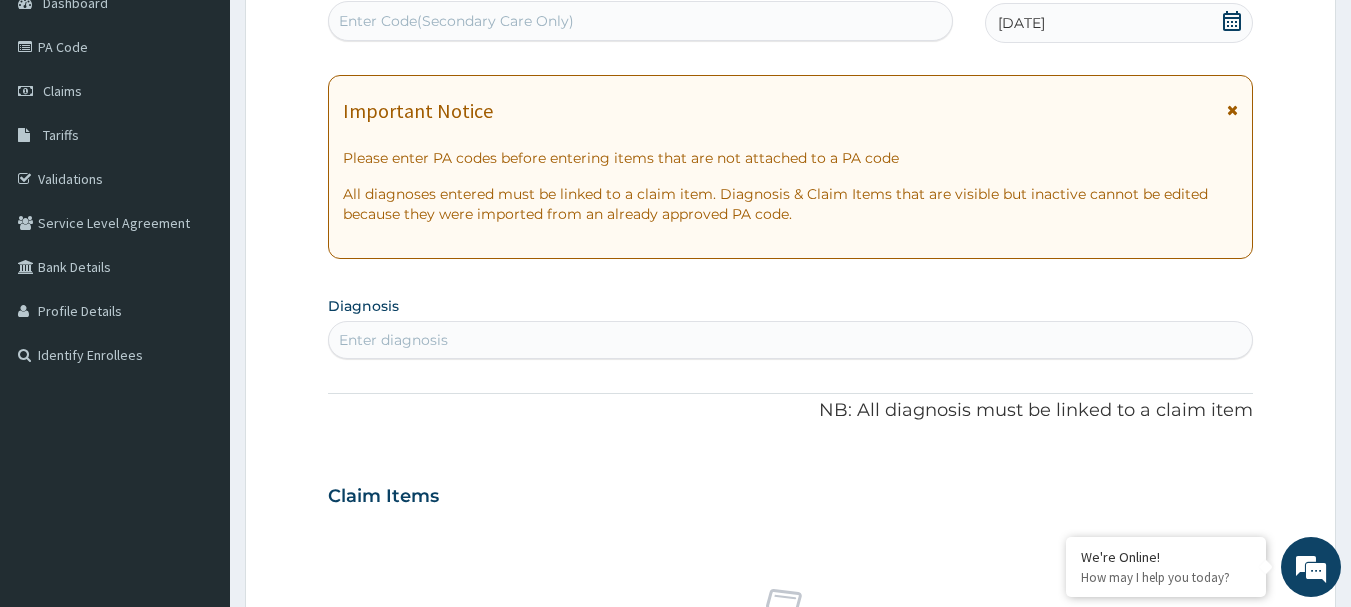 click on "Enter Code(Secondary Care Only)" at bounding box center [456, 21] 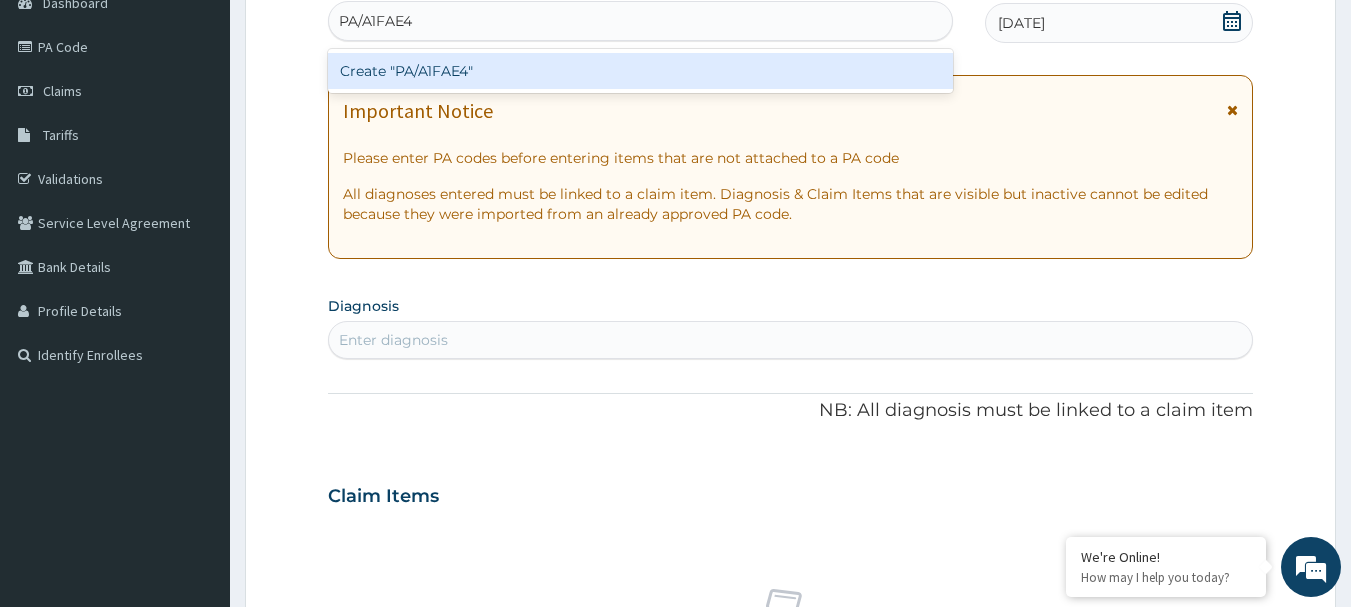 click on "Create "PA/A1FAE4"" at bounding box center [641, 71] 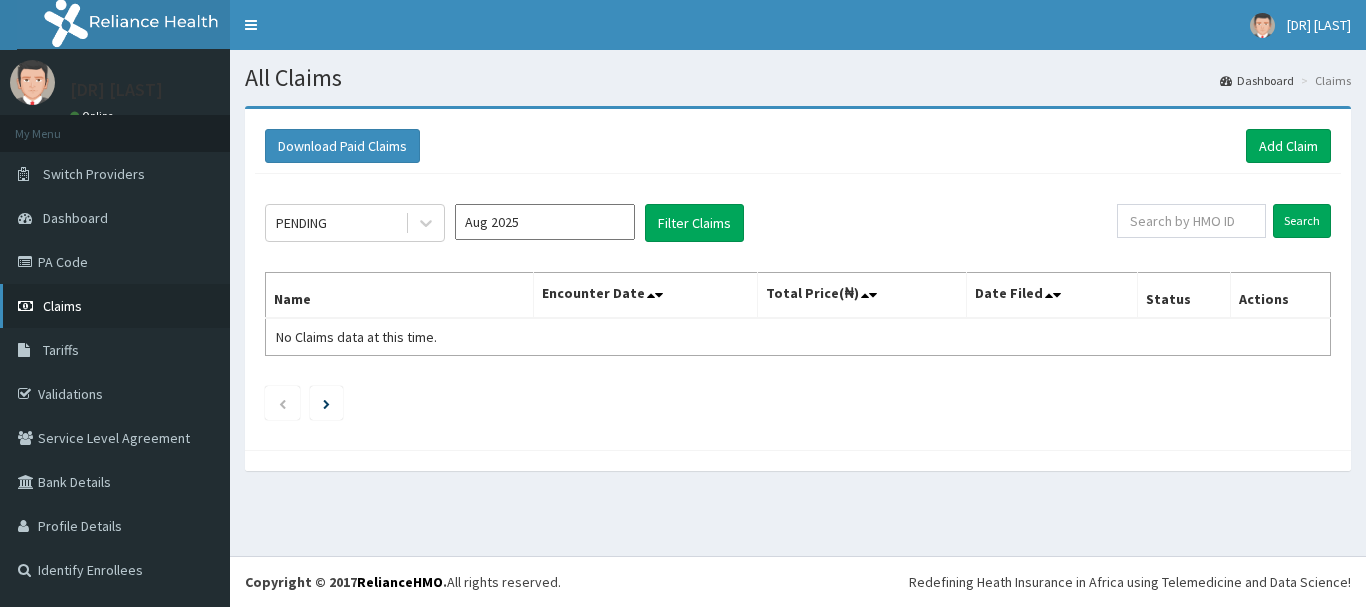 scroll, scrollTop: 0, scrollLeft: 0, axis: both 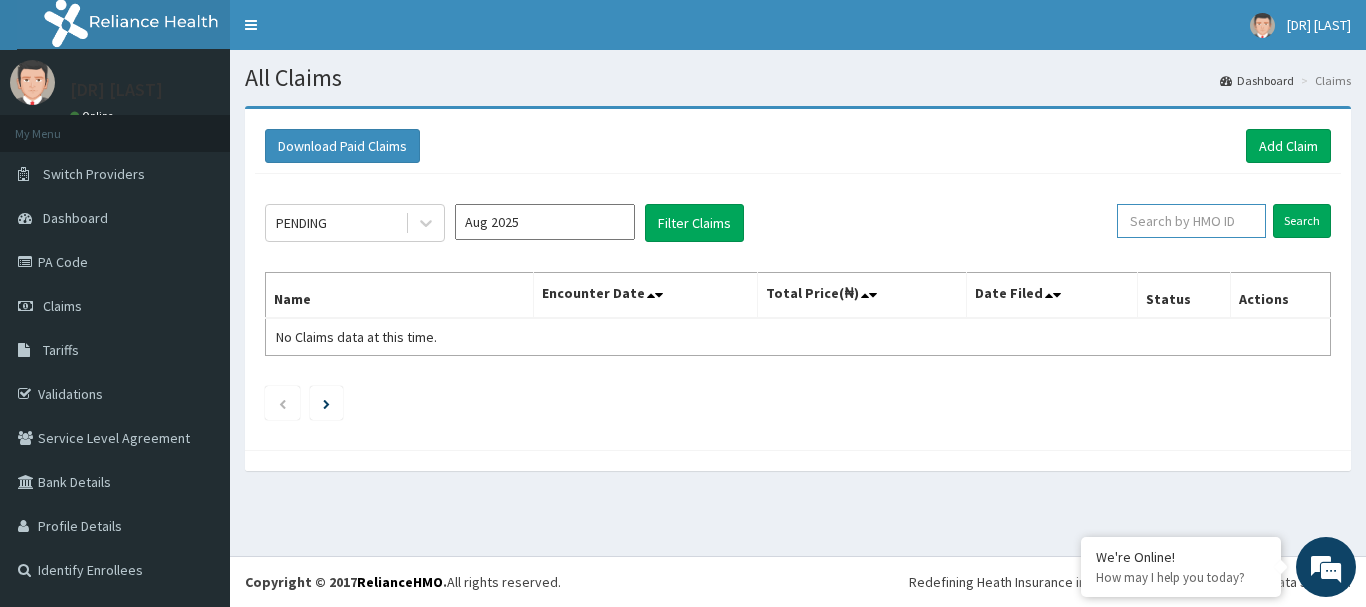 click at bounding box center [1191, 221] 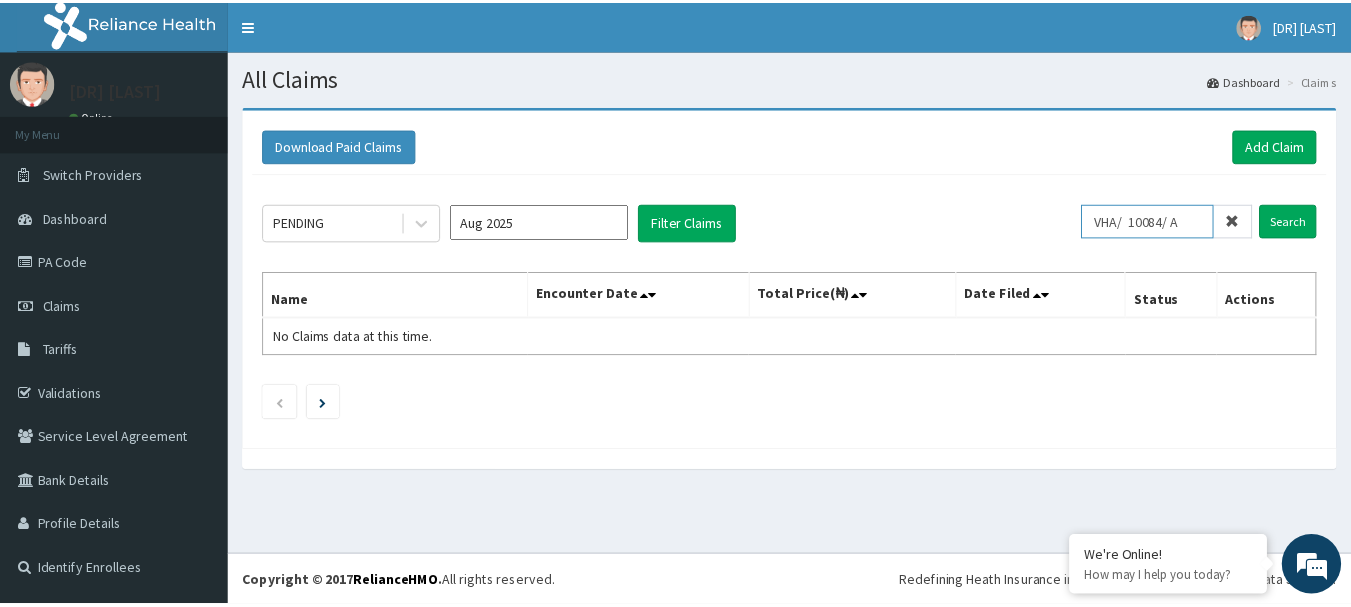 scroll, scrollTop: 0, scrollLeft: 0, axis: both 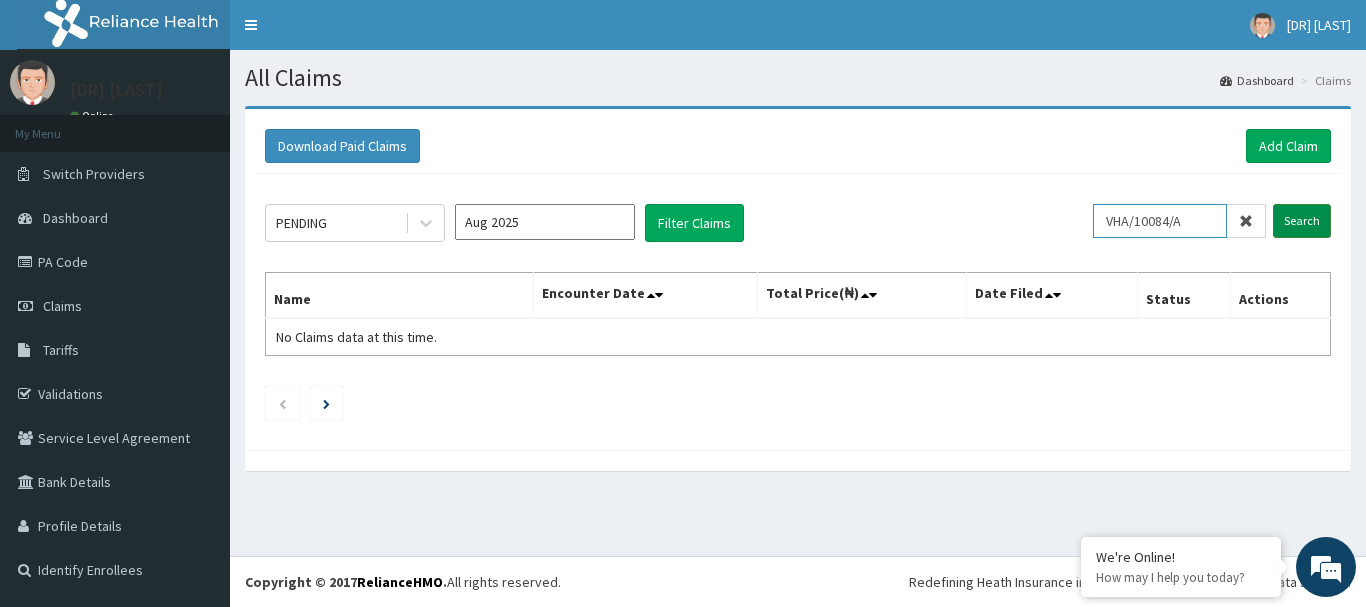type on "VHA/10084/A" 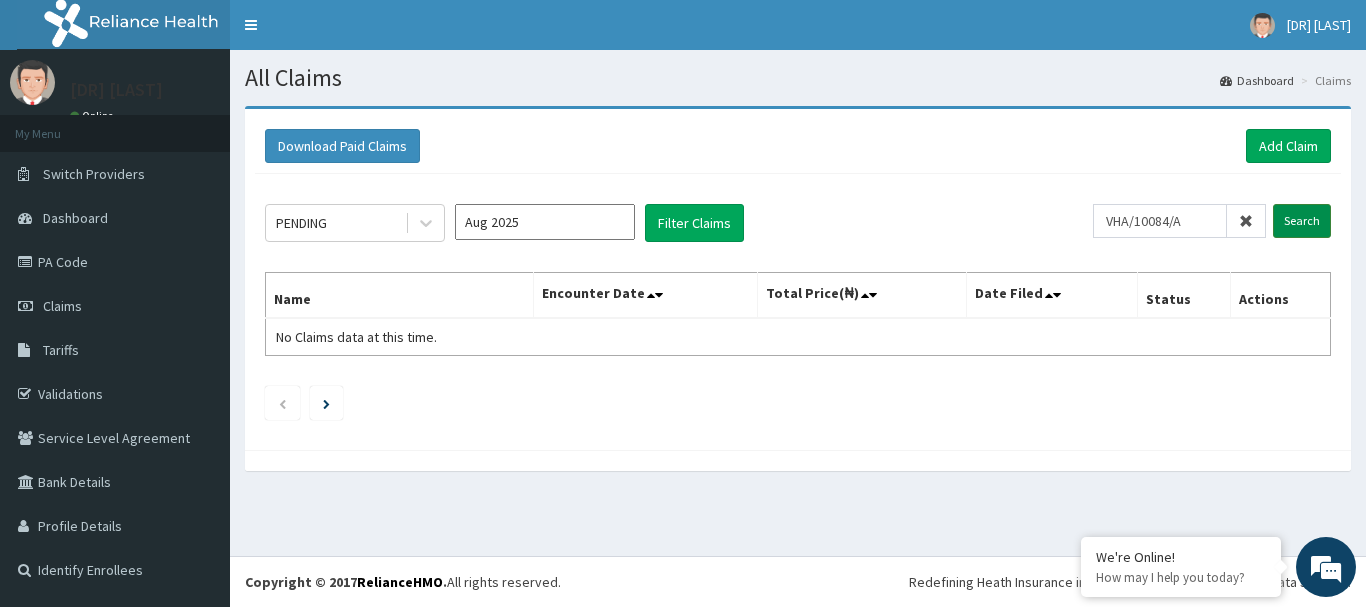 click on "Search" at bounding box center (1302, 221) 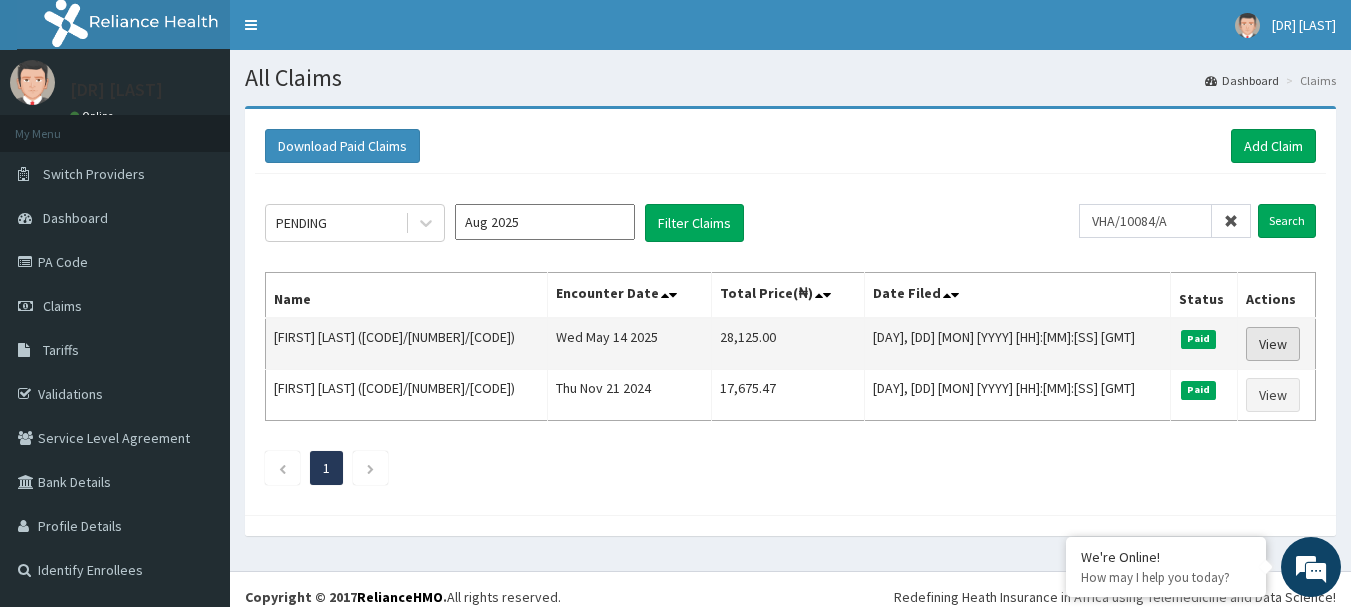 click on "View" at bounding box center (1273, 344) 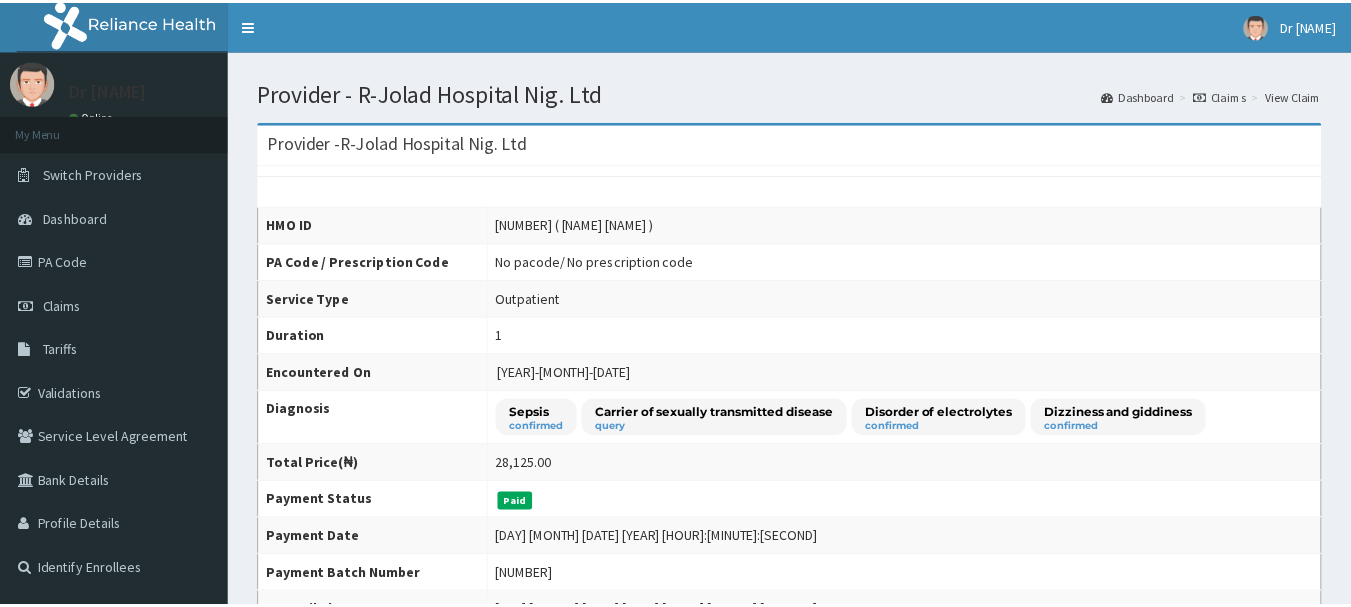 scroll, scrollTop: 0, scrollLeft: 0, axis: both 